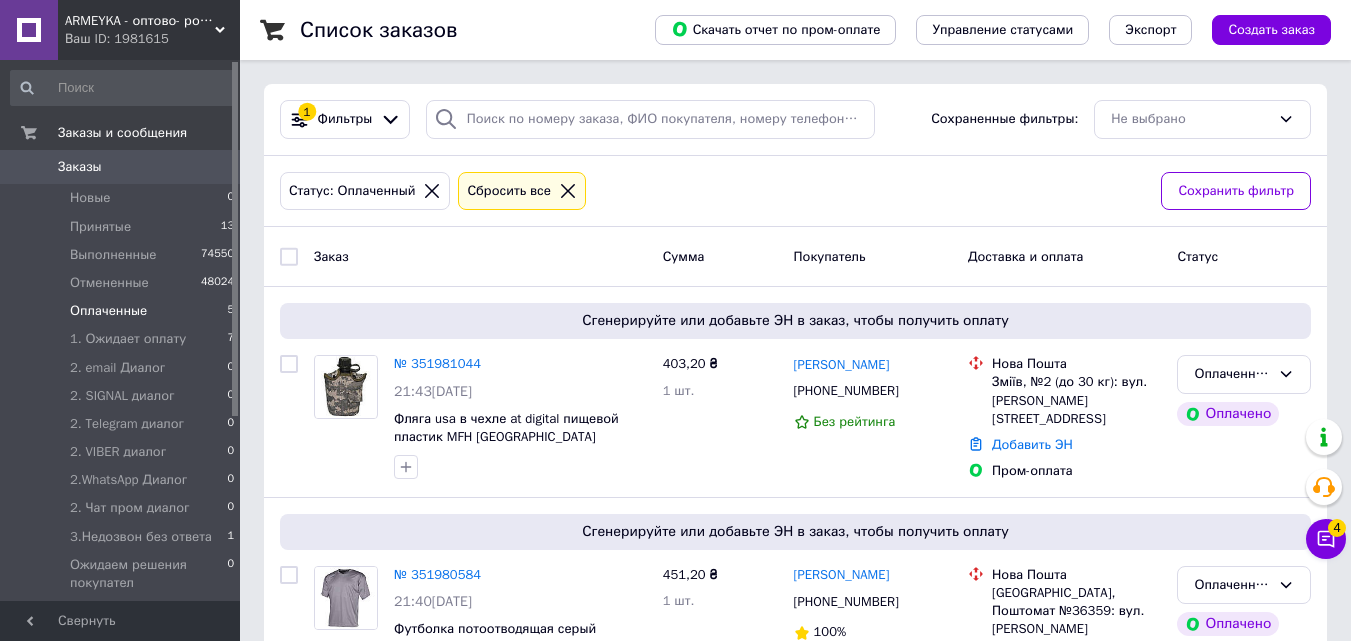 scroll, scrollTop: 151, scrollLeft: 0, axis: vertical 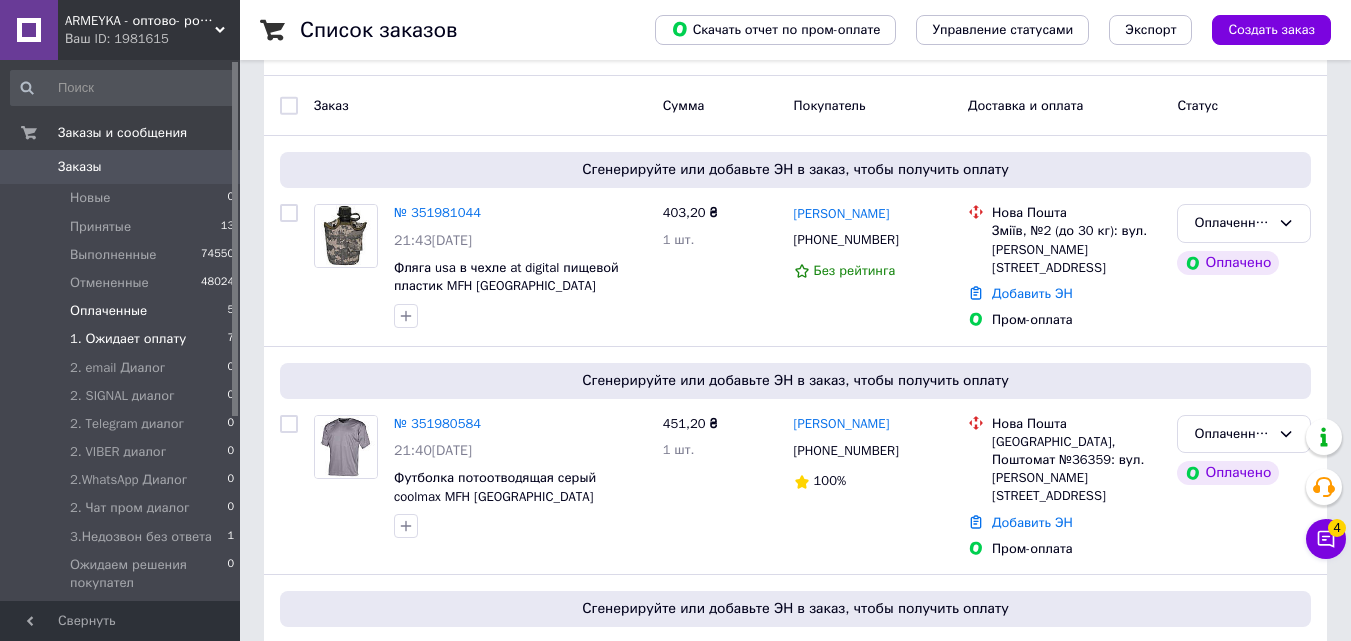 click on "1. Ожидает оплату" at bounding box center [128, 339] 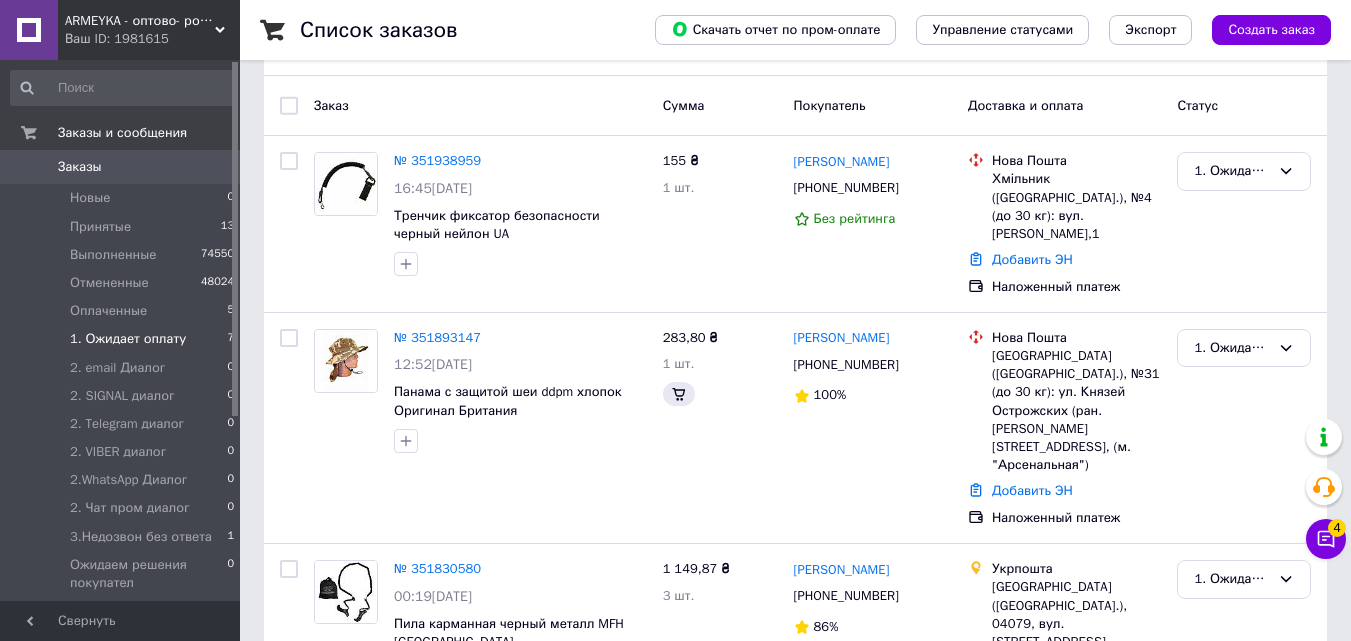 scroll, scrollTop: 0, scrollLeft: 0, axis: both 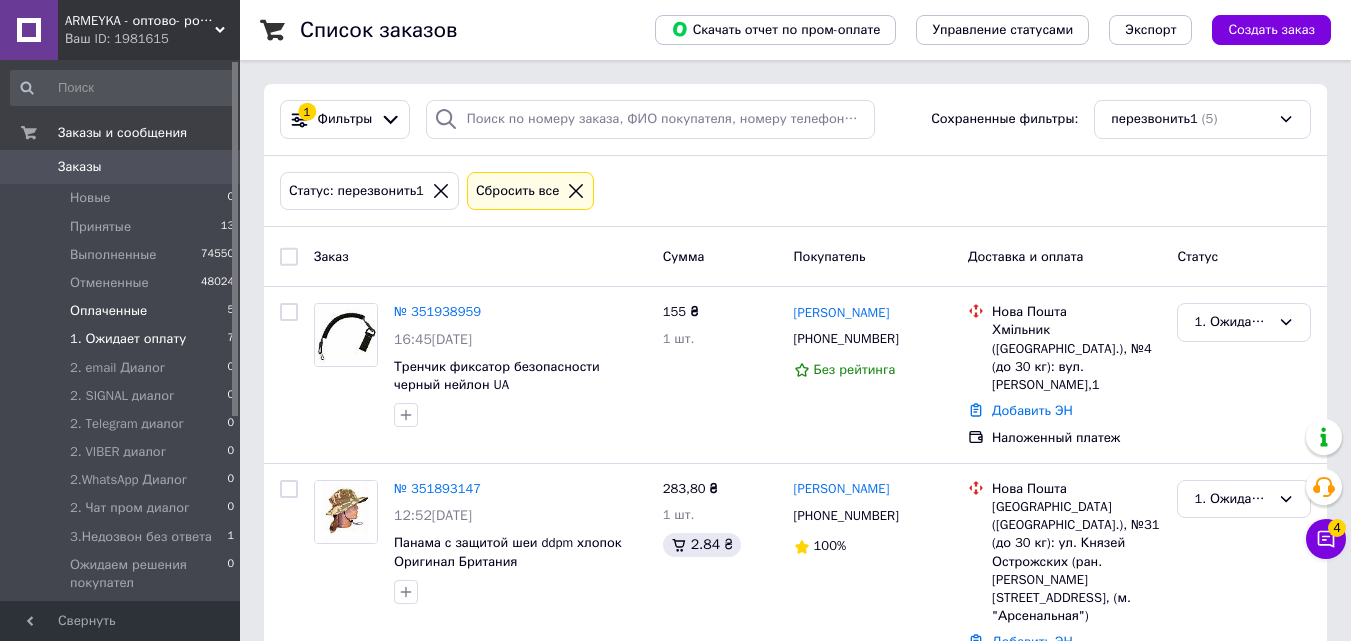 click on "Оплаченные" at bounding box center [108, 311] 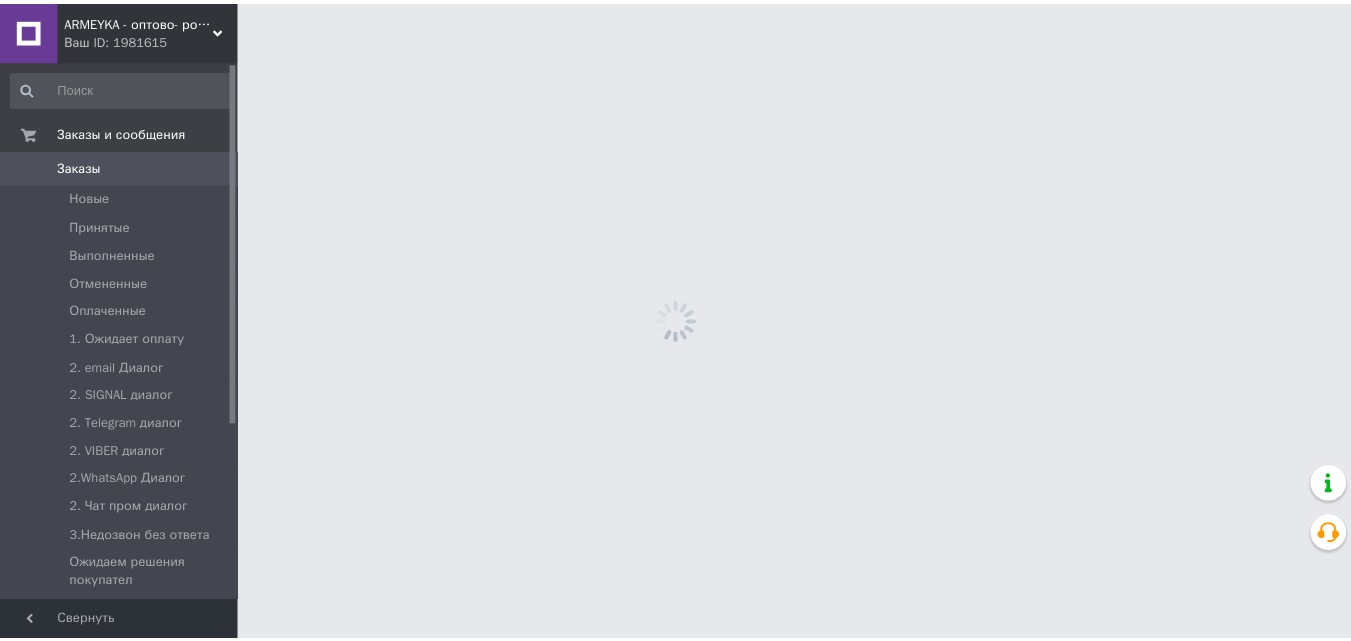 scroll, scrollTop: 0, scrollLeft: 0, axis: both 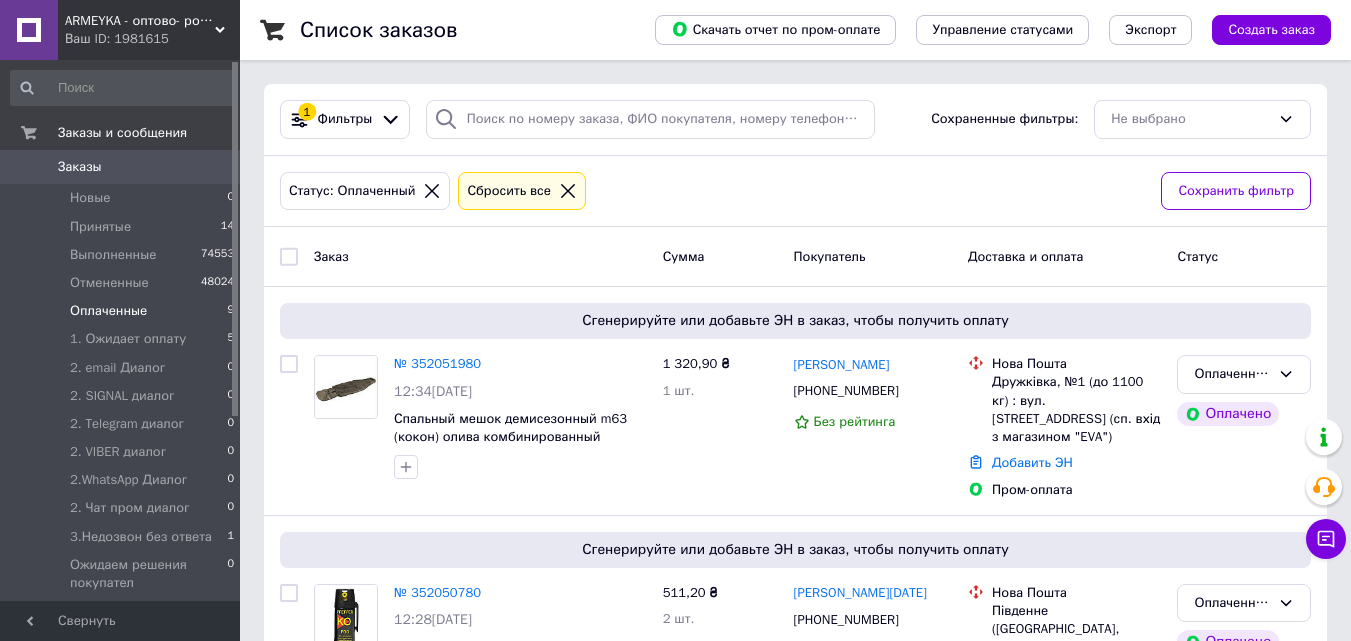 click on "Оплаченные 9" at bounding box center [123, 311] 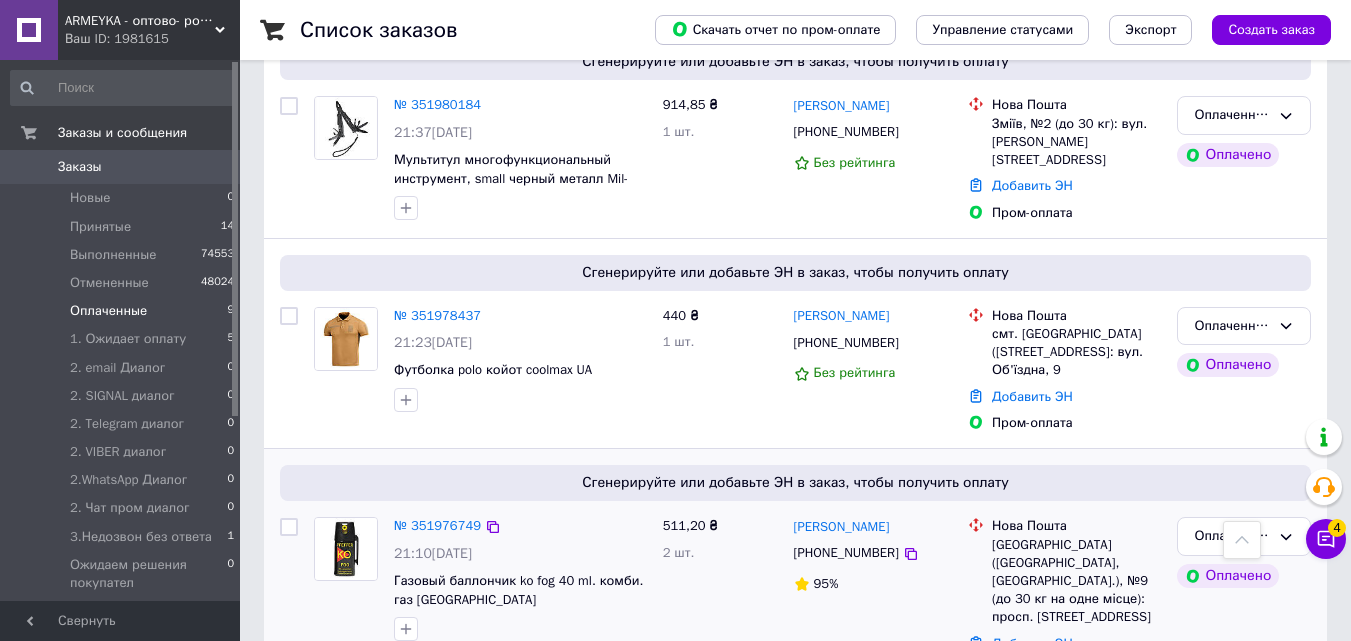 scroll, scrollTop: 1613, scrollLeft: 0, axis: vertical 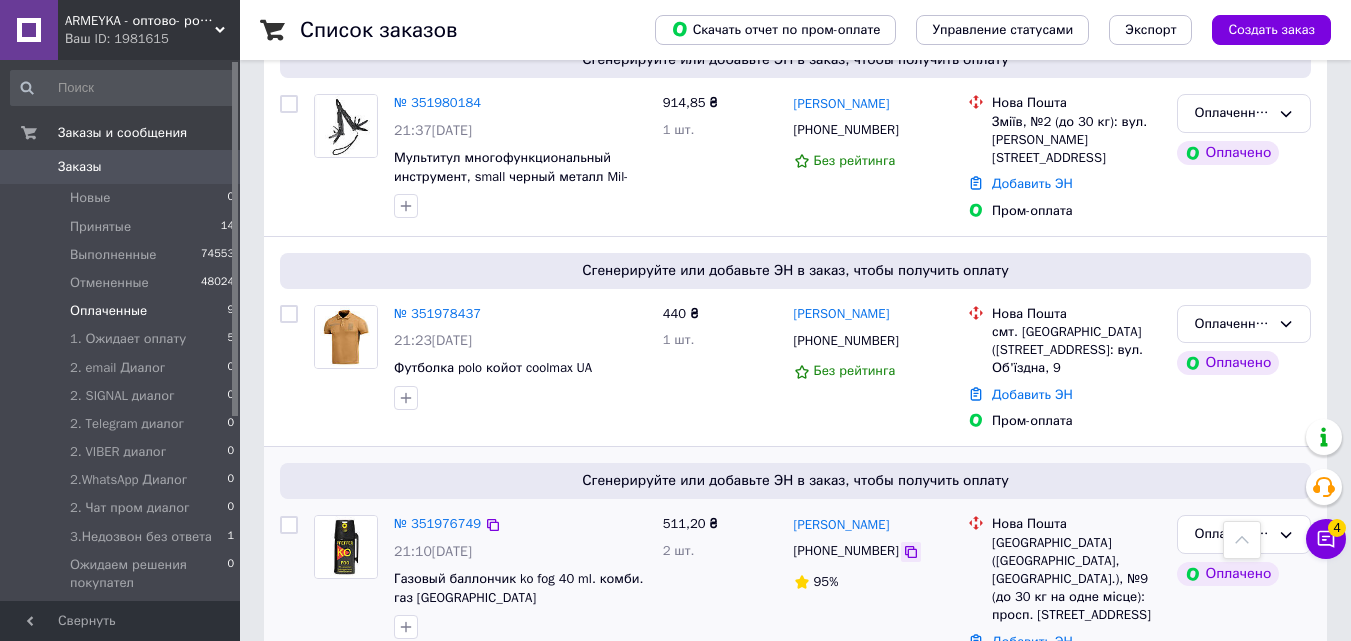 click 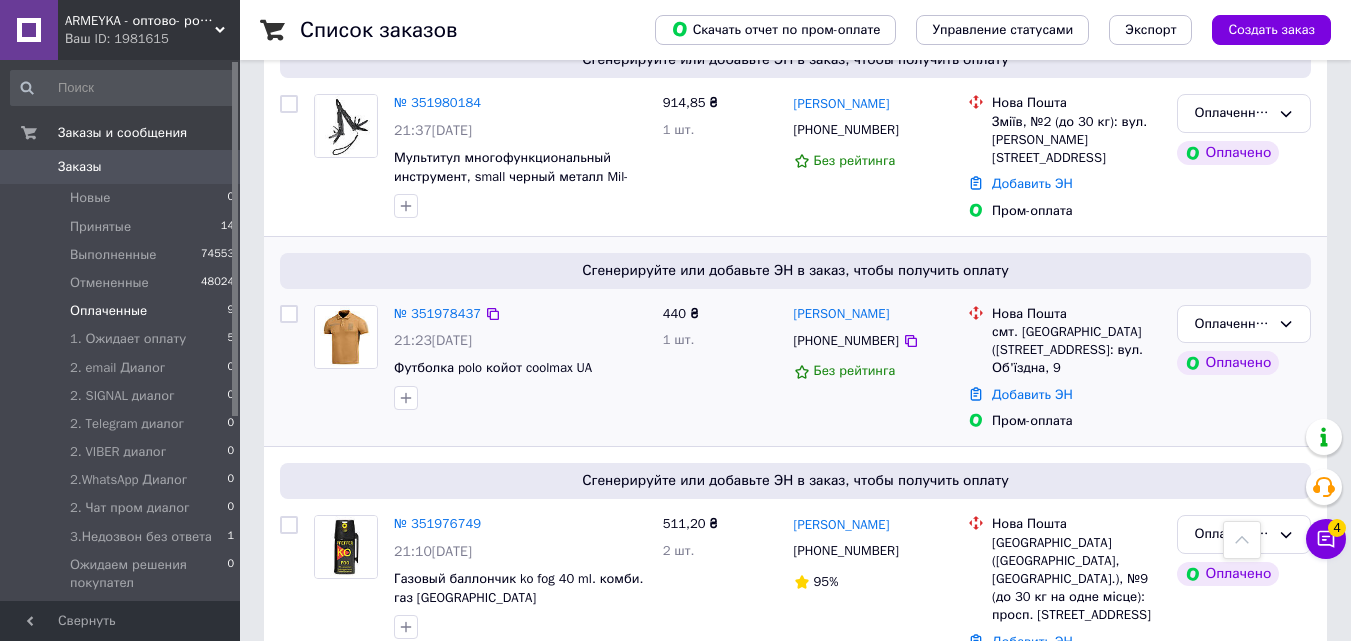 drag, startPoint x: 346, startPoint y: 373, endPoint x: 386, endPoint y: 369, distance: 40.1995 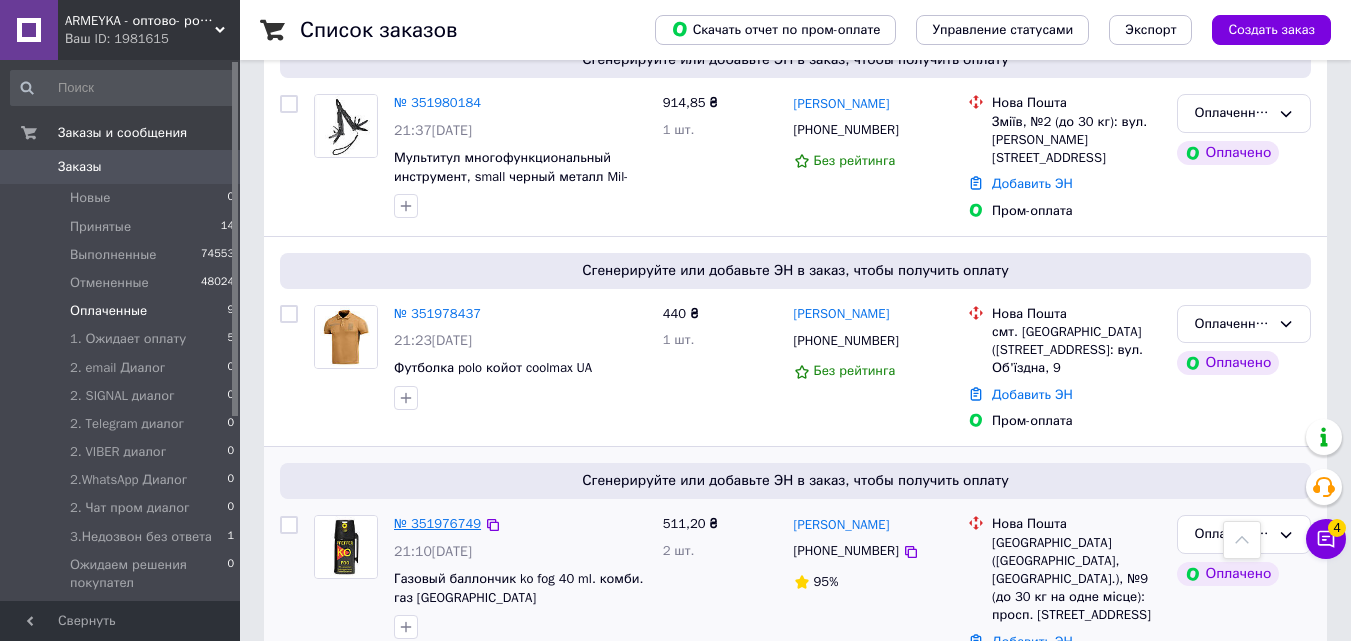 click on "№ 351976749" at bounding box center (437, 523) 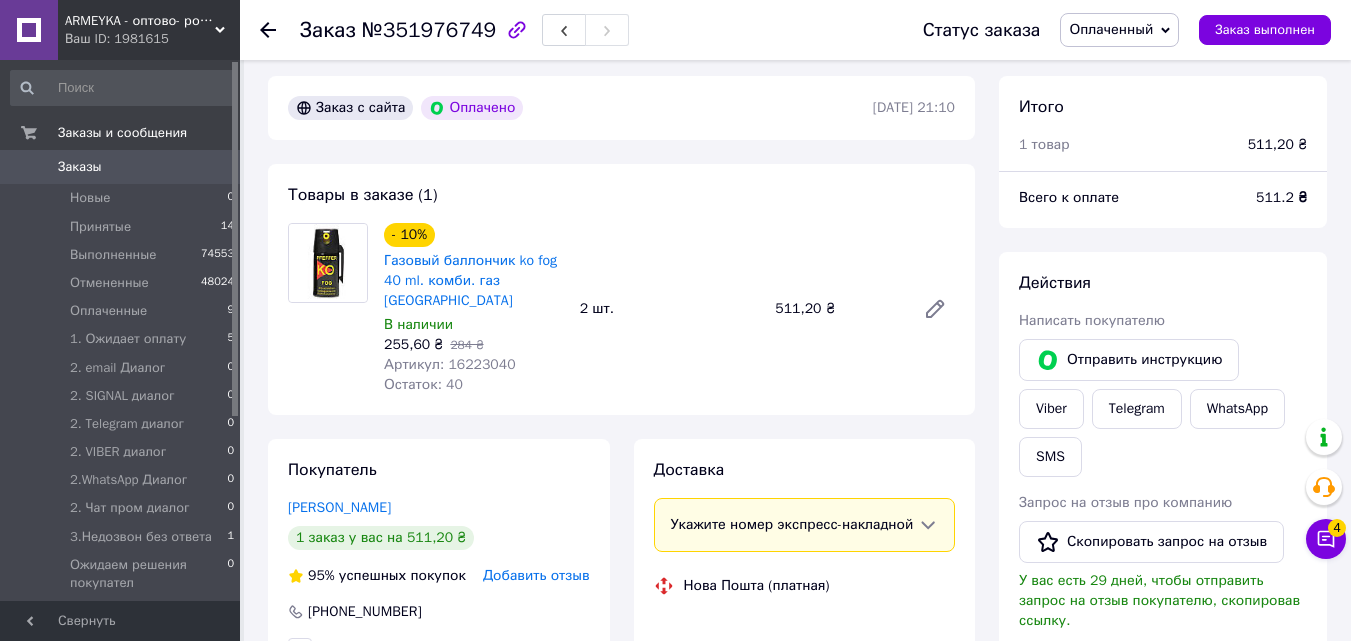 scroll, scrollTop: 300, scrollLeft: 0, axis: vertical 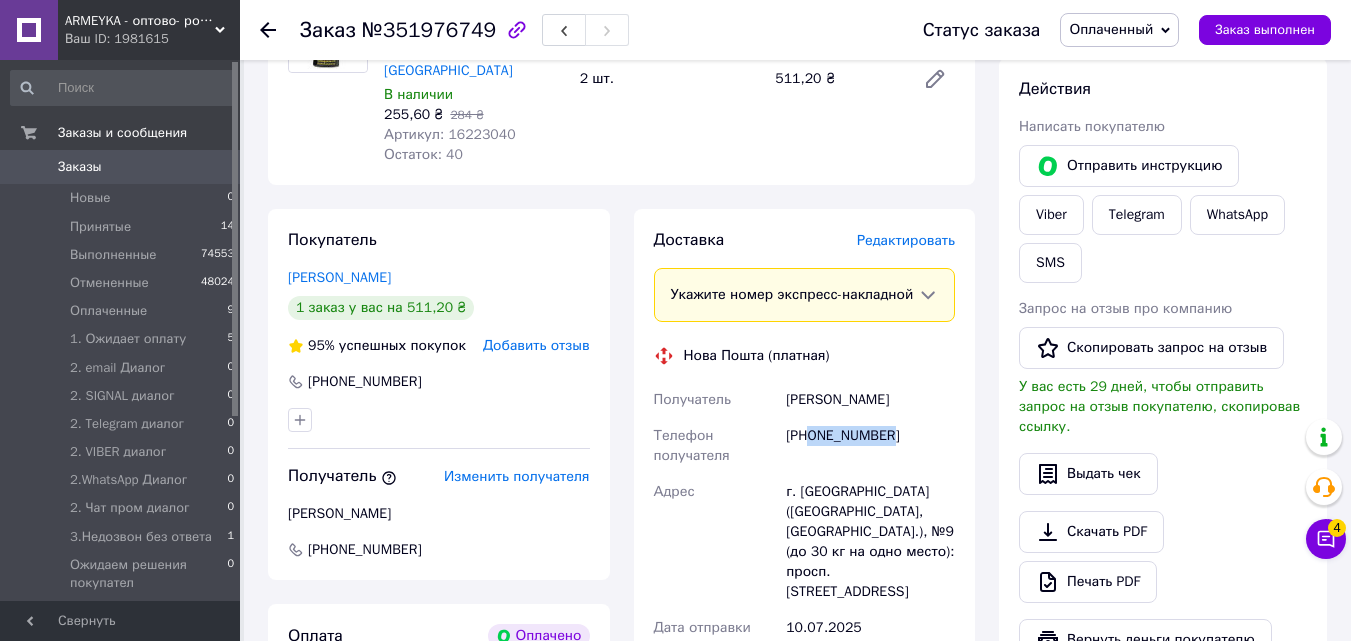 drag, startPoint x: 810, startPoint y: 431, endPoint x: 891, endPoint y: 442, distance: 81.7435 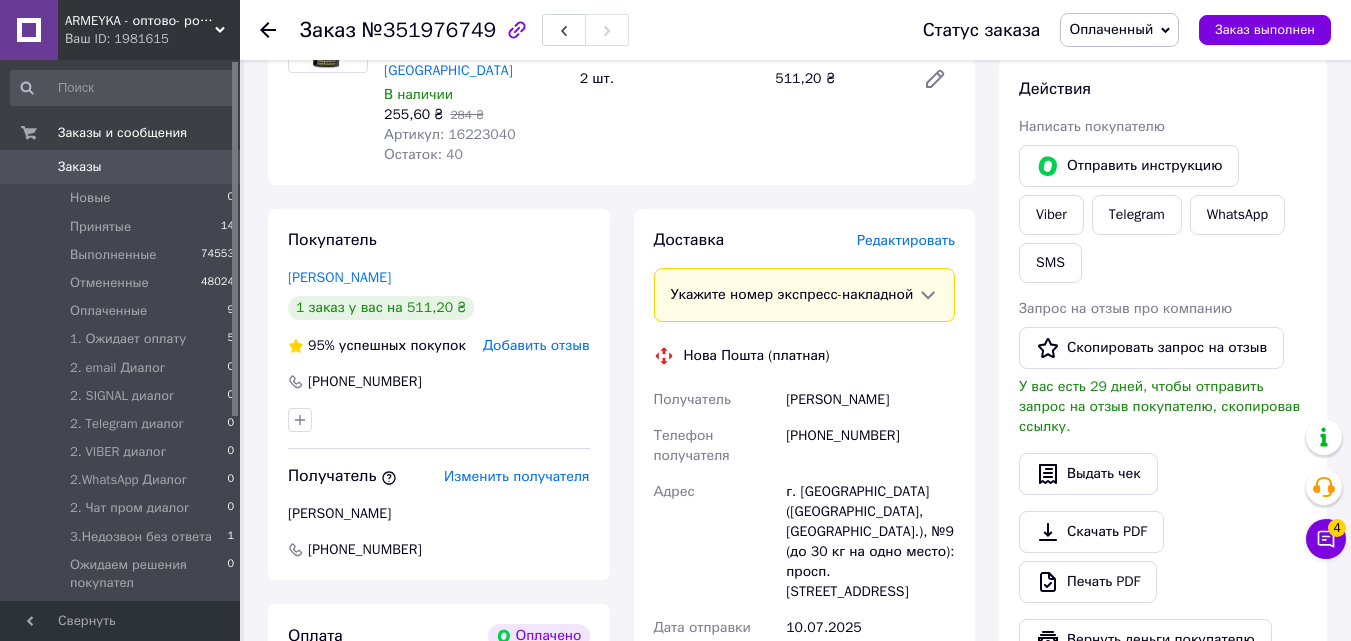 click on "Товары в заказе (1) - 10% Газовый баллончик ko fog 40 ml. комби. газ Германия В наличии 255,60 ₴   284 ₴ Артикул: 16223040 Остаток: 40 2 шт. 511,20 ₴" at bounding box center [621, 59] 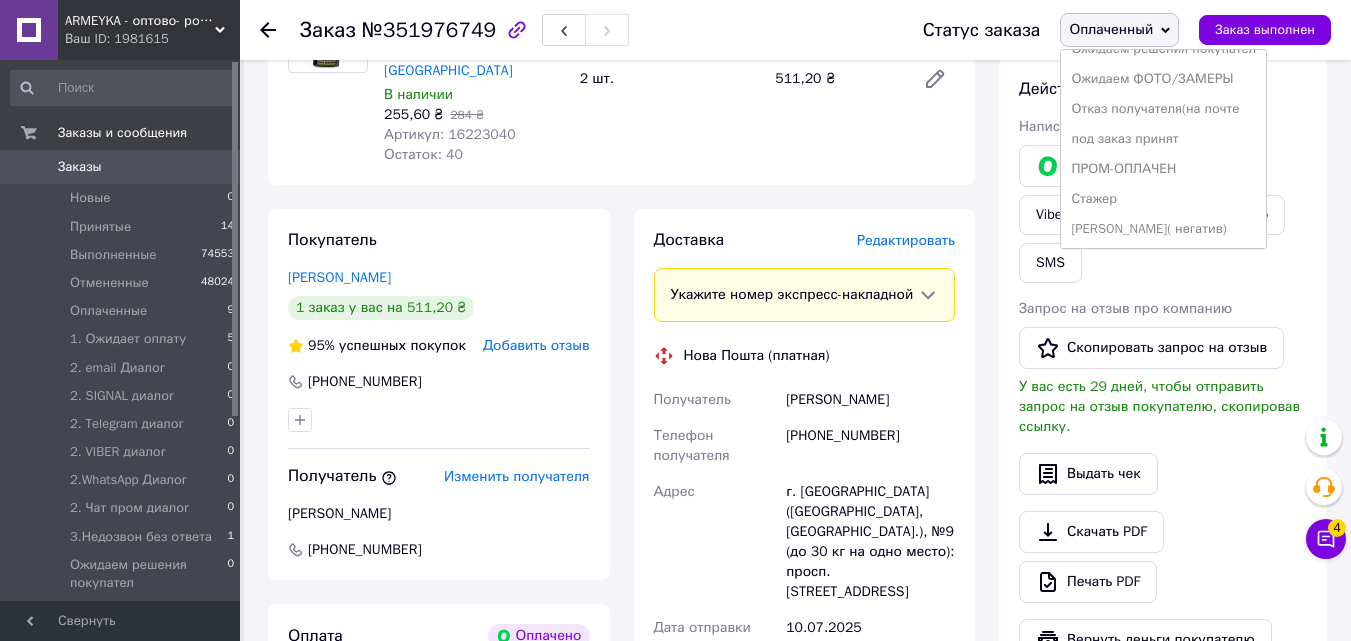 scroll, scrollTop: 352, scrollLeft: 0, axis: vertical 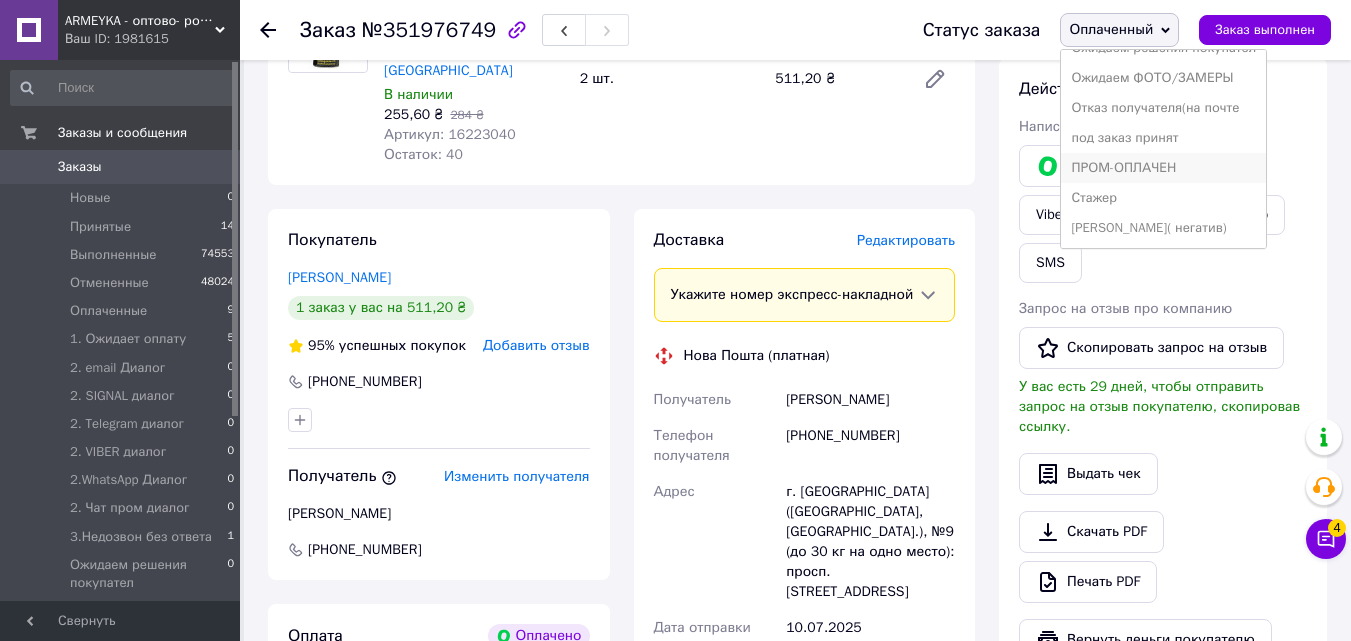 click on "ПРОМ-ОПЛАЧЕН" at bounding box center [1163, 168] 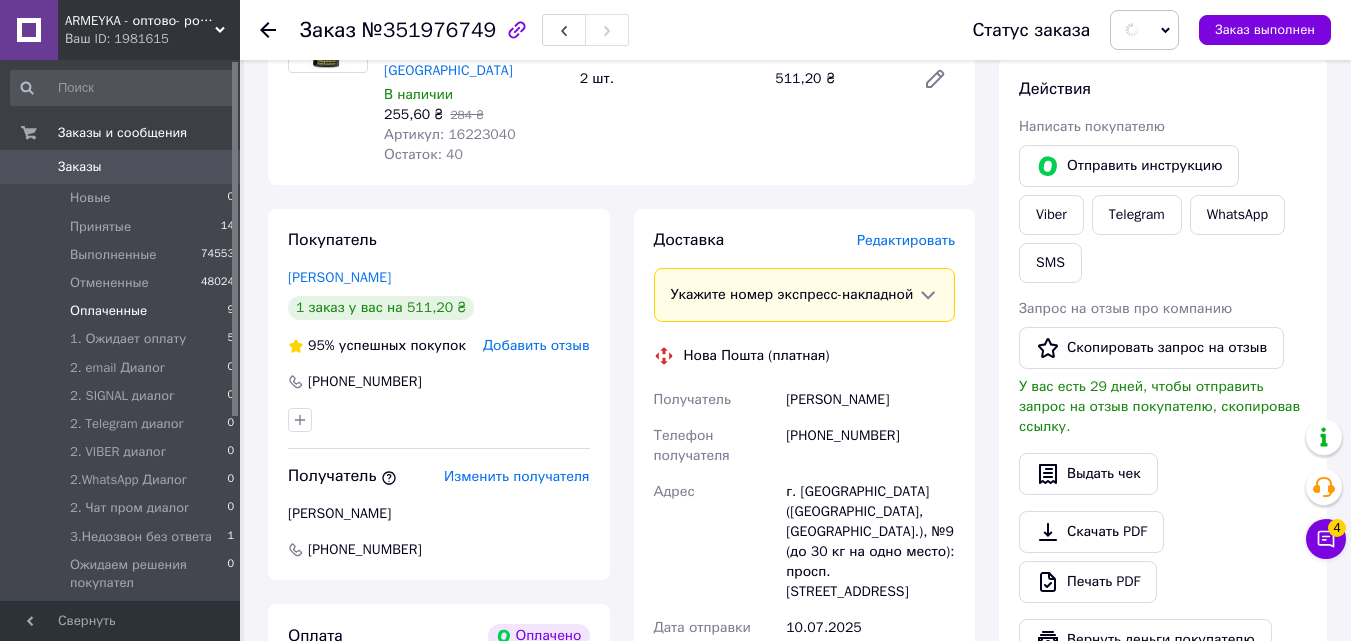 click on "Оплаченные 9" at bounding box center (123, 311) 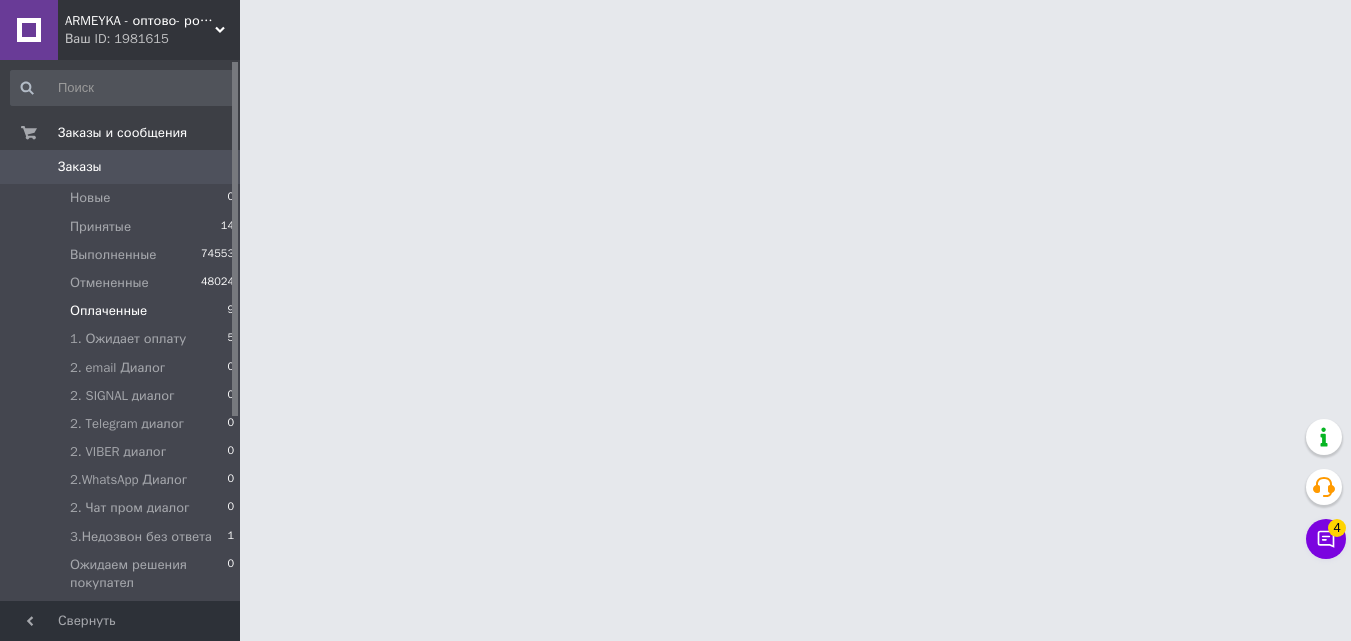 scroll, scrollTop: 0, scrollLeft: 0, axis: both 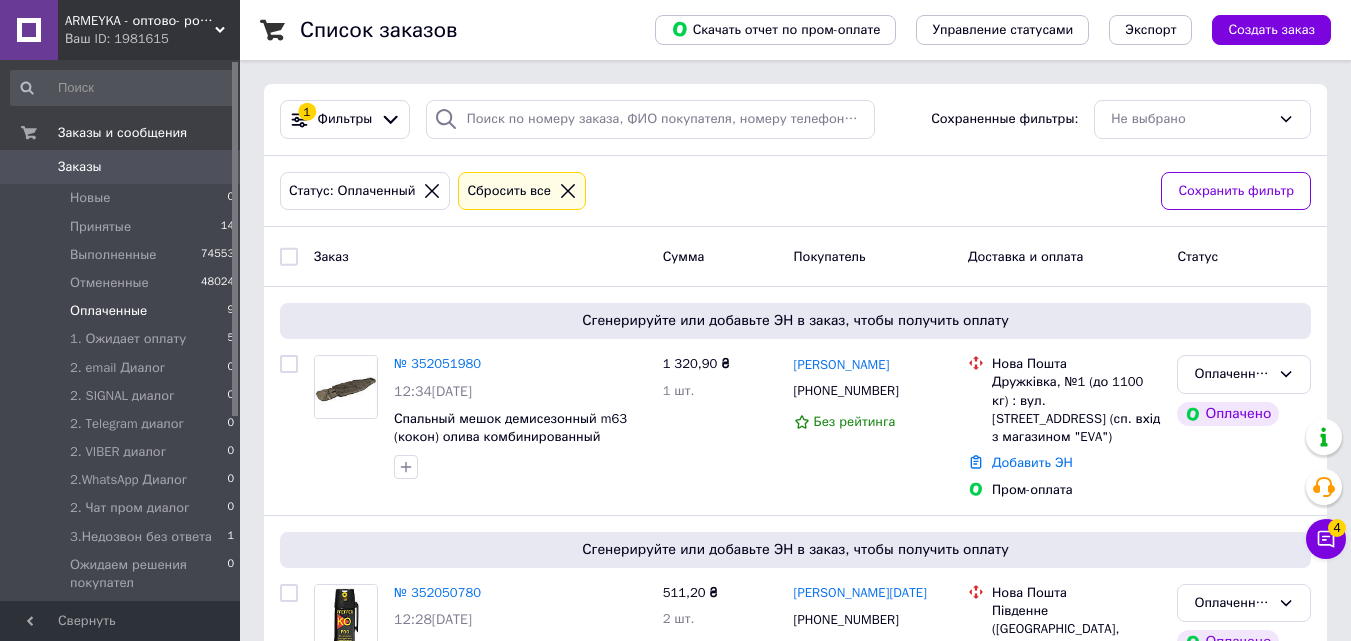 click on "Оплаченные" at bounding box center [108, 311] 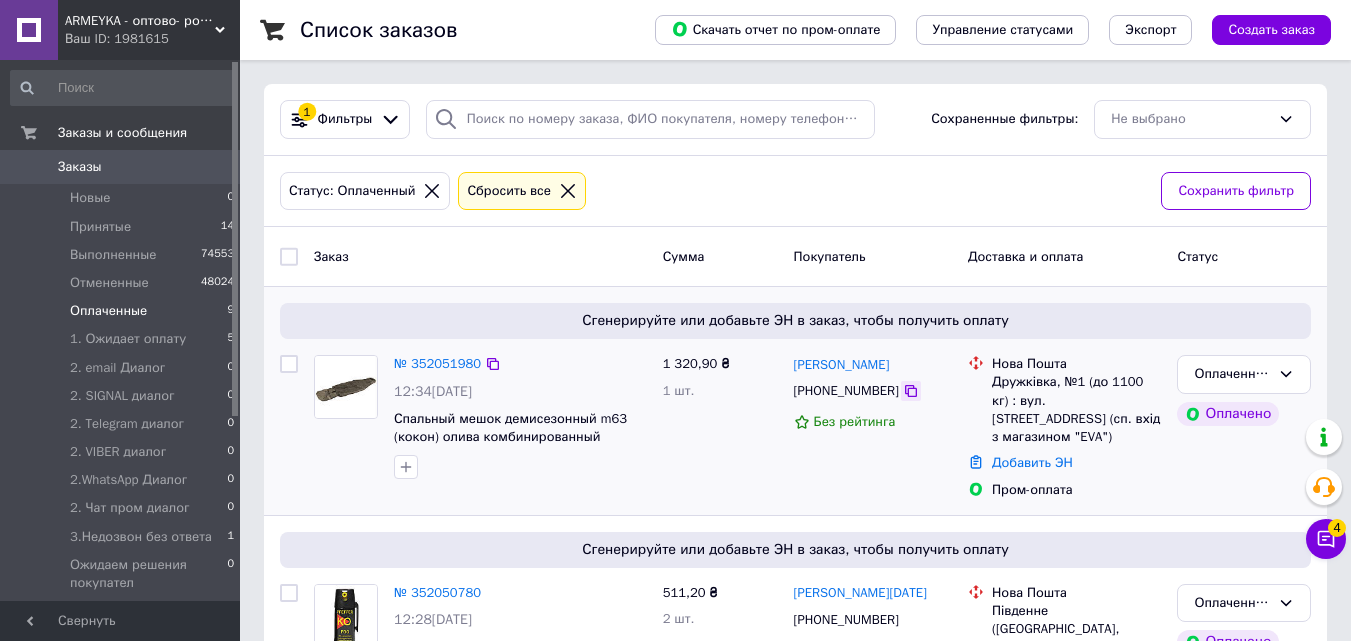 click 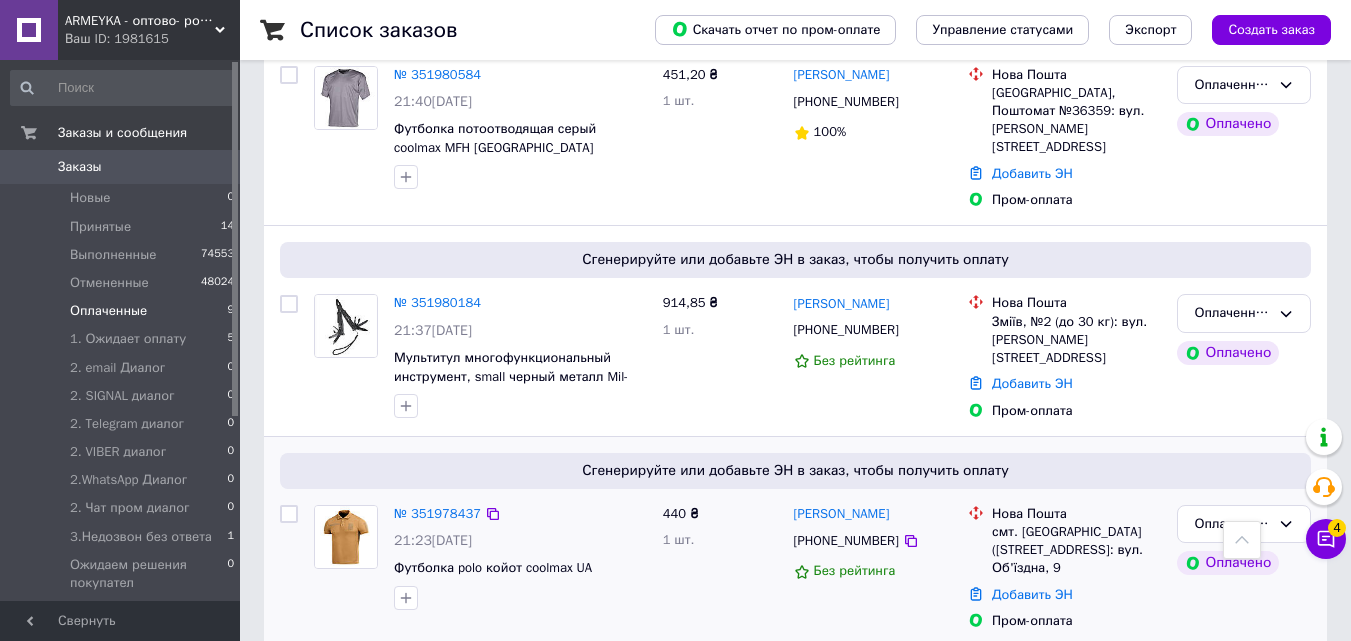 scroll, scrollTop: 1613, scrollLeft: 0, axis: vertical 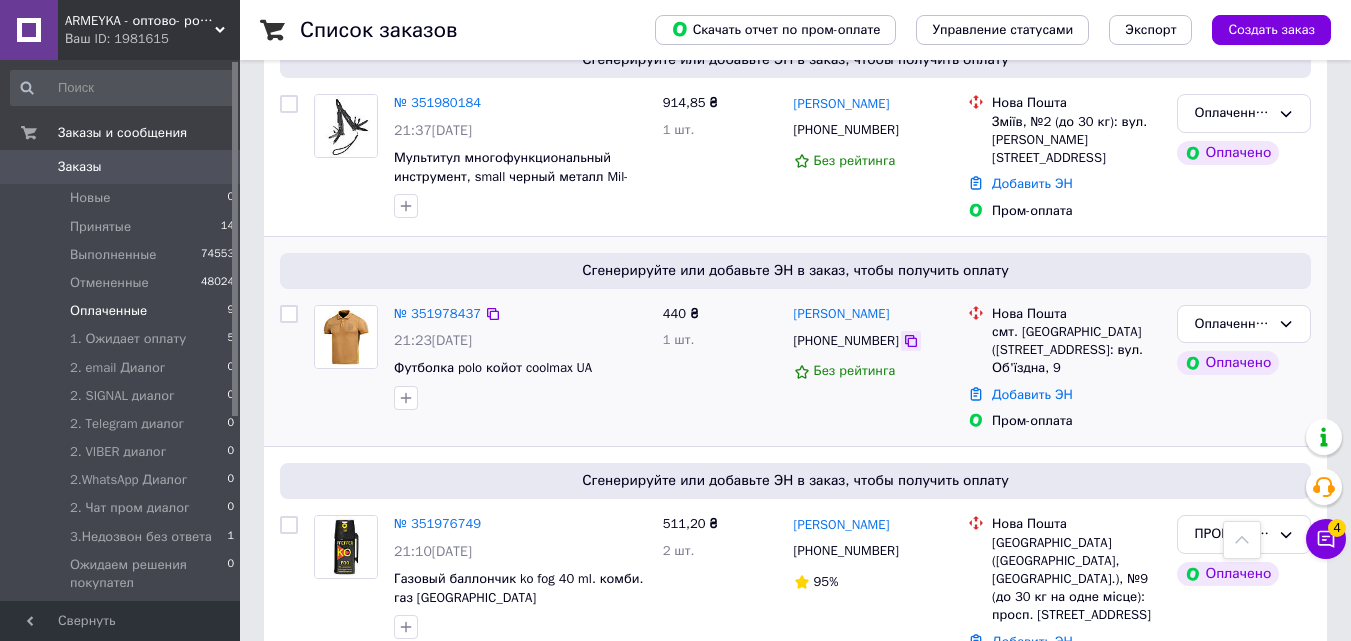 click 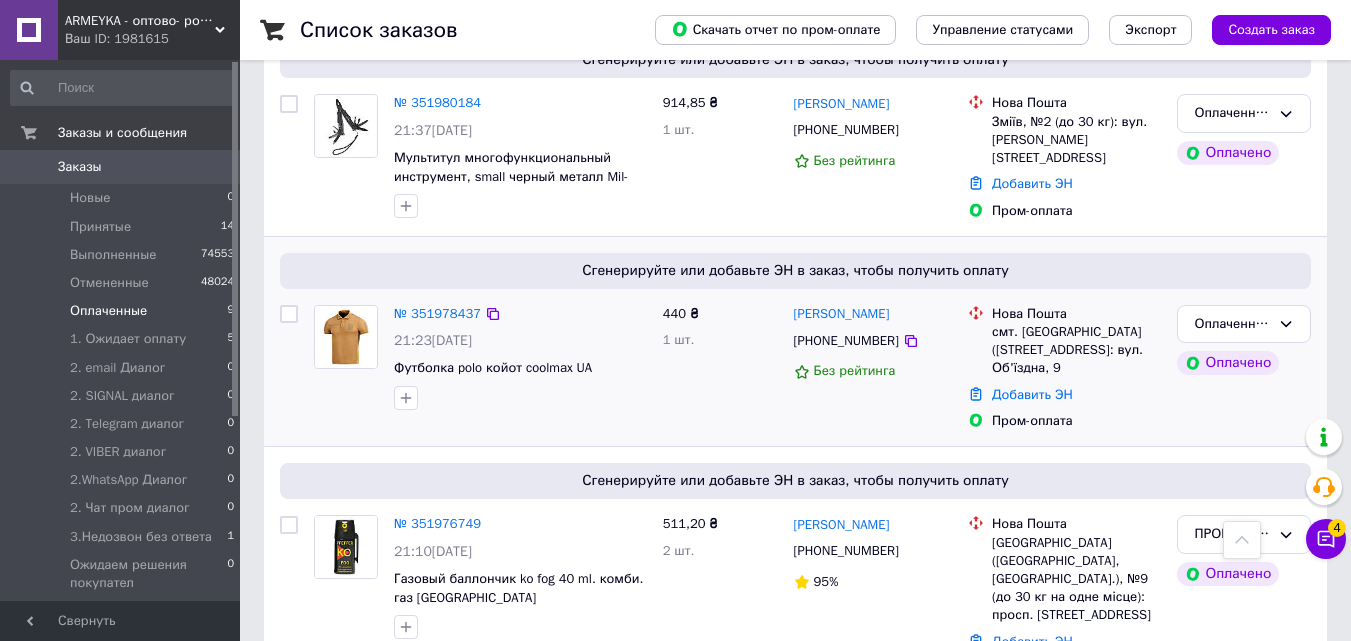 click at bounding box center (346, 357) 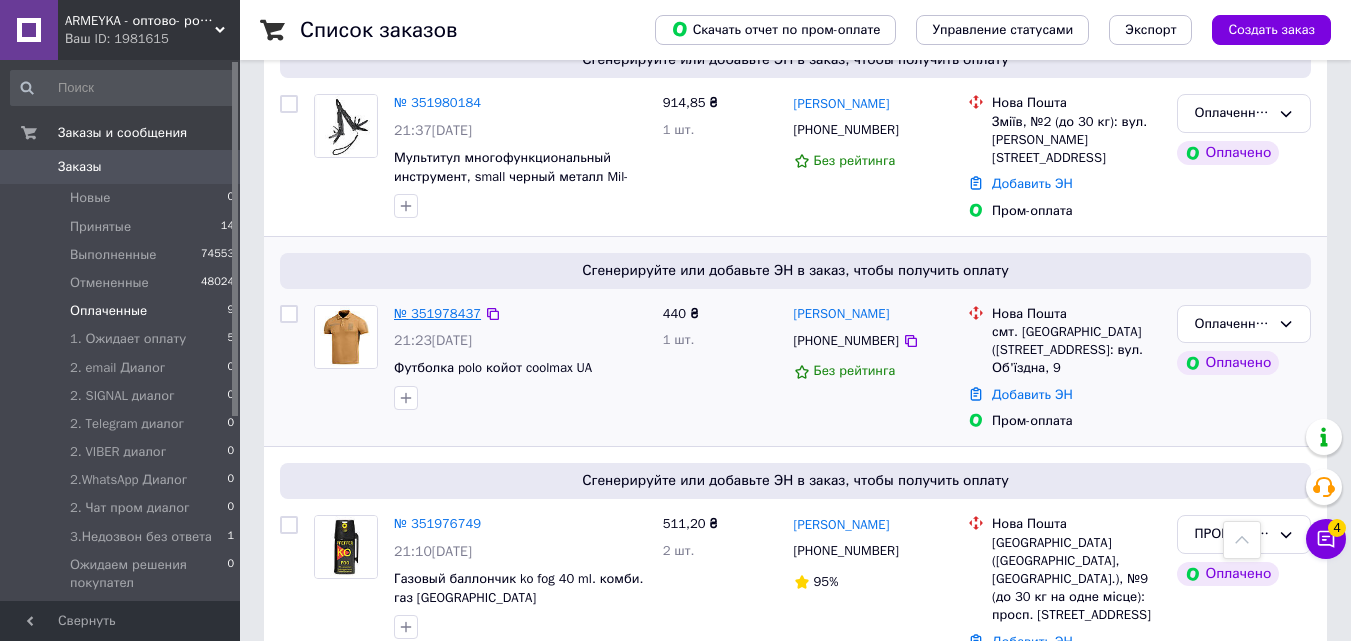 click on "№ 351978437" at bounding box center (437, 313) 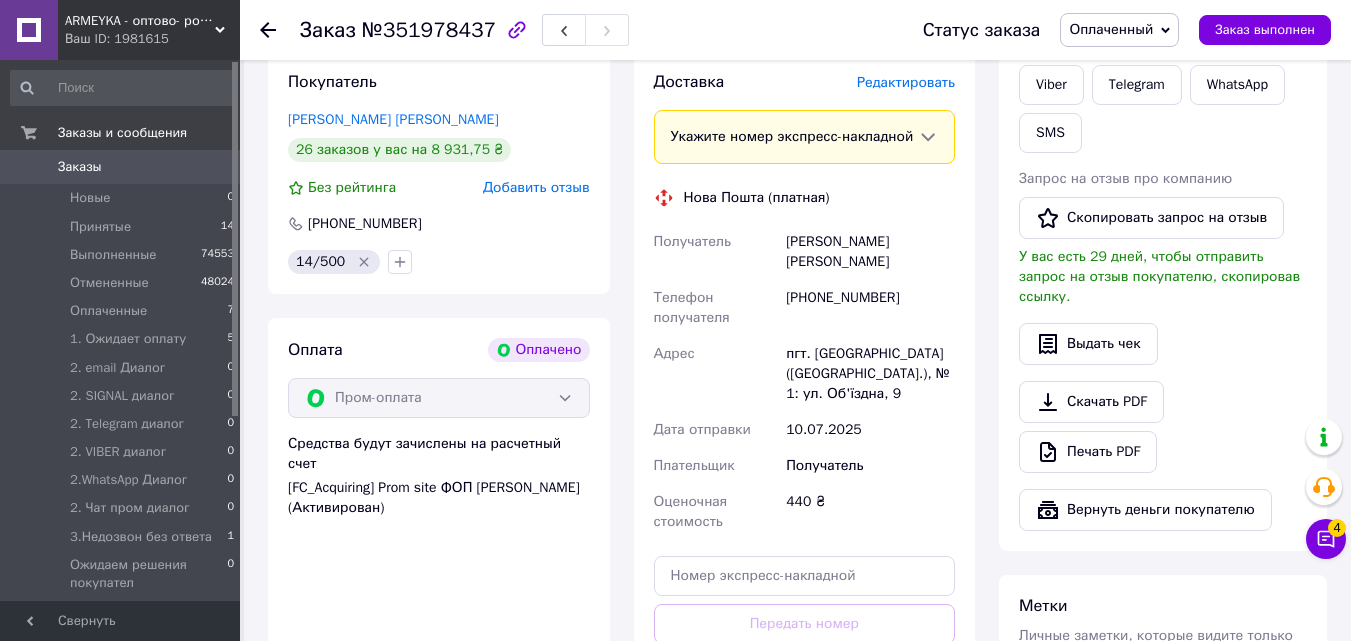 scroll, scrollTop: 408, scrollLeft: 0, axis: vertical 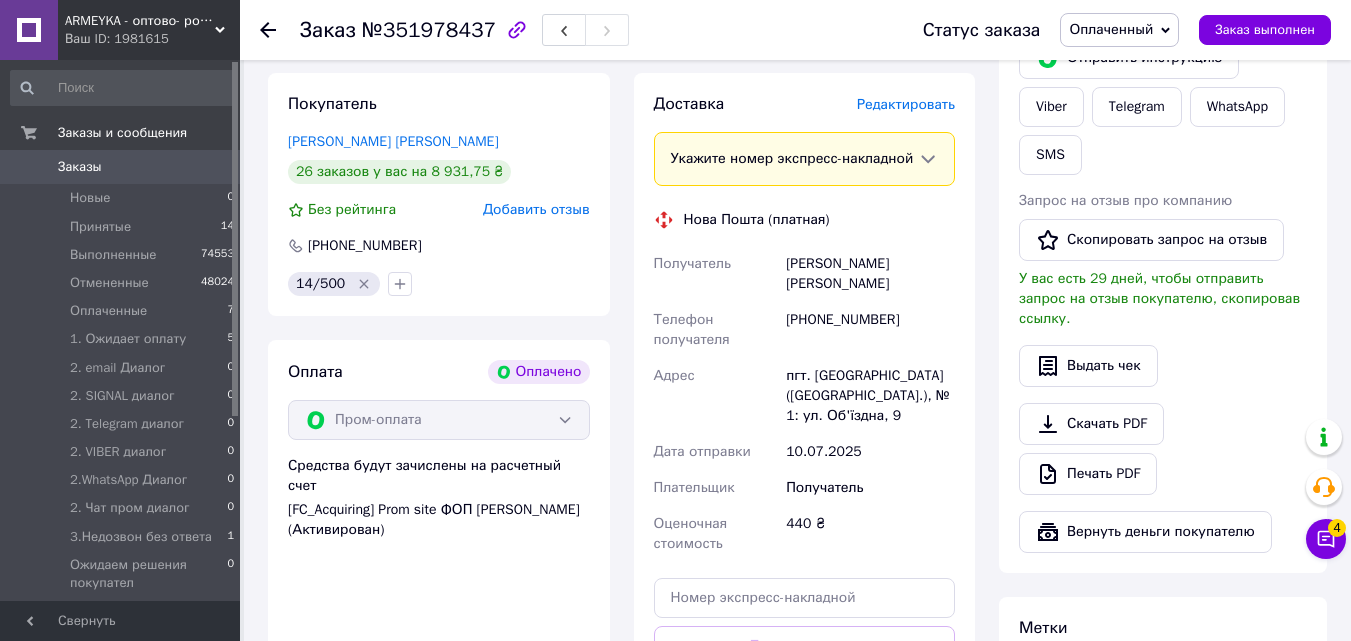 click on "Статус заказа Оплаченный Принят Выполнен Отменен 1. Ожидает оплату 2.  email  Диалог 2. SIGNAL диалог 2. Telegram диалог  2. VIBER диалог    2.WhatsApp  Диалог  2. Чат пром диалог 3.Недозвон без ответа Ожидаем решения покупател Ожидаем ФОТО/ЗАМЕРЫ Отказ получателя(на почте под заказ принят ПРОМ-ОПЛАЧЕН Стажер ХЕЙТ( негатив) Заказ выполнен" at bounding box center (1107, 30) 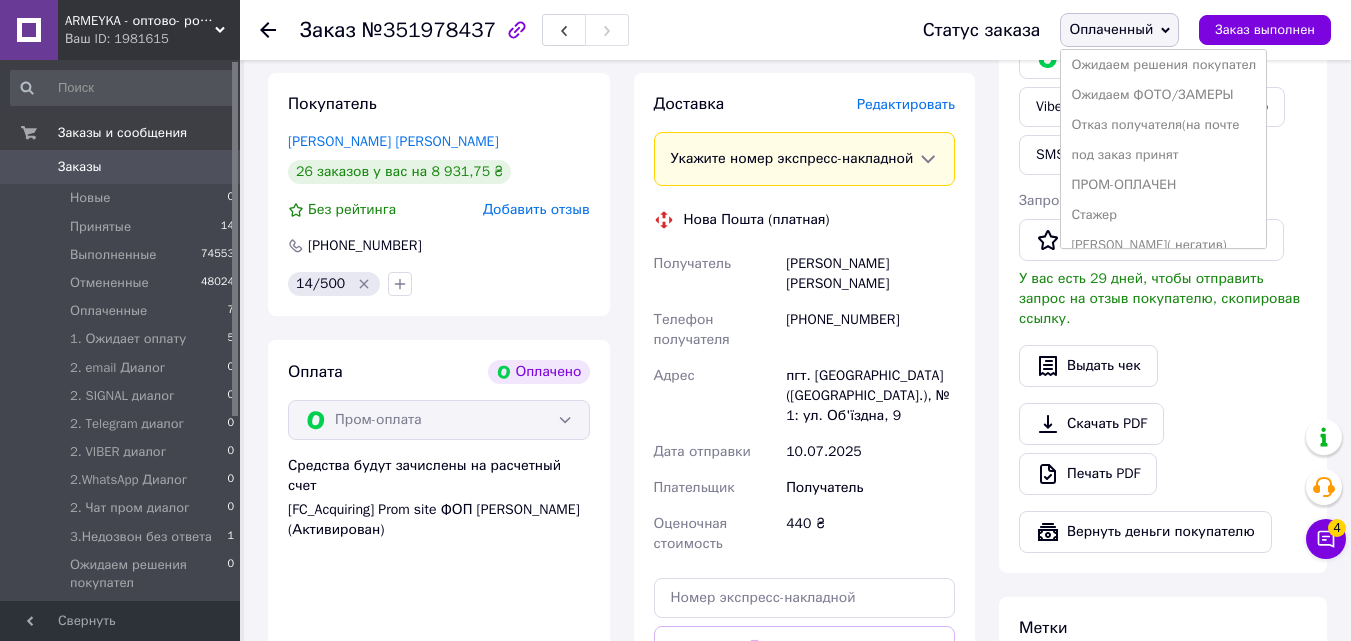 scroll, scrollTop: 352, scrollLeft: 0, axis: vertical 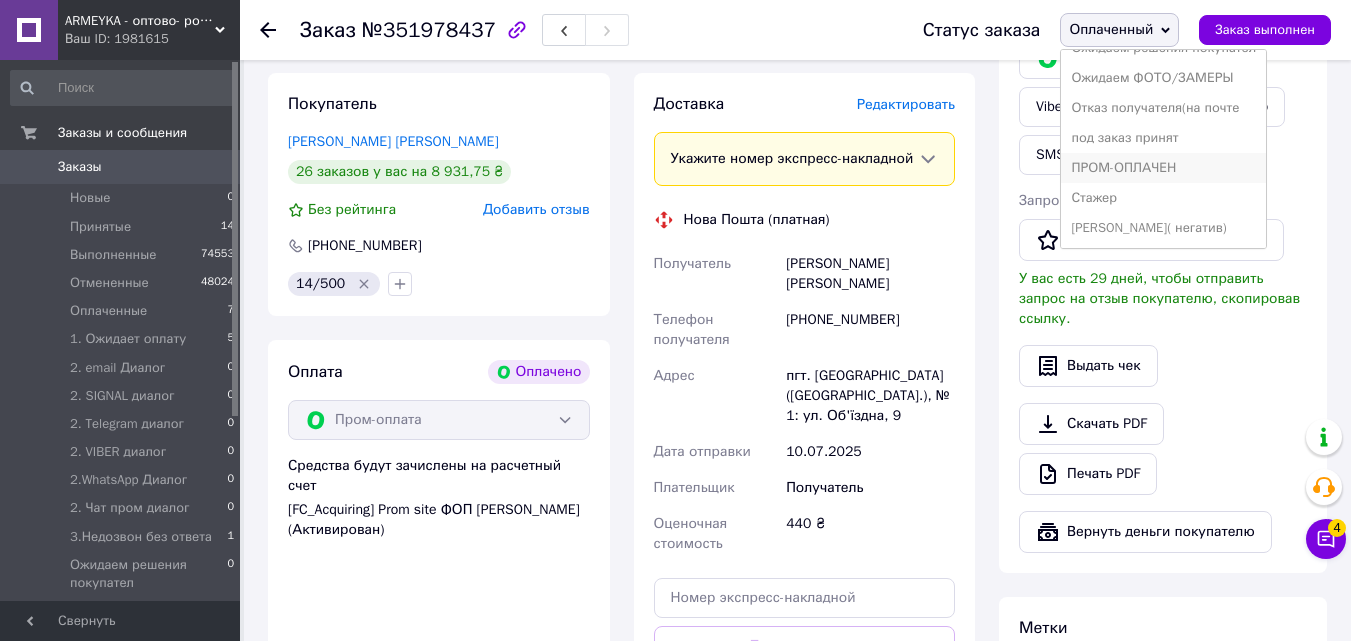click on "ПРОМ-ОПЛАЧЕН" at bounding box center [1163, 168] 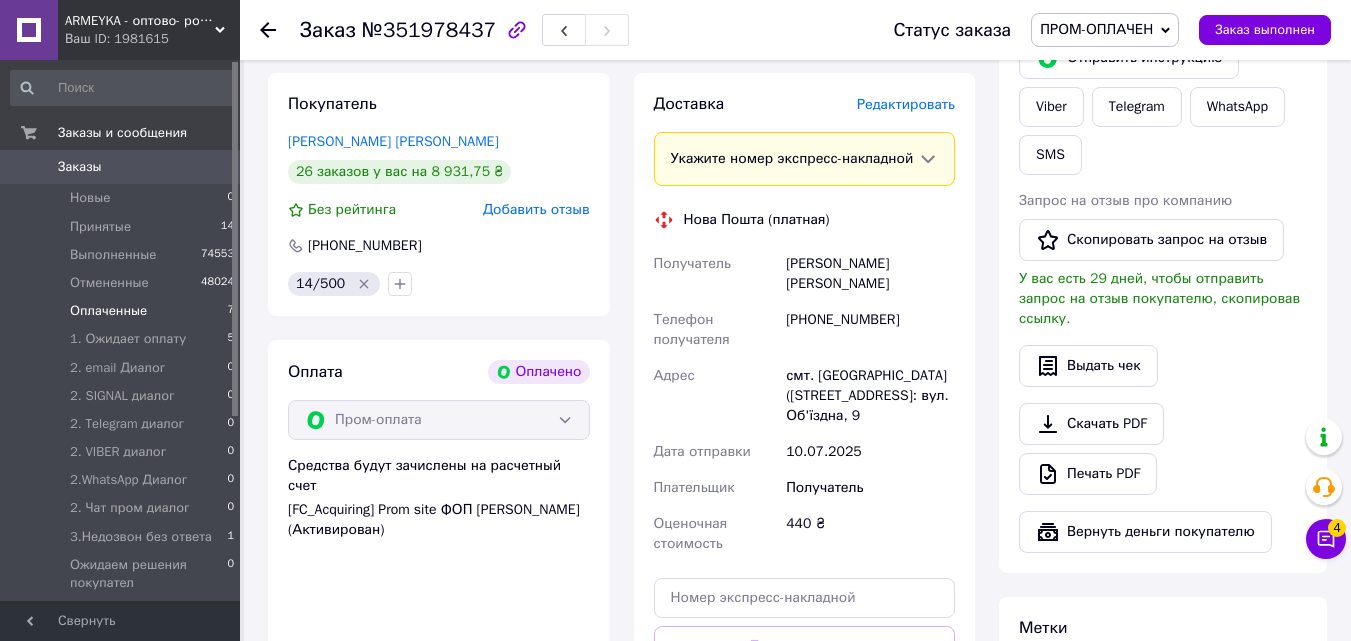 click on "Оплаченные" at bounding box center [108, 311] 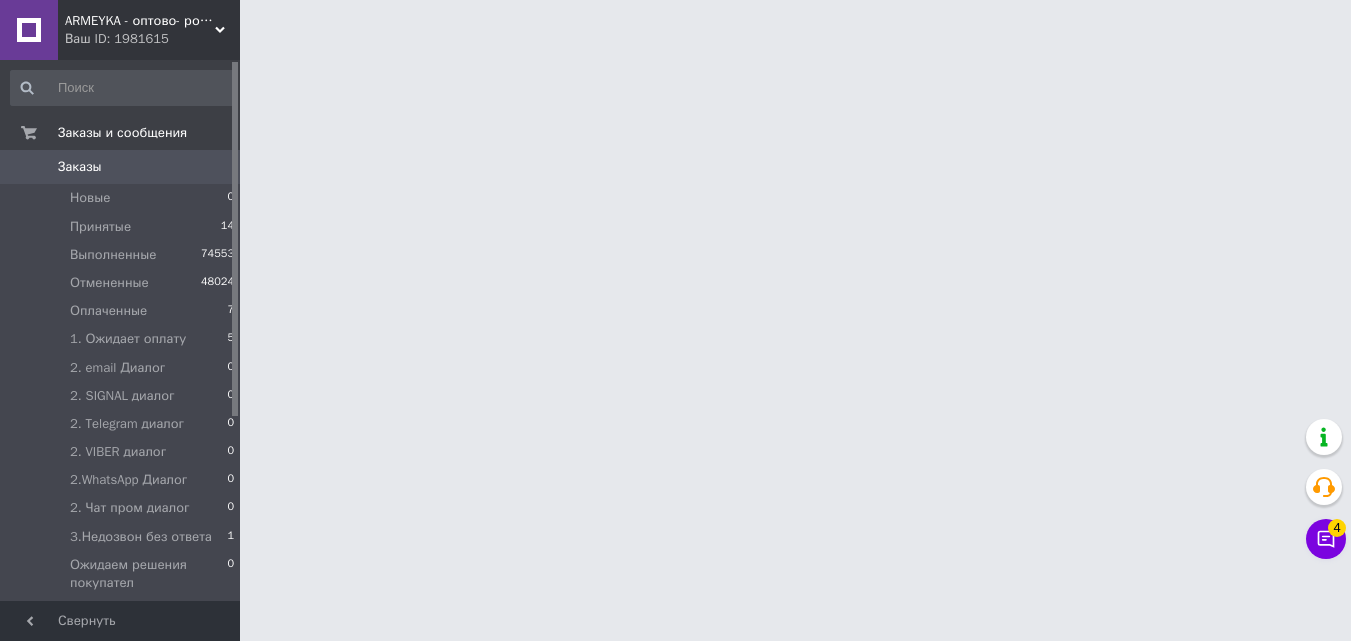 scroll, scrollTop: 0, scrollLeft: 0, axis: both 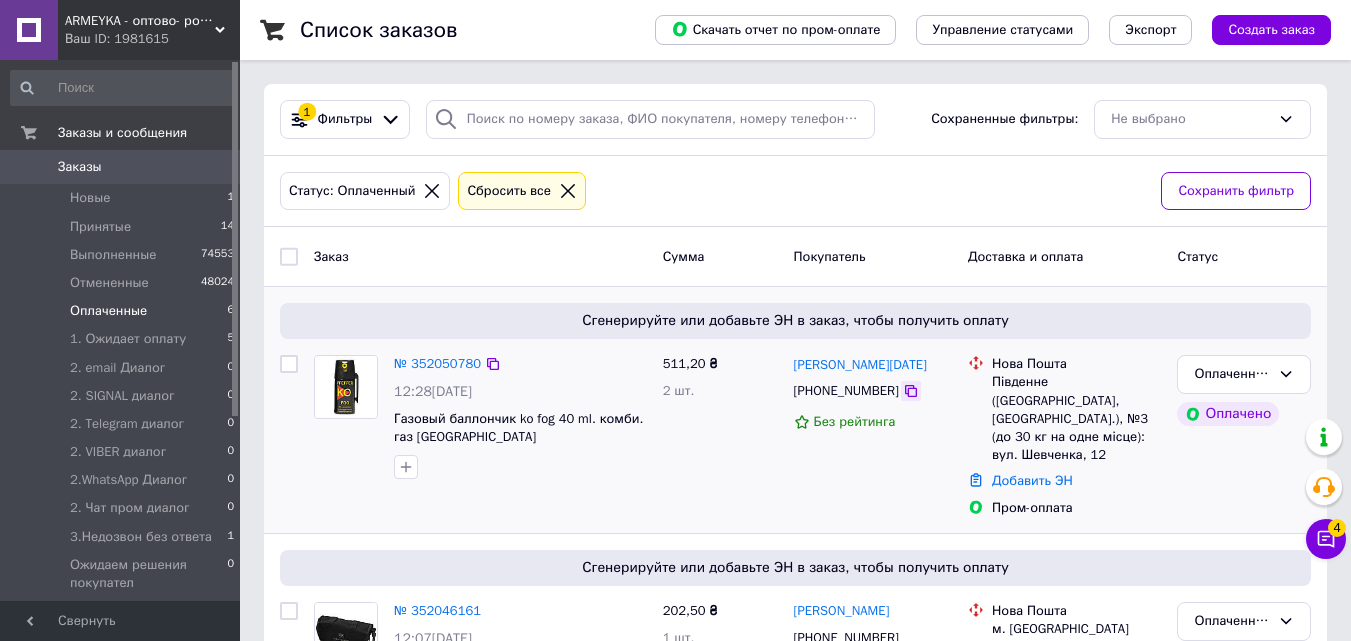 click 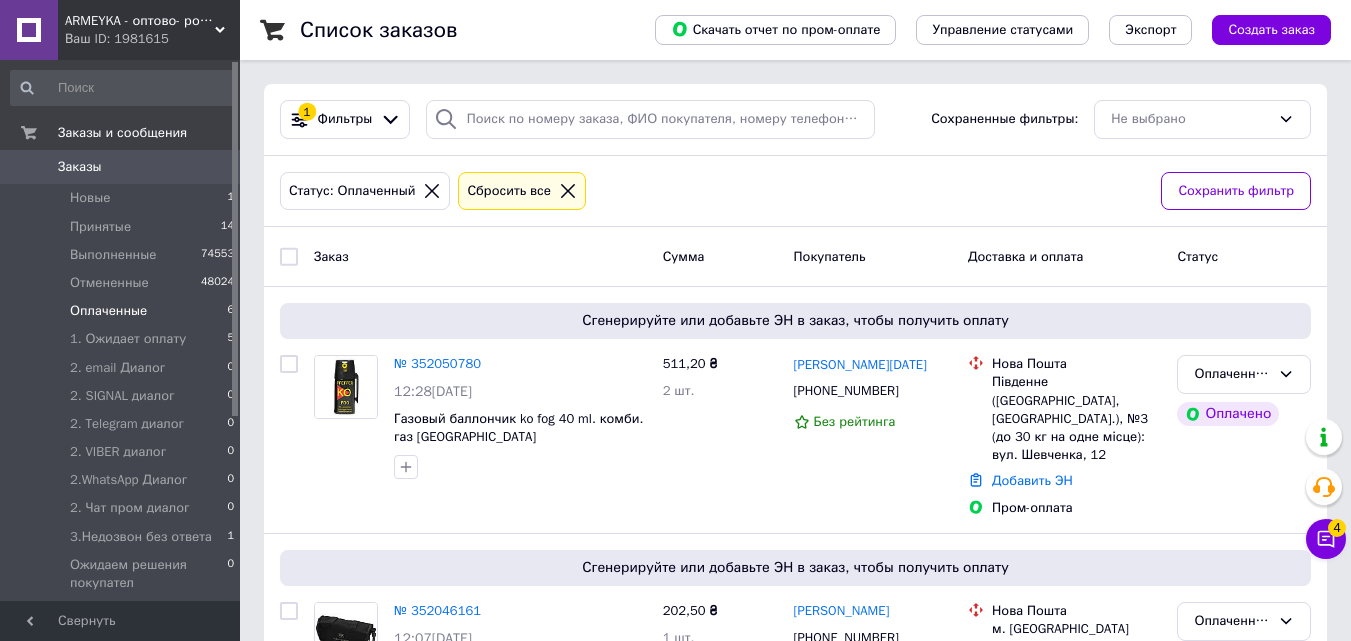 click on "Заказ" at bounding box center [480, 256] 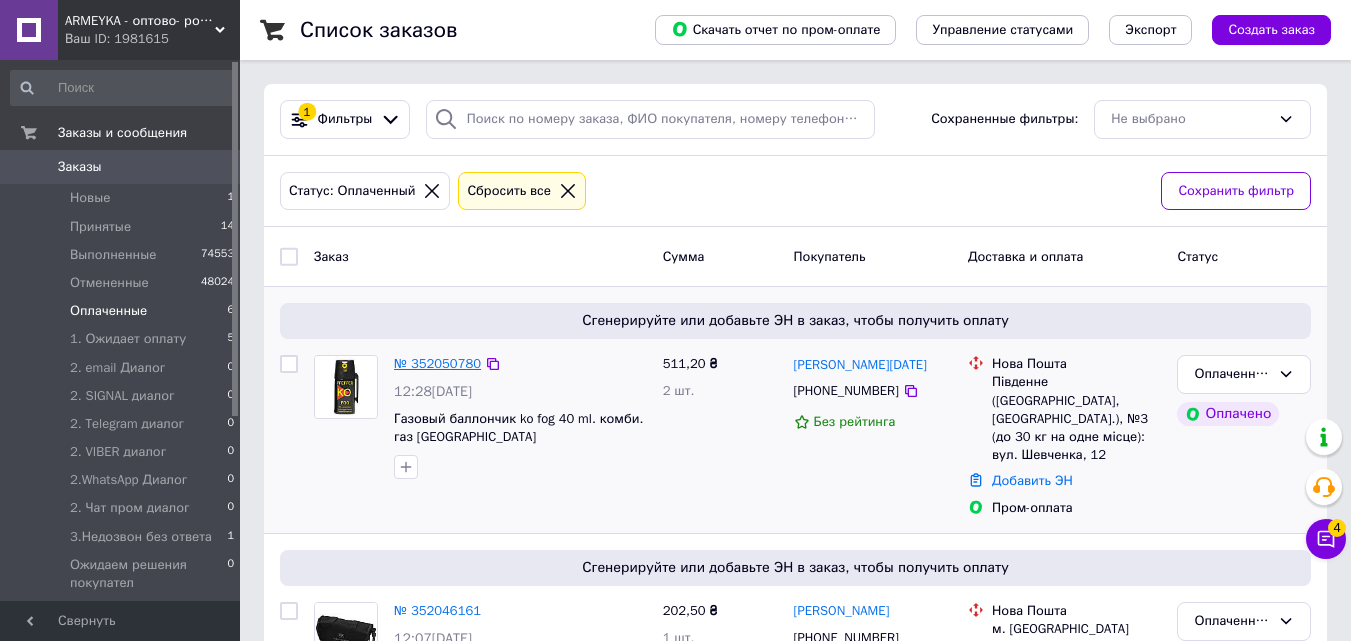 click on "№ 352050780" at bounding box center [437, 363] 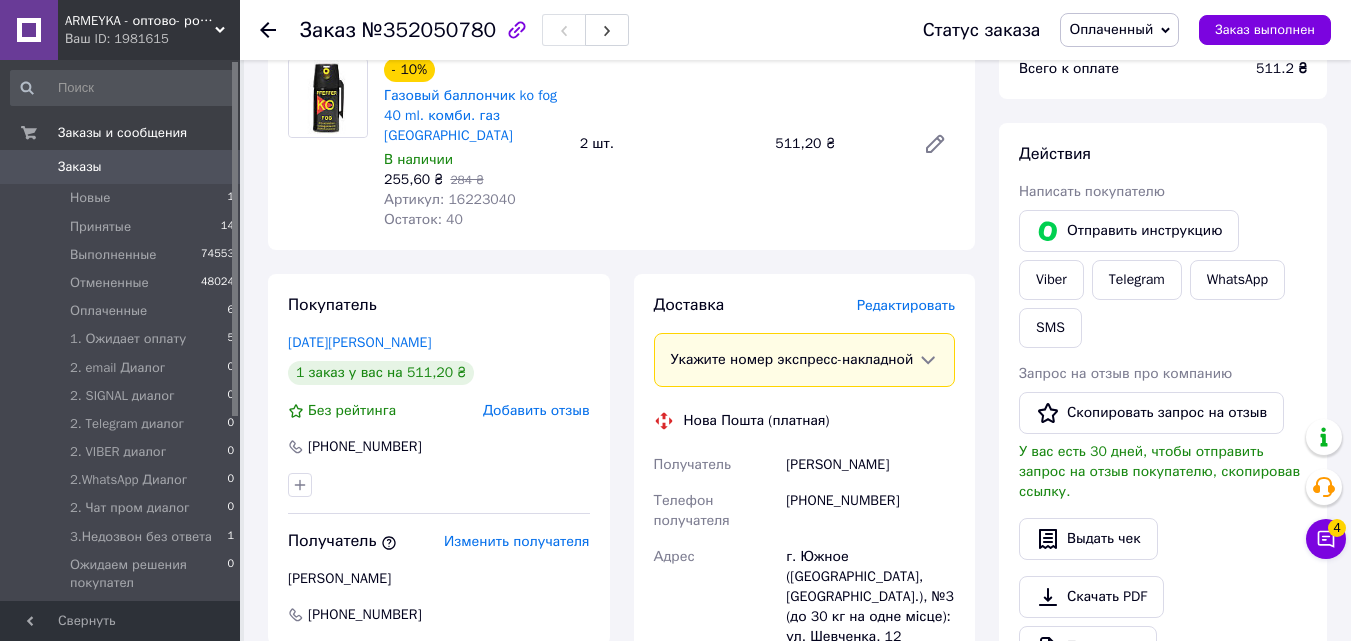 scroll, scrollTop: 200, scrollLeft: 0, axis: vertical 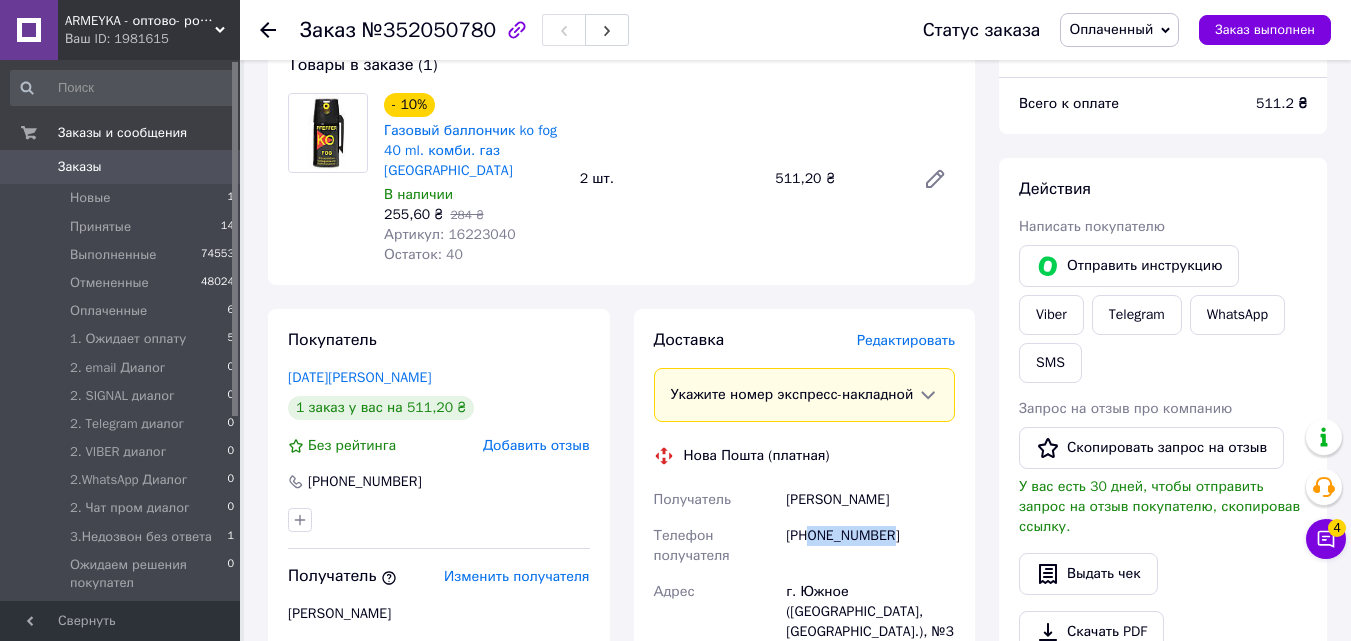 drag, startPoint x: 811, startPoint y: 535, endPoint x: 901, endPoint y: 548, distance: 90.934044 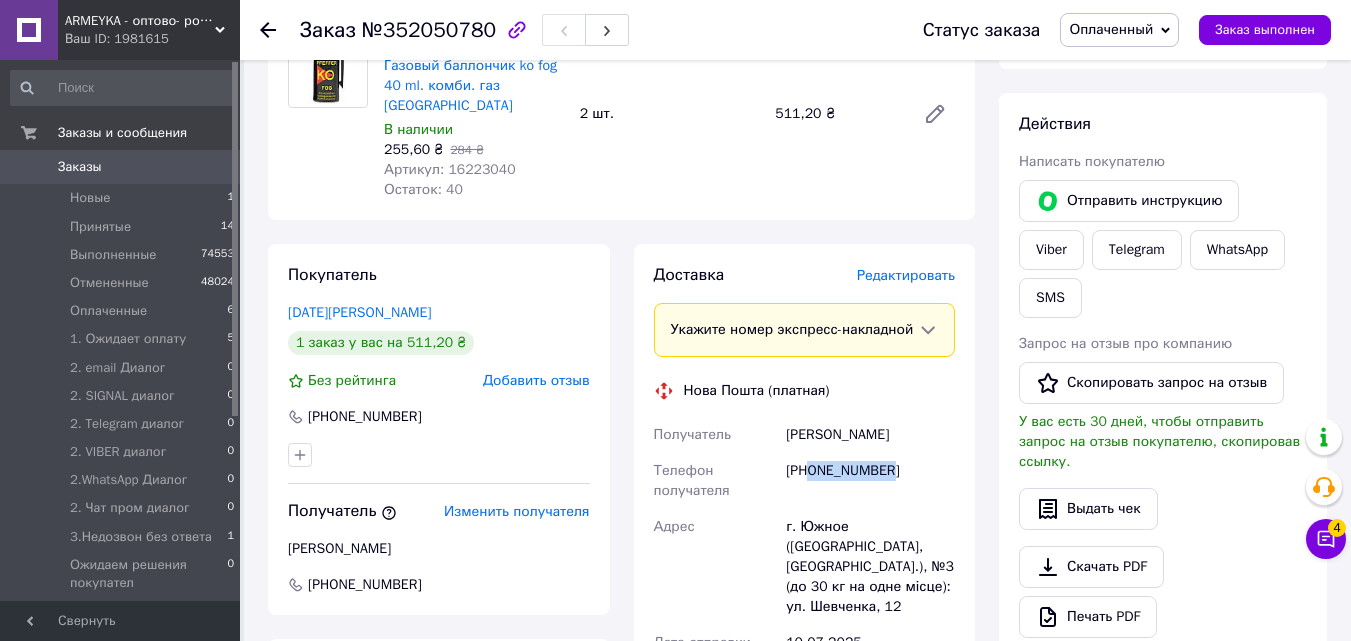 scroll, scrollTop: 300, scrollLeft: 0, axis: vertical 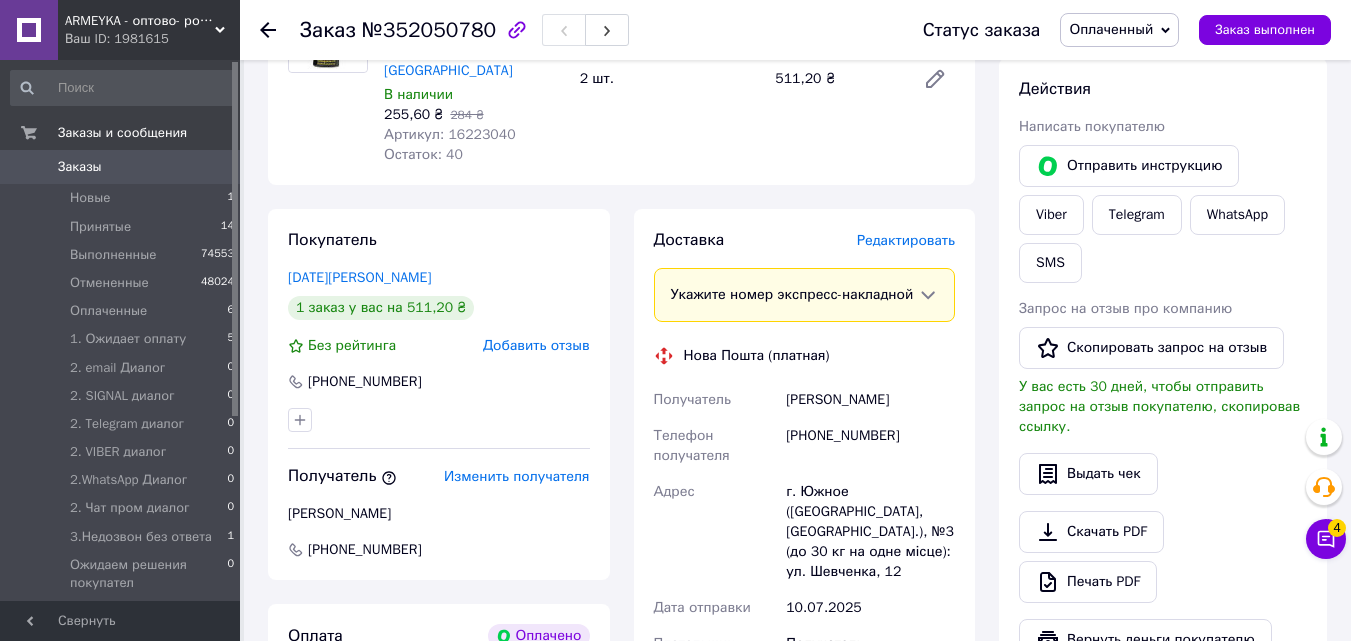 click at bounding box center [328, 79] 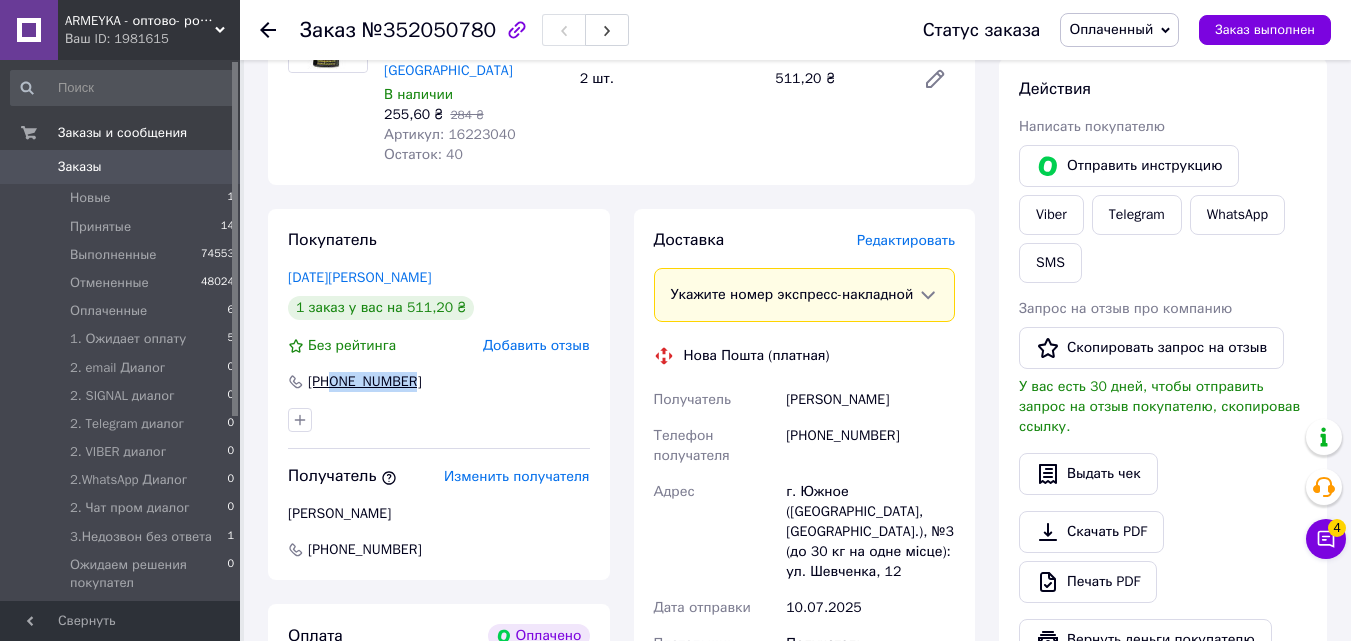 drag, startPoint x: 424, startPoint y: 362, endPoint x: 334, endPoint y: 364, distance: 90.02222 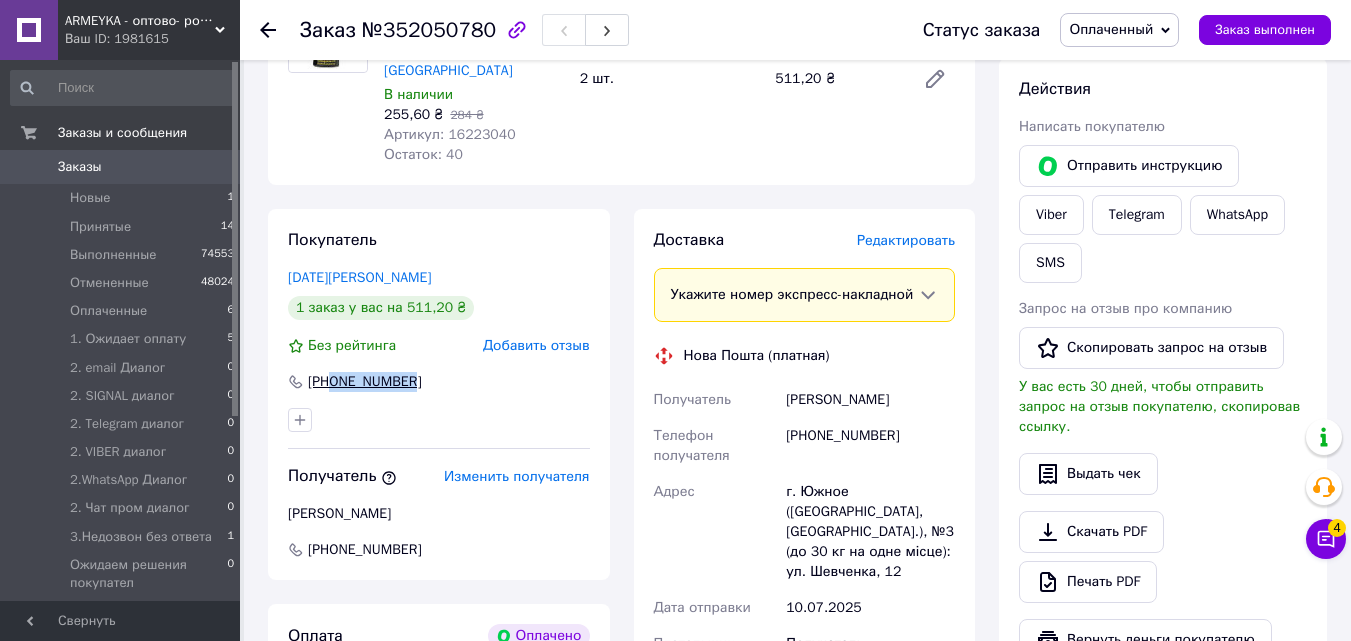 click on "[PHONE_NUMBER]" at bounding box center [439, 382] 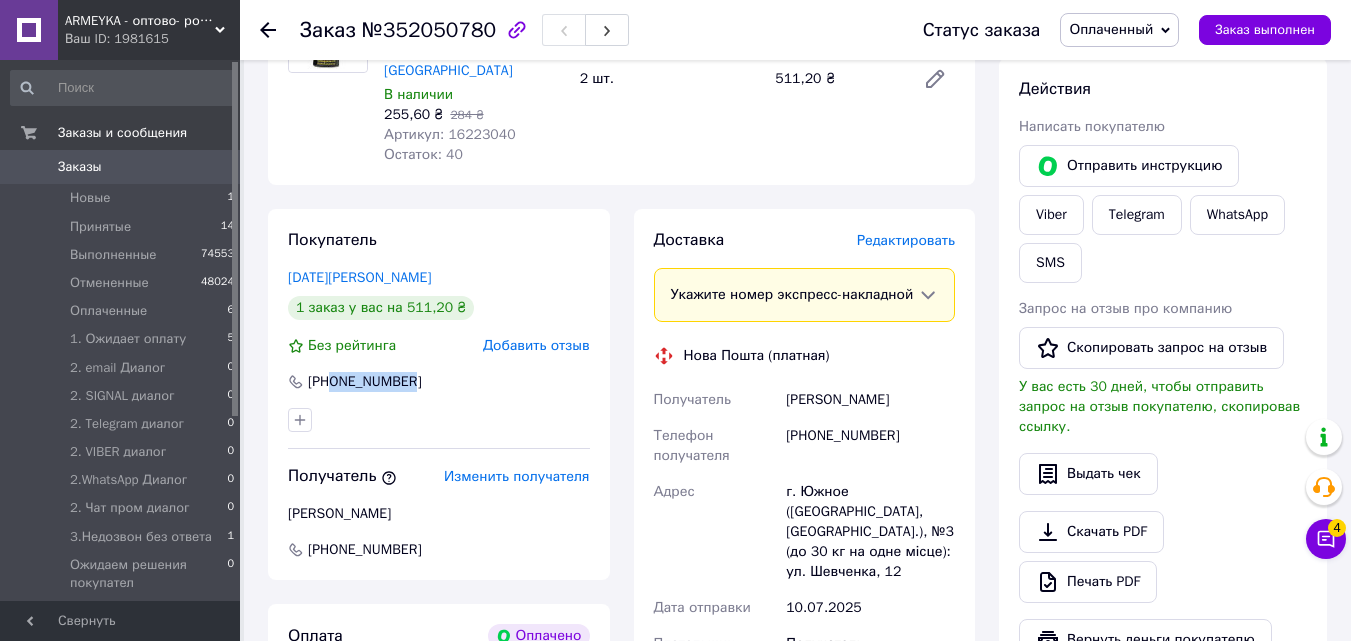 scroll, scrollTop: 200, scrollLeft: 0, axis: vertical 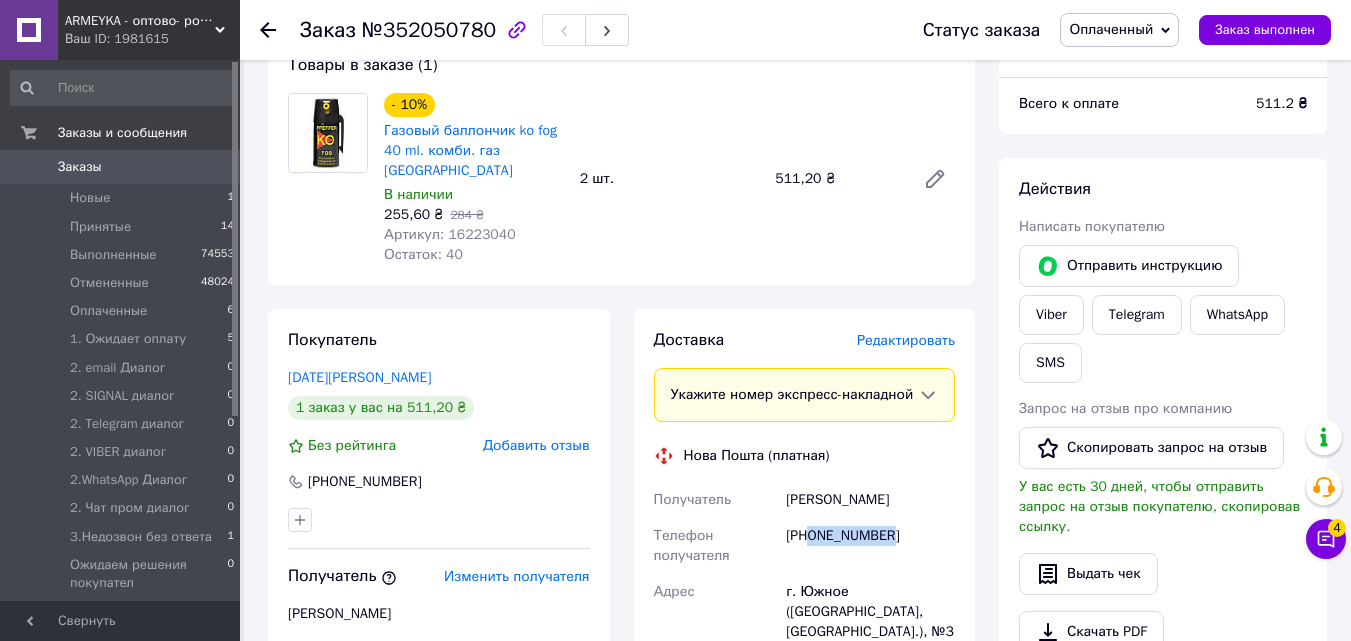 drag, startPoint x: 811, startPoint y: 531, endPoint x: 907, endPoint y: 529, distance: 96.02083 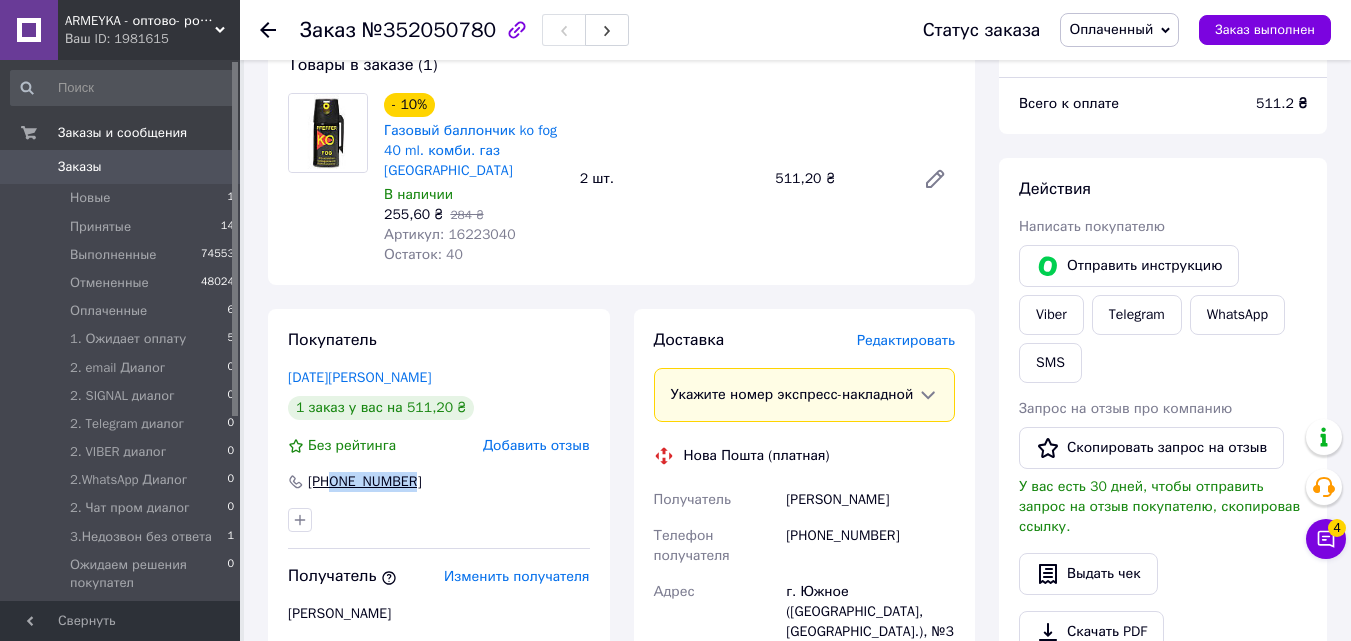 drag, startPoint x: 417, startPoint y: 467, endPoint x: 330, endPoint y: 467, distance: 87 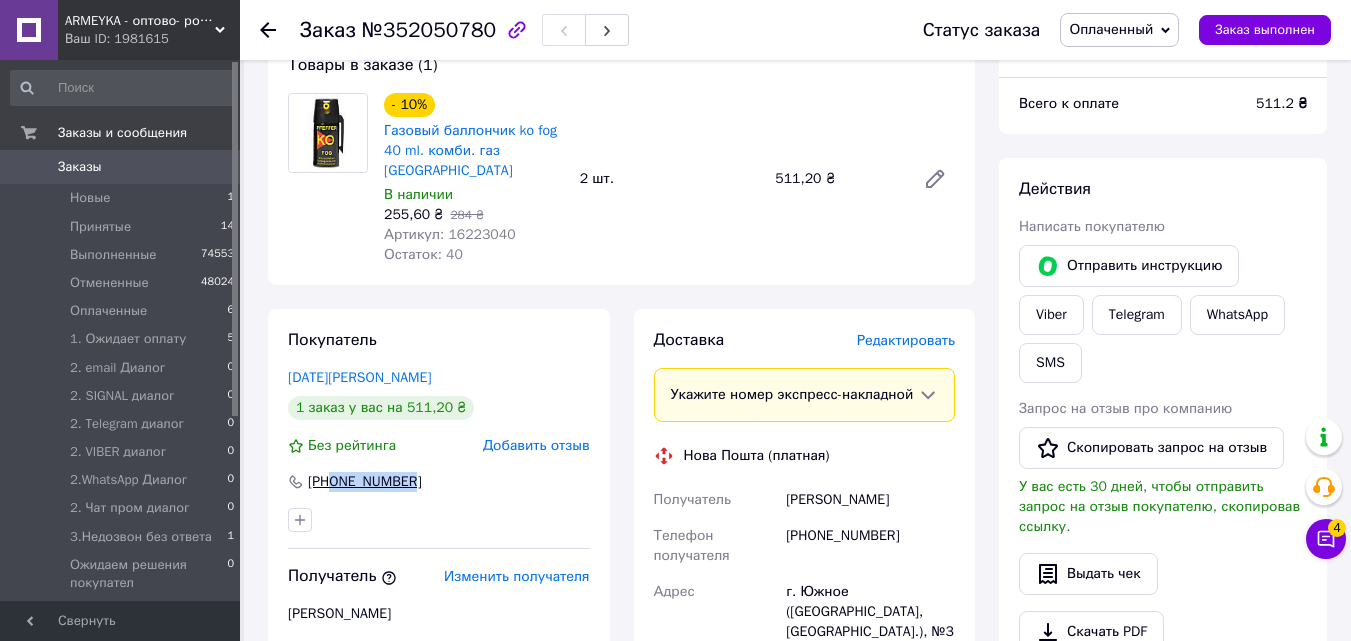 click on "[PHONE_NUMBER]" at bounding box center [439, 482] 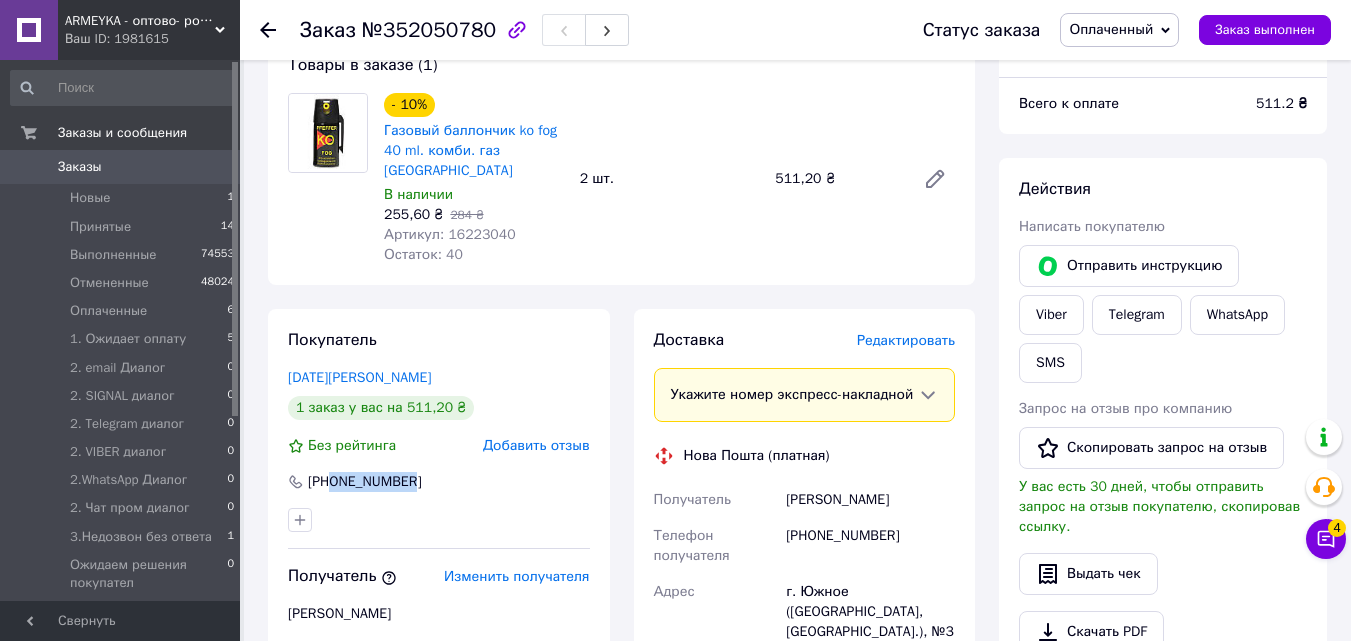click on "Оплаченный" at bounding box center (1111, 29) 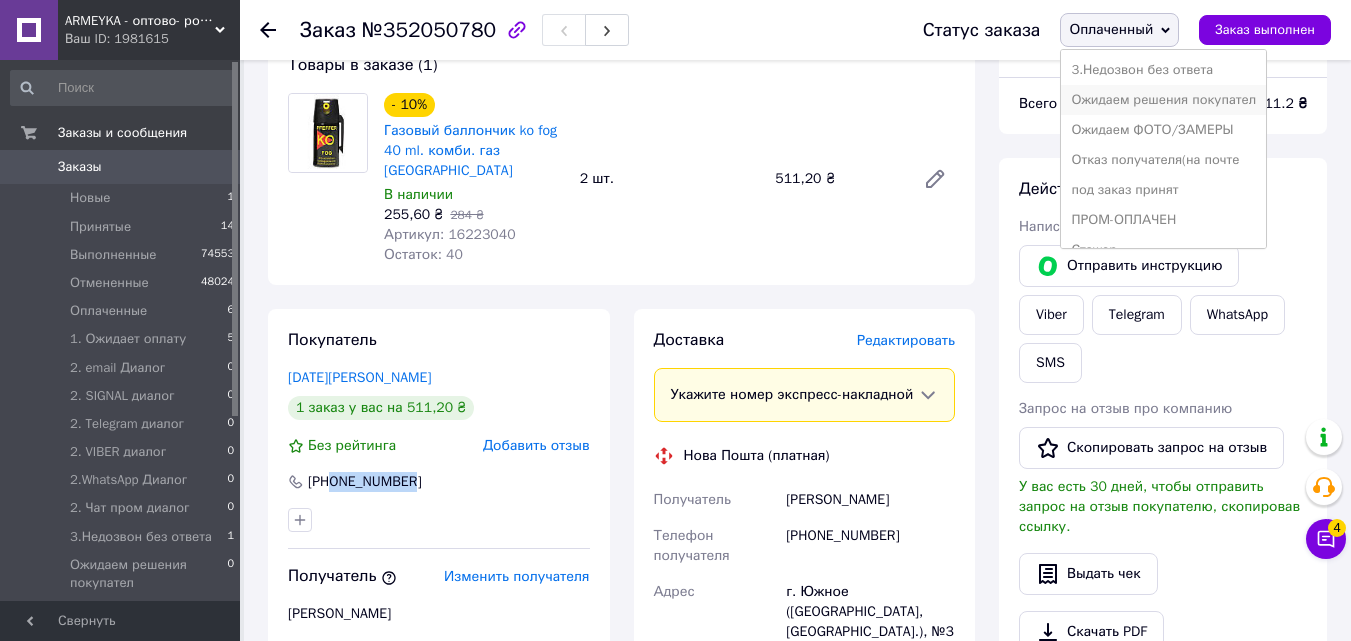 scroll, scrollTop: 352, scrollLeft: 0, axis: vertical 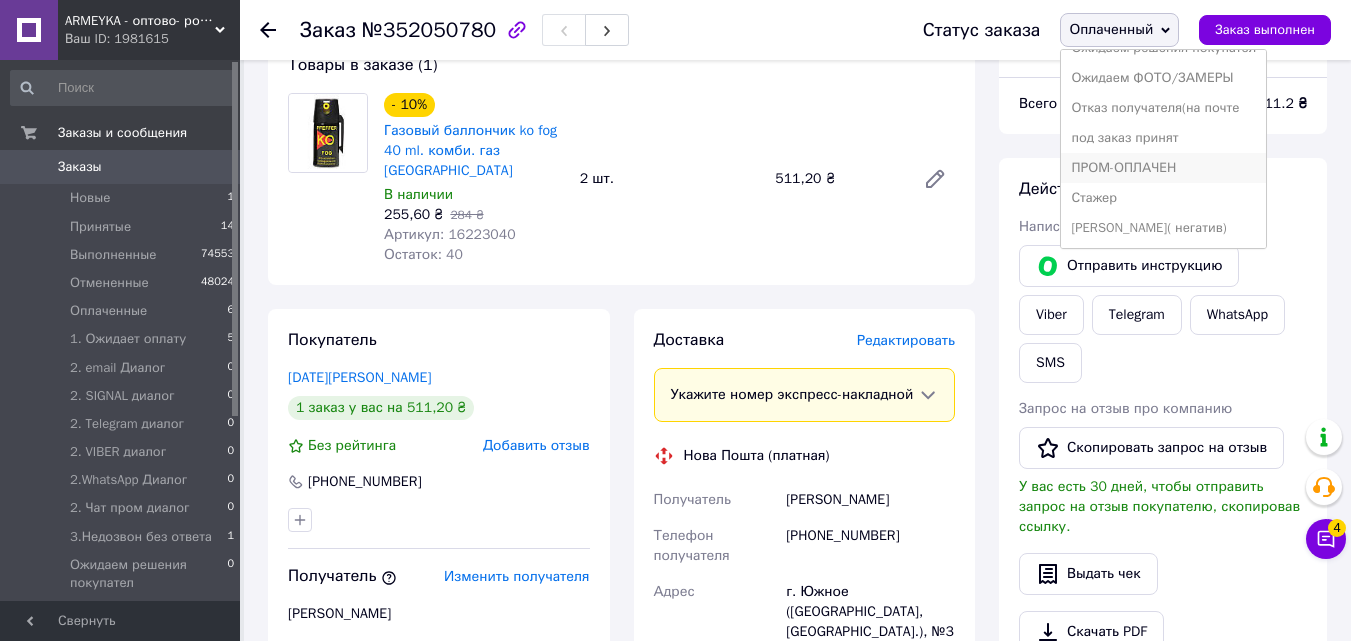 click on "ПРОМ-ОПЛАЧЕН" at bounding box center [1163, 168] 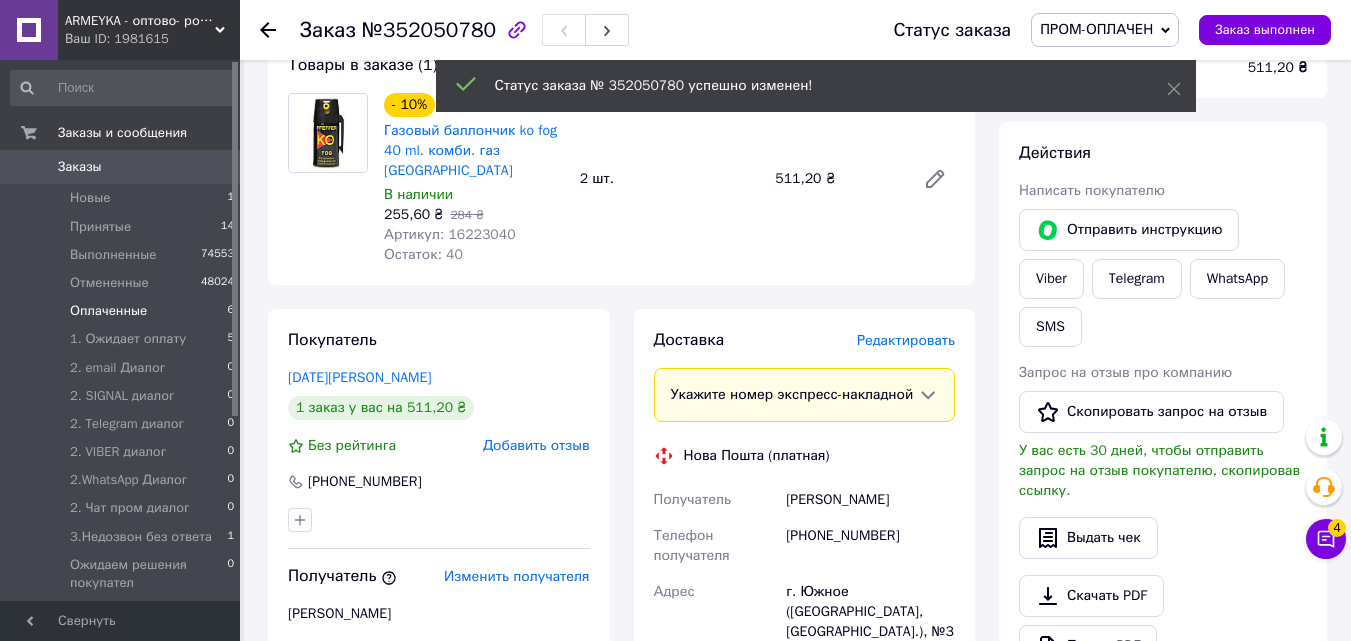 click on "Оплаченные" at bounding box center (108, 311) 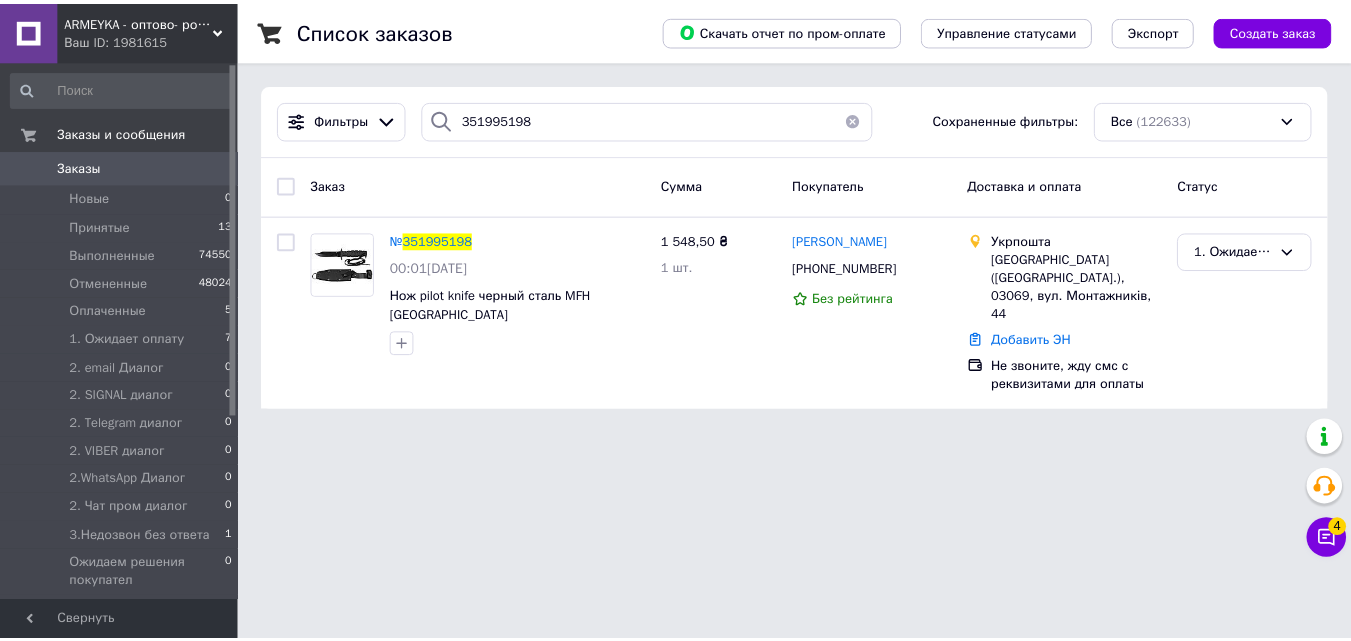 scroll, scrollTop: 0, scrollLeft: 0, axis: both 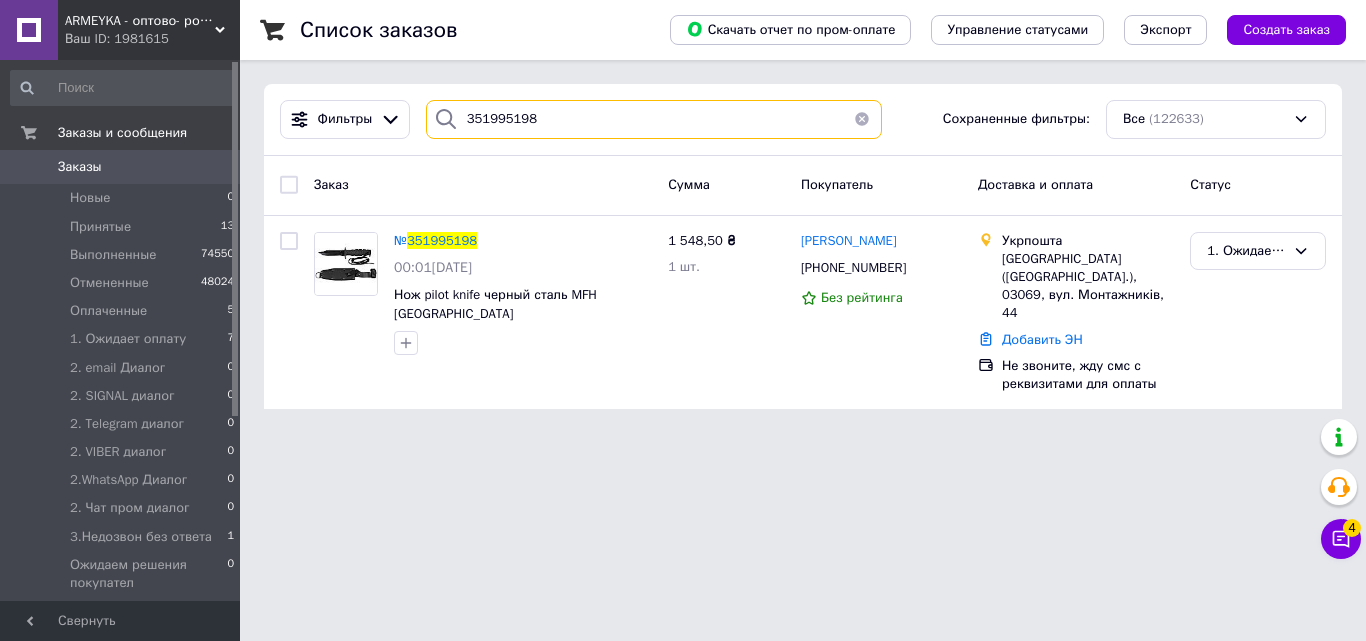 click on "351995198" at bounding box center (654, 119) 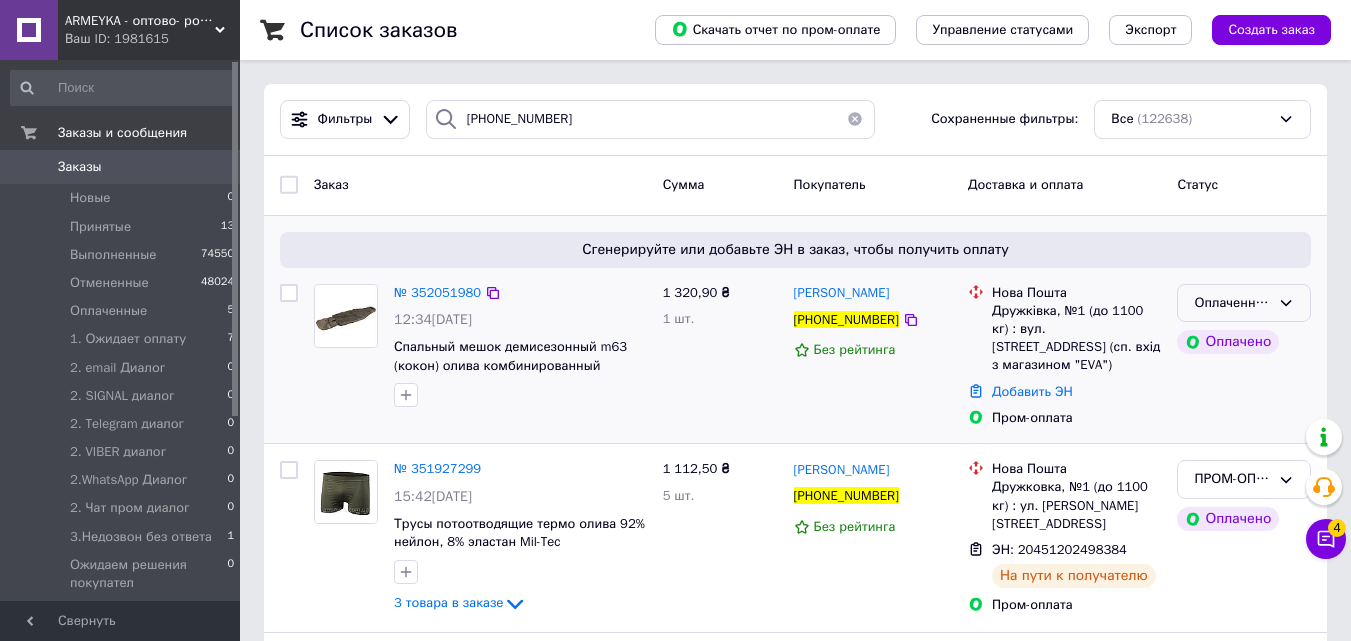 click on "Оплаченный" at bounding box center [1232, 303] 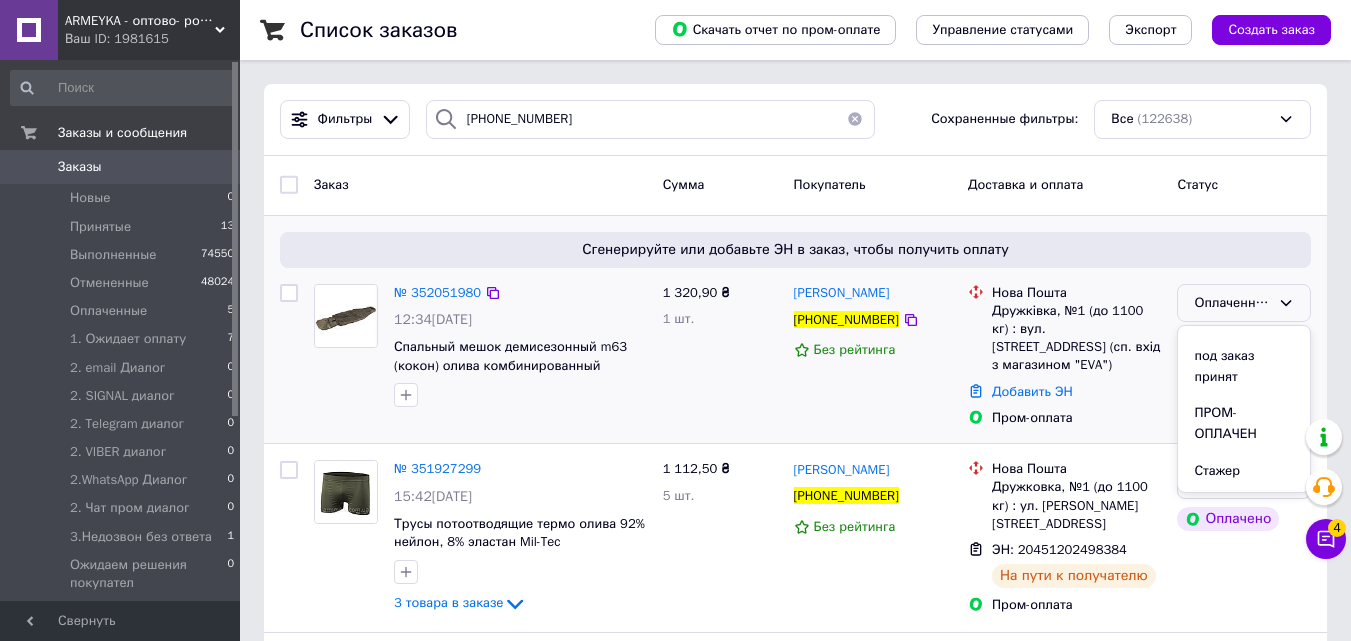 scroll, scrollTop: 760, scrollLeft: 0, axis: vertical 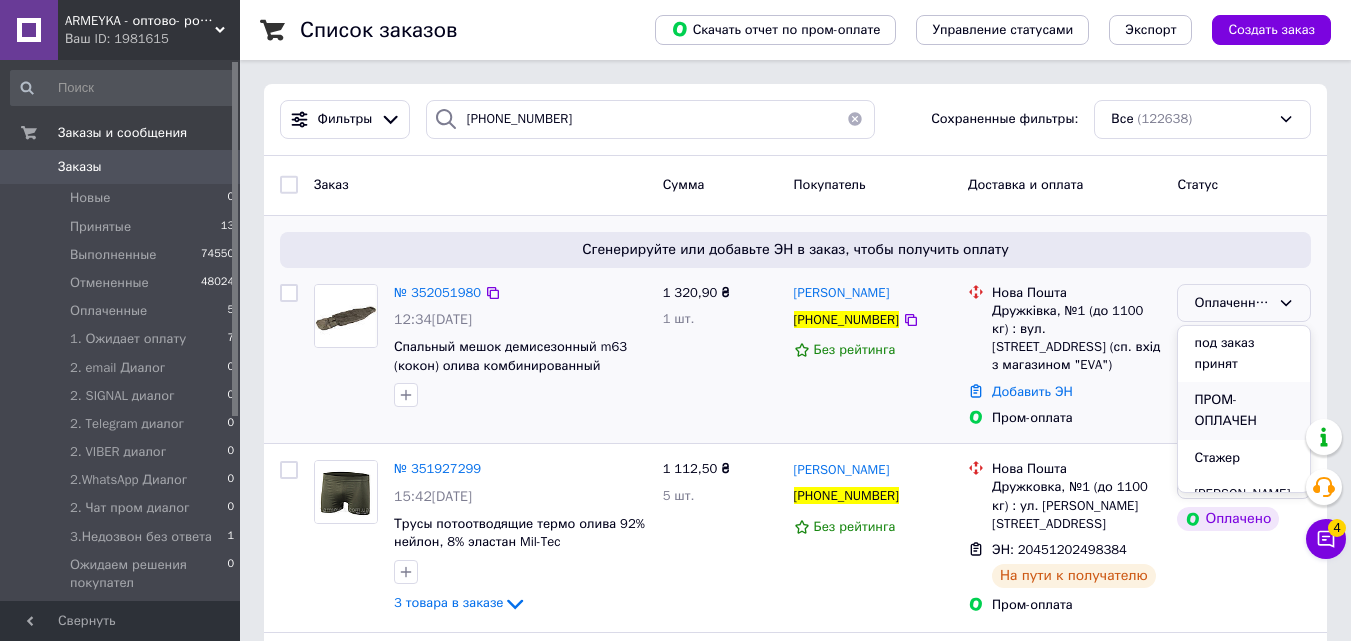 click on "ПРОМ-ОПЛАЧЕН" at bounding box center (1244, 410) 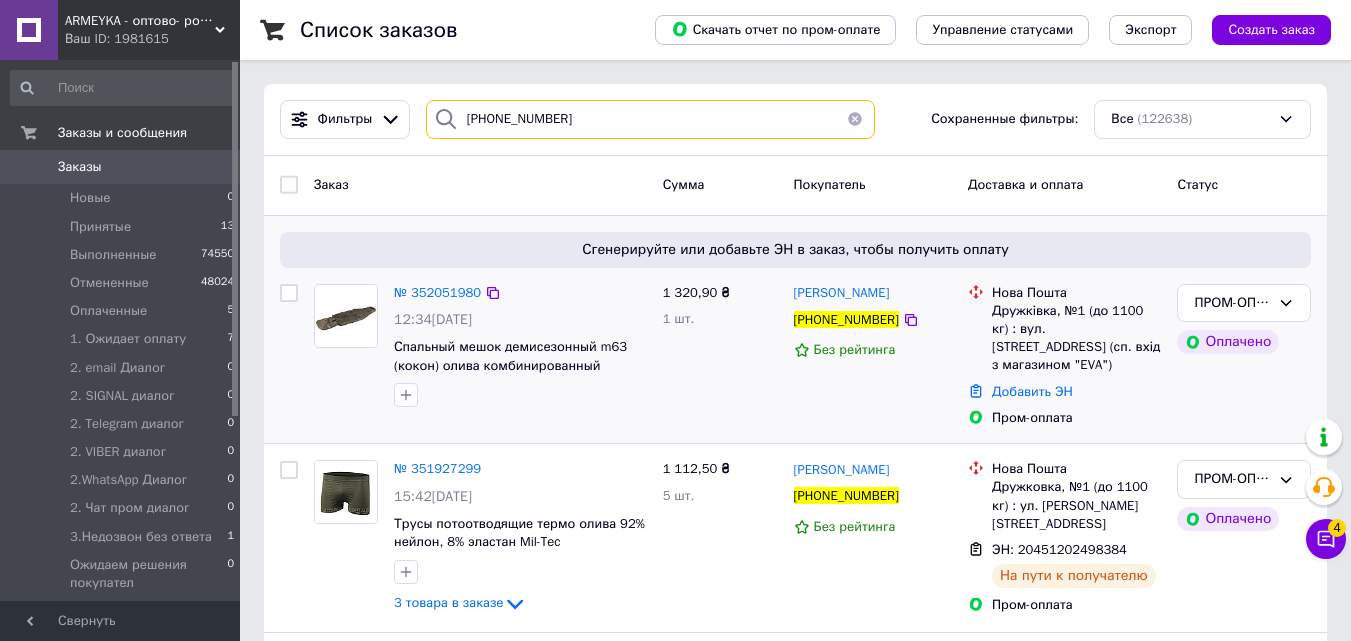 click on "[PHONE_NUMBER]" at bounding box center (650, 119) 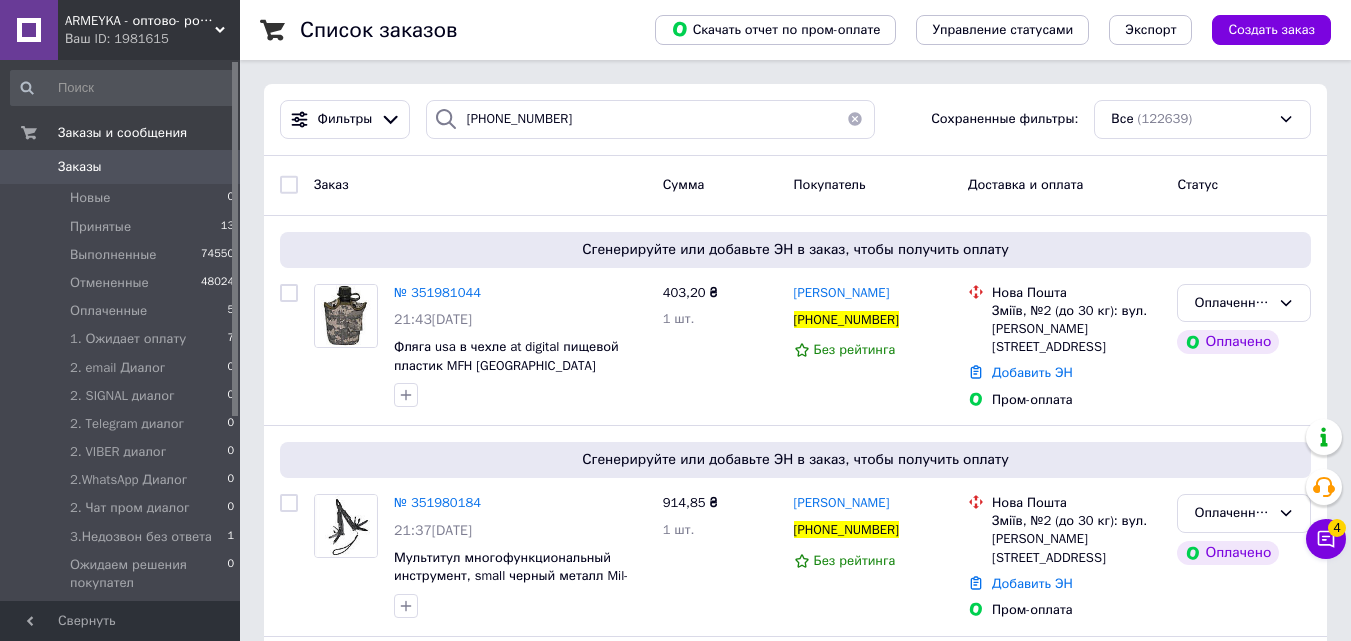 drag, startPoint x: 418, startPoint y: 185, endPoint x: 466, endPoint y: 195, distance: 49.0306 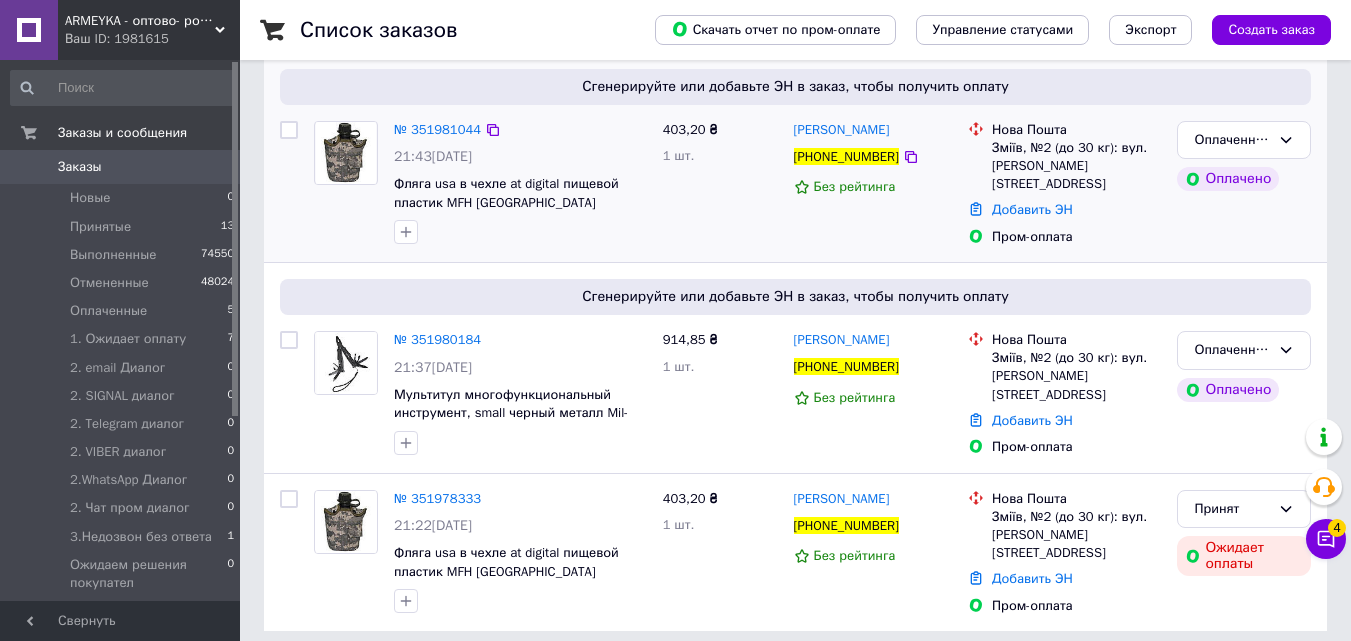 scroll, scrollTop: 172, scrollLeft: 0, axis: vertical 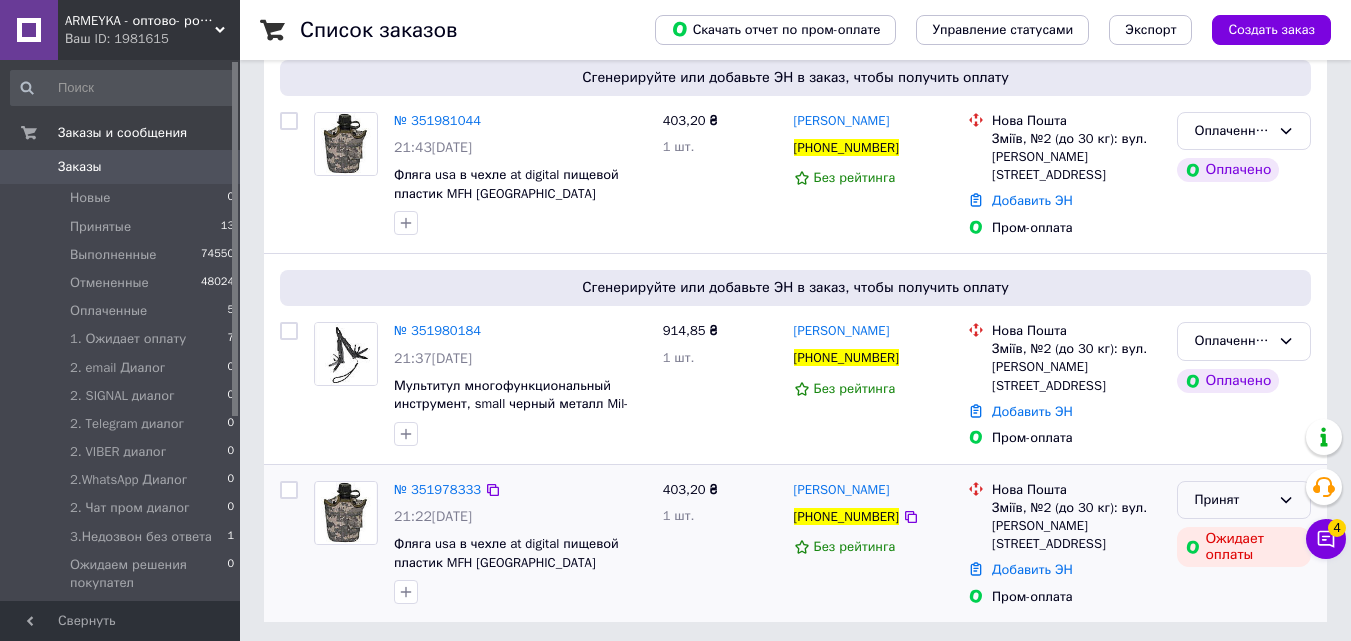 click on "Принят" at bounding box center (1232, 500) 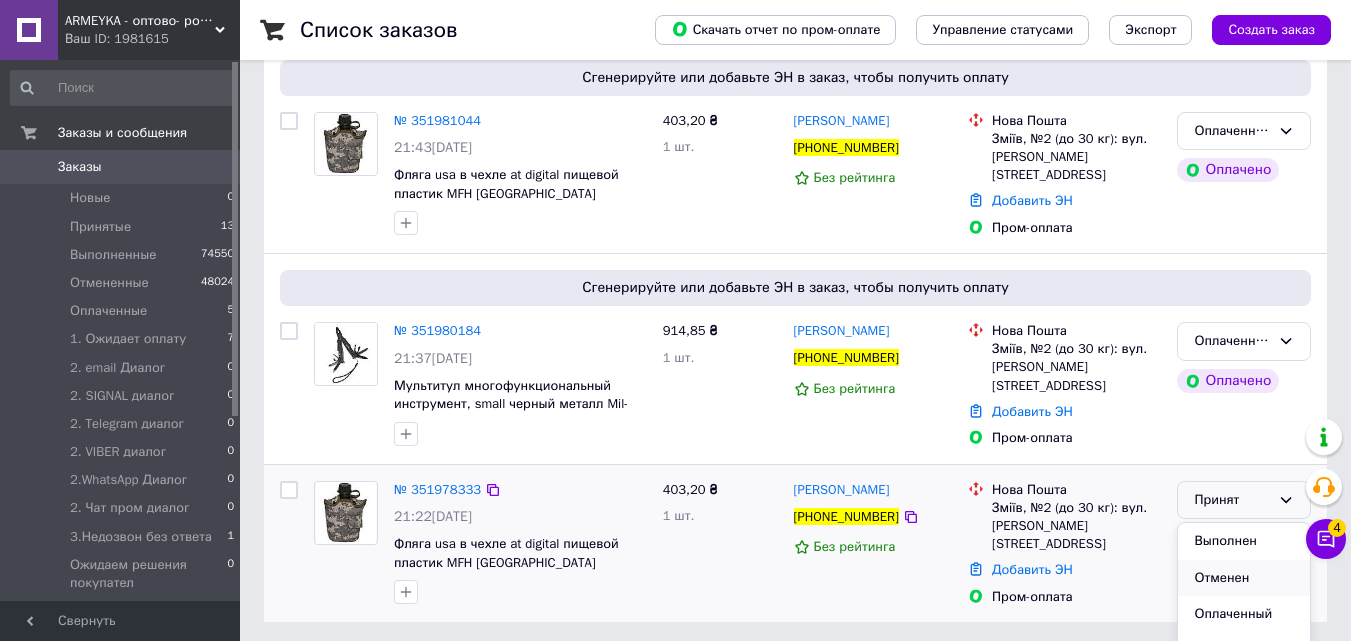 click on "Отменен" at bounding box center (1244, 578) 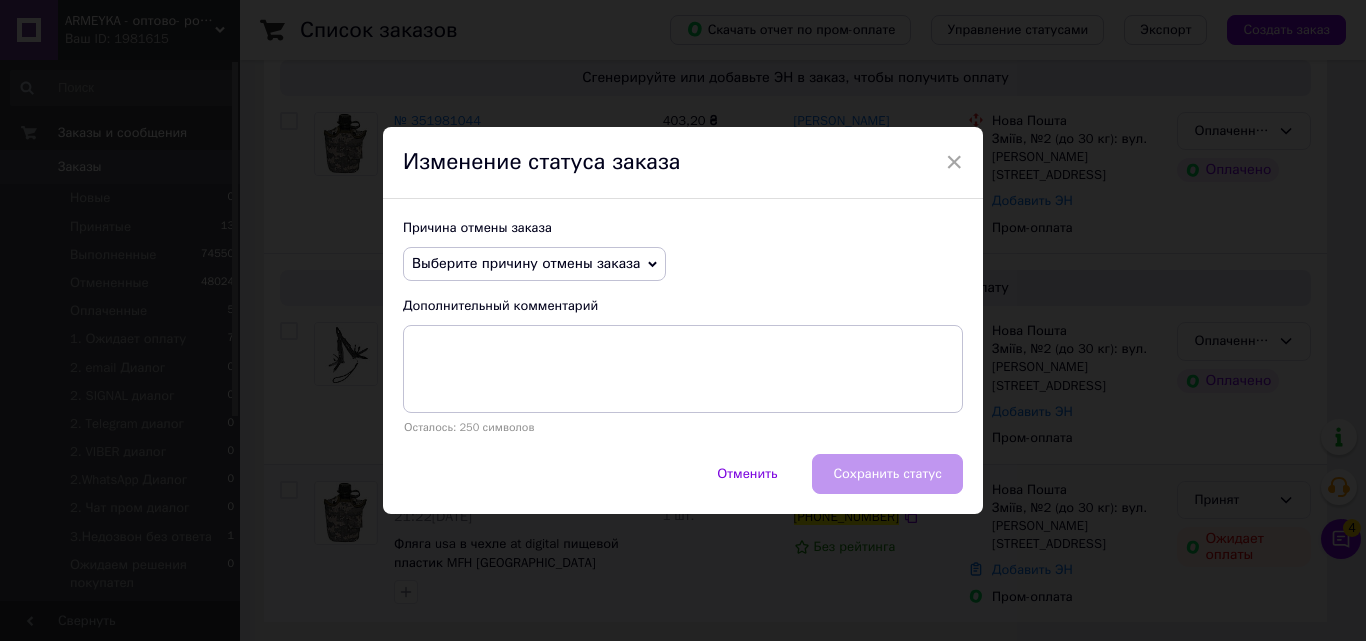 click on "Выберите причину отмены заказа" at bounding box center (526, 263) 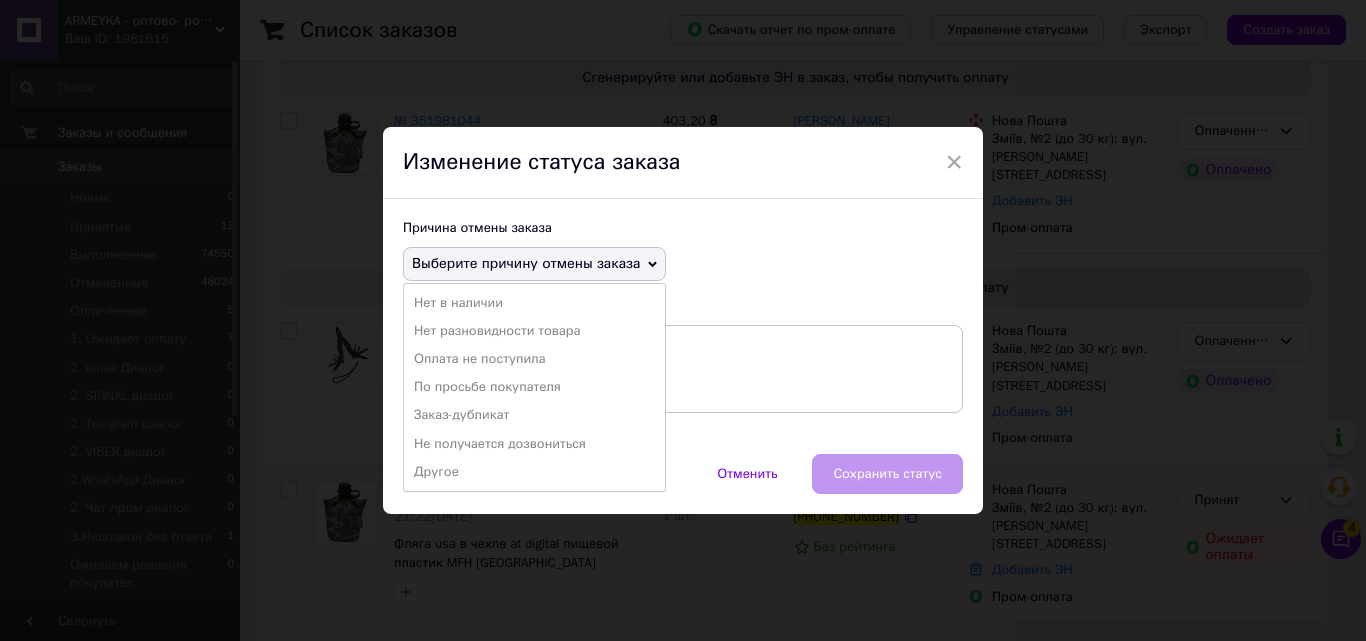 drag, startPoint x: 489, startPoint y: 410, endPoint x: 502, endPoint y: 412, distance: 13.152946 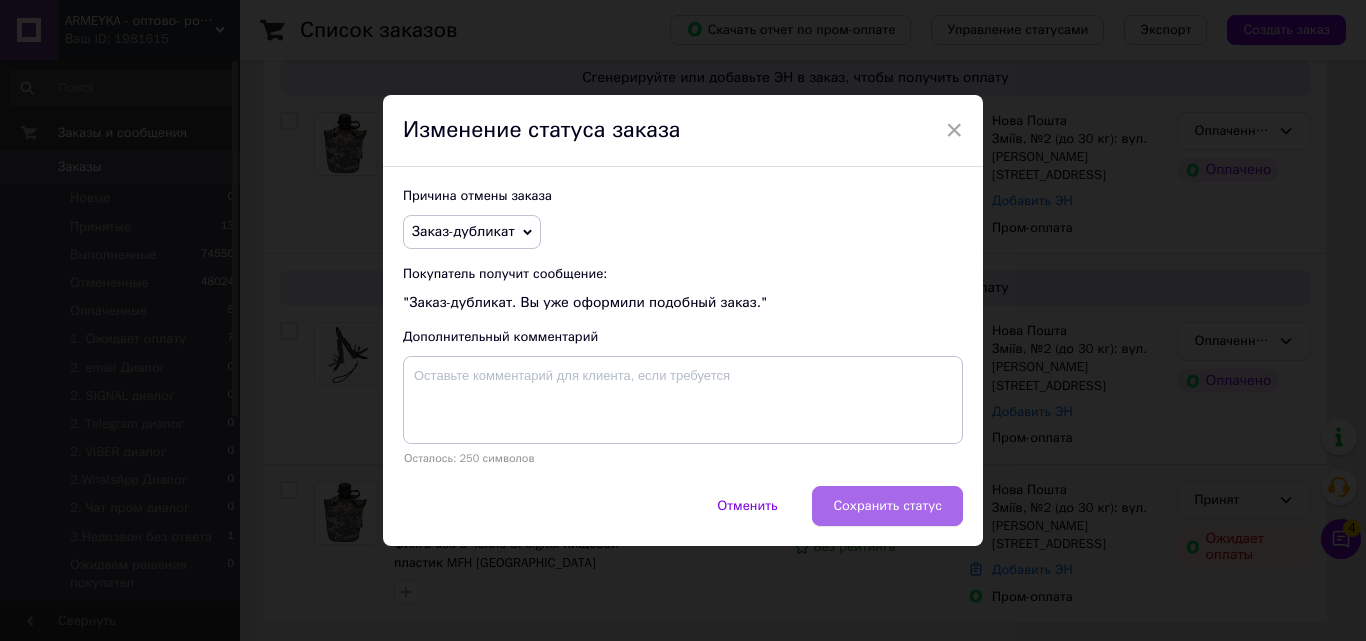 click on "Сохранить статус" at bounding box center (887, 506) 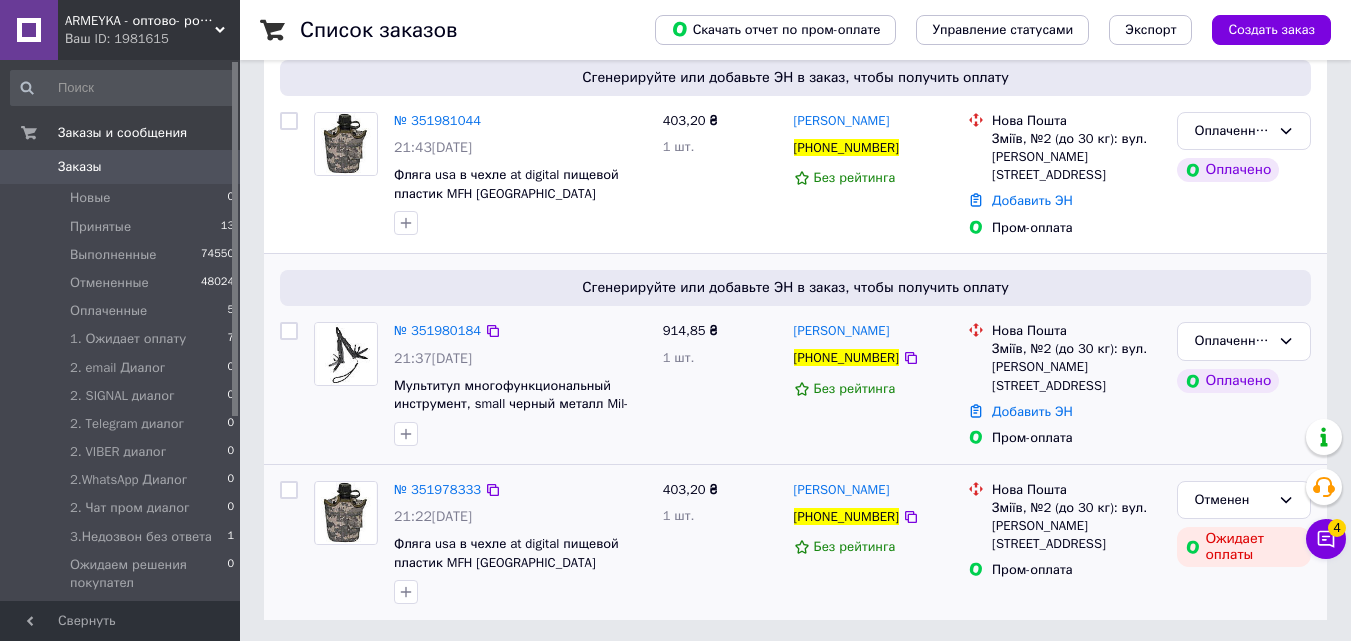 drag, startPoint x: 902, startPoint y: 356, endPoint x: 858, endPoint y: 394, distance: 58.137768 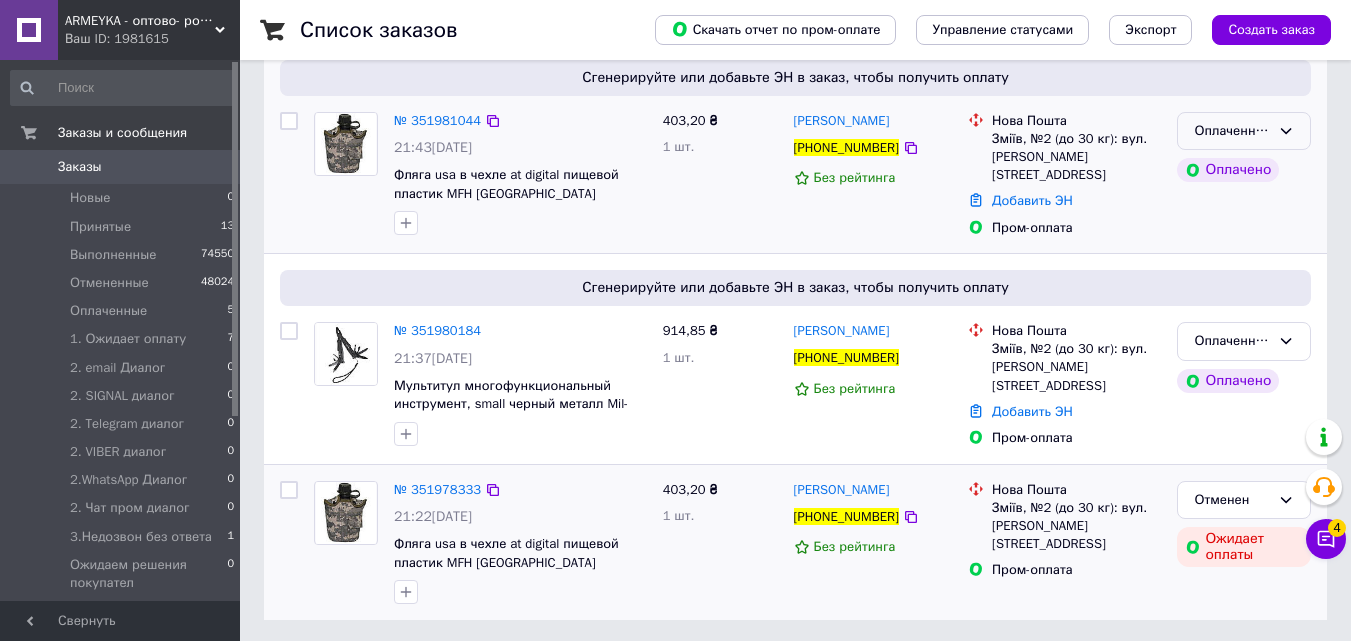 click on "Оплаченный" at bounding box center [1232, 131] 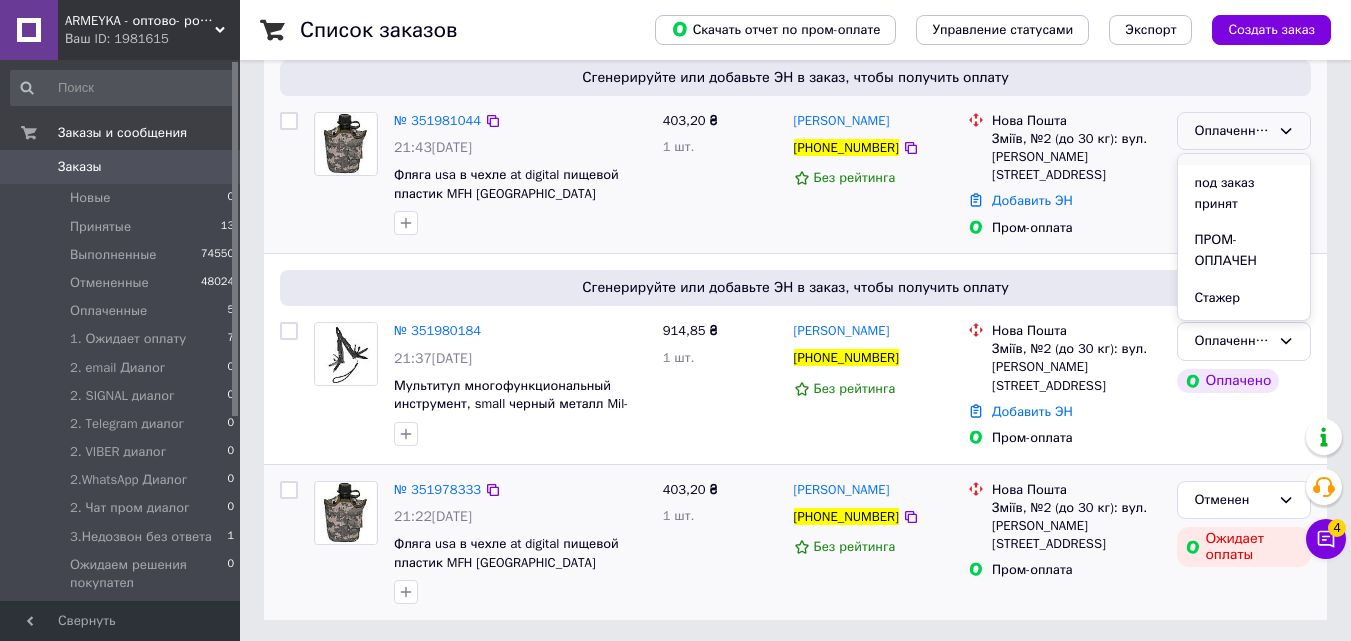 scroll, scrollTop: 760, scrollLeft: 0, axis: vertical 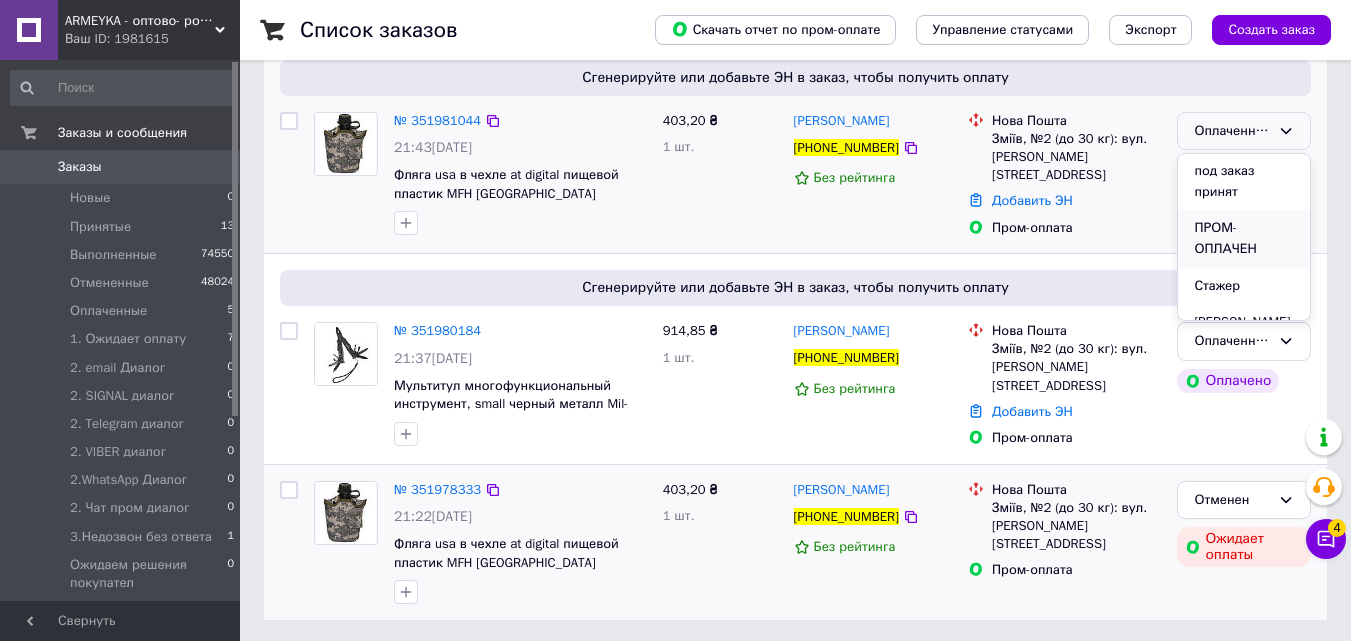 click on "ПРОМ-ОПЛАЧЕН" at bounding box center [1244, 238] 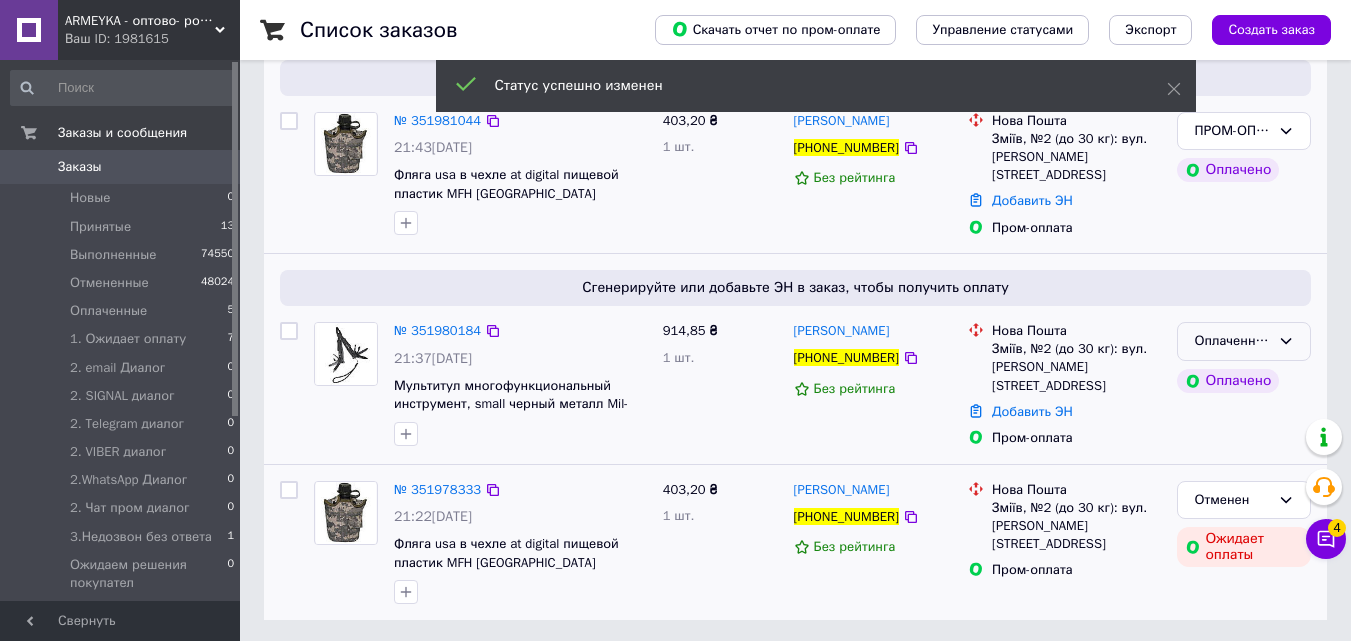 click on "Оплаченный" at bounding box center [1232, 341] 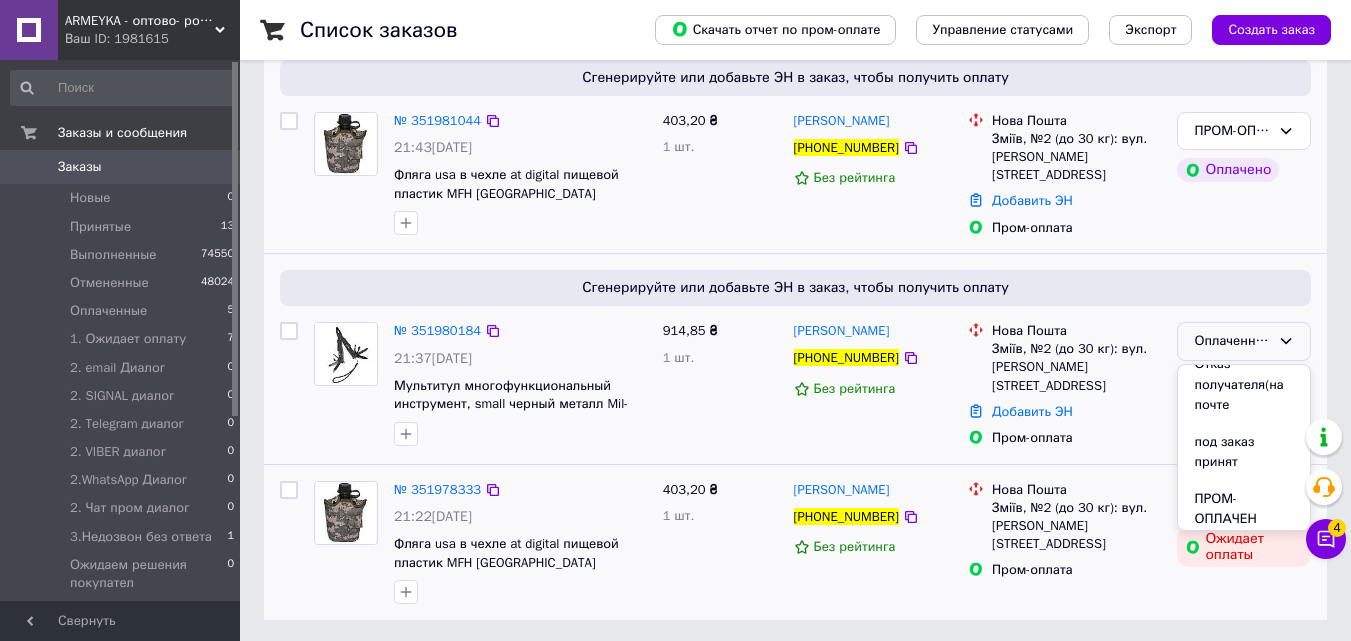 scroll, scrollTop: 760, scrollLeft: 0, axis: vertical 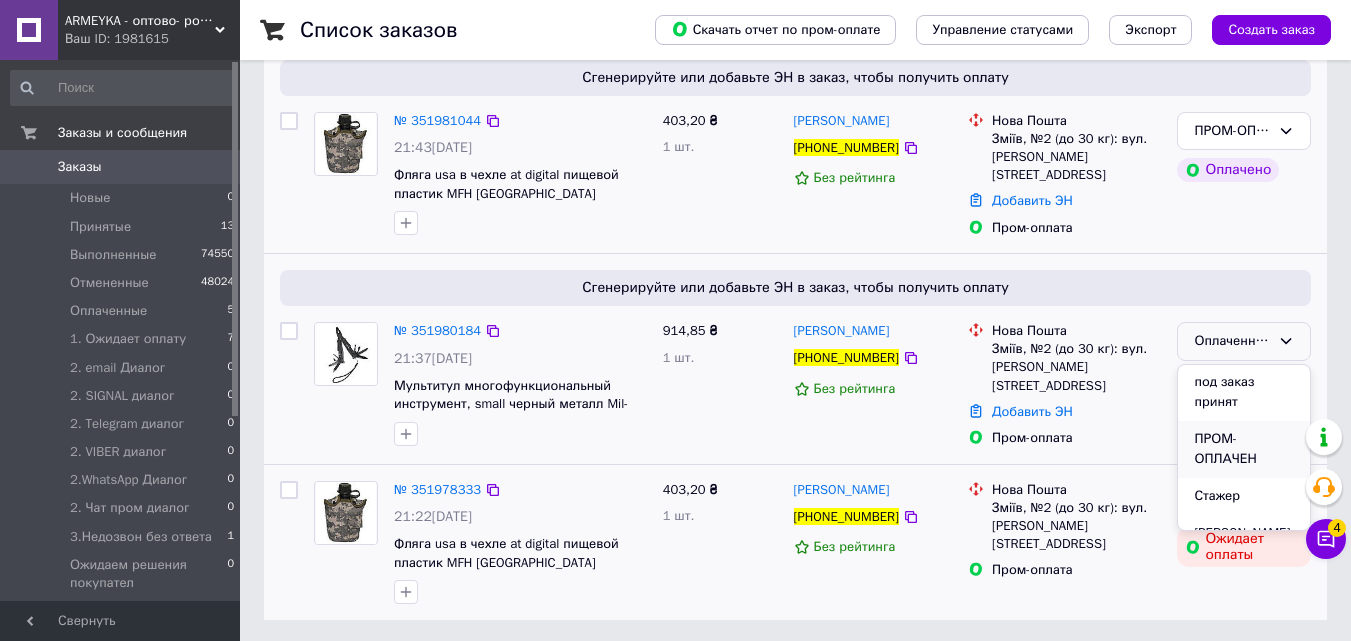 click on "ПРОМ-ОПЛАЧЕН" at bounding box center (1244, 449) 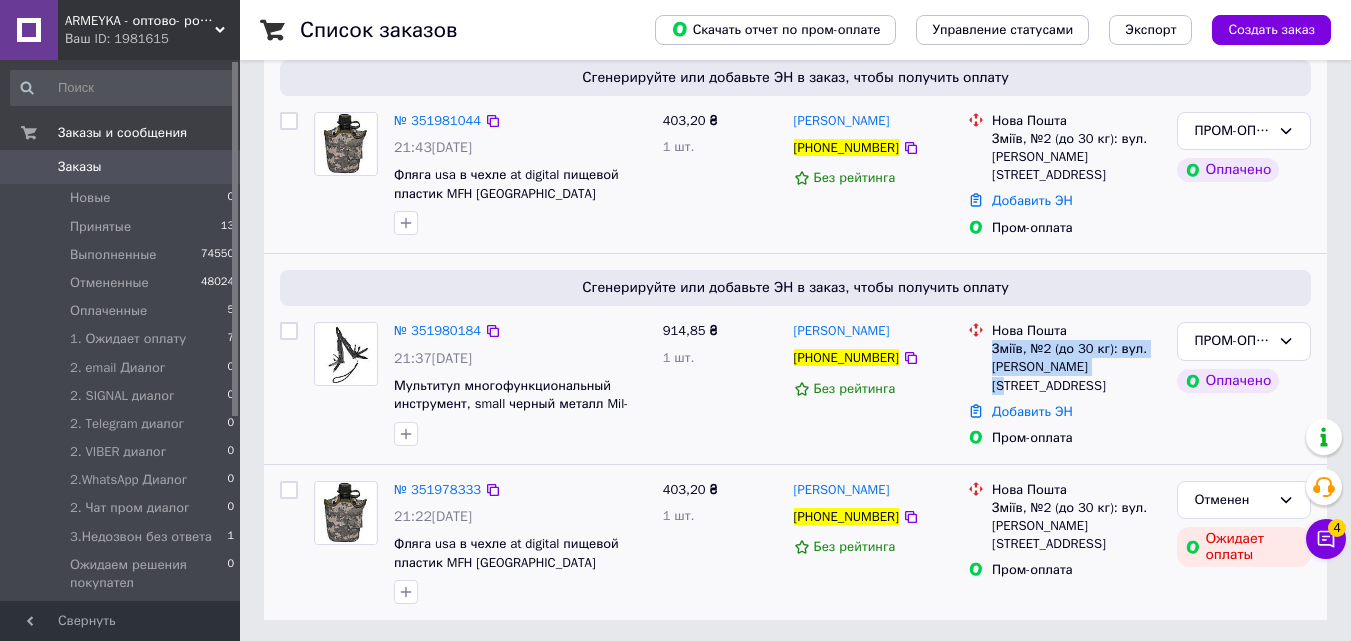 click on "Нова Пошта Зміїв, №2 (до 30 кг): вул. Покровська, 21а" at bounding box center (1076, 358) 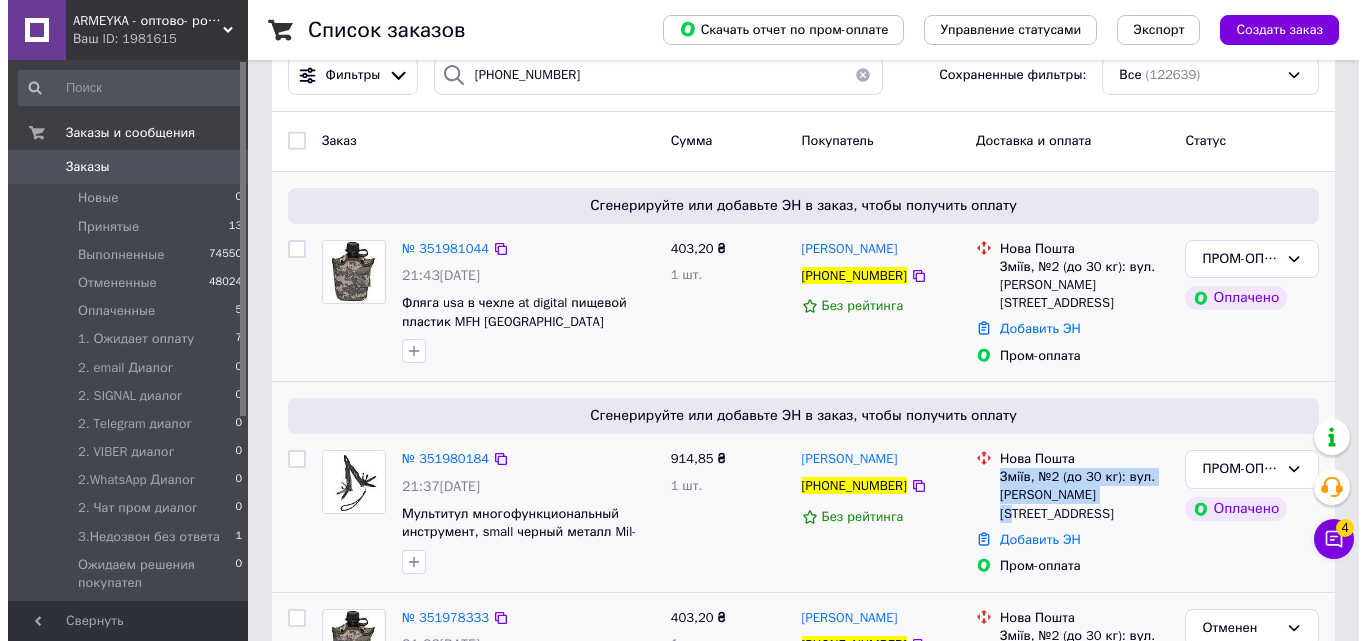 scroll, scrollTop: 0, scrollLeft: 0, axis: both 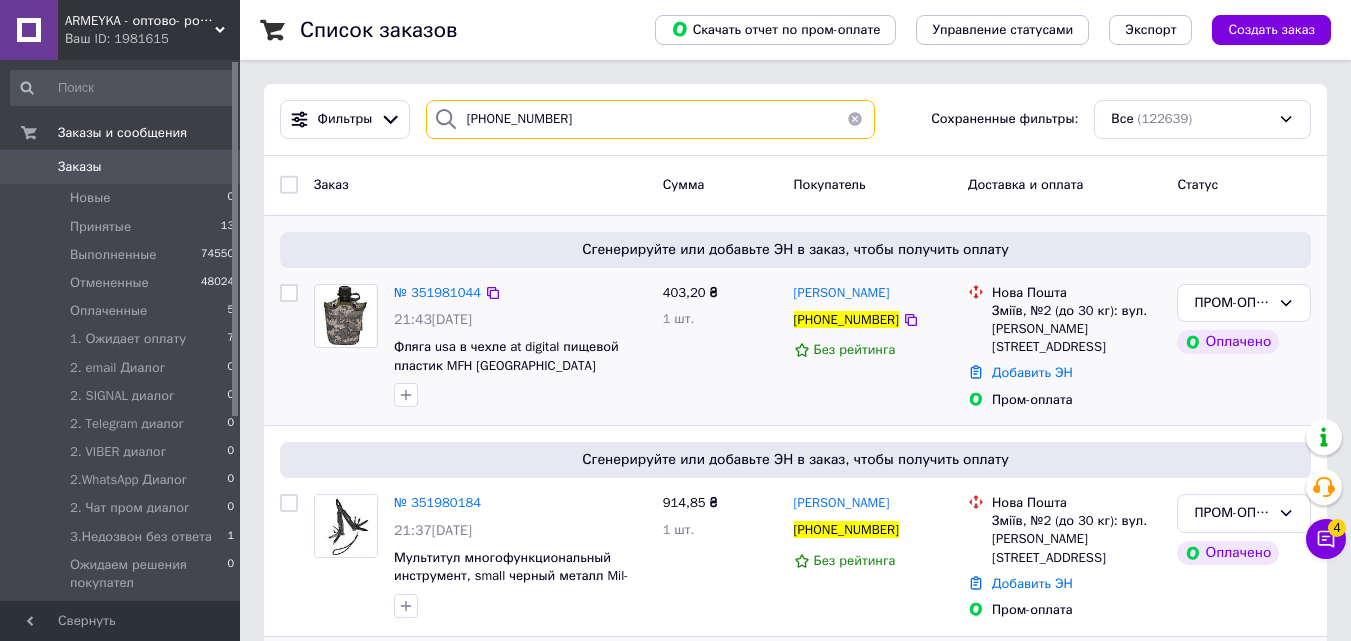 click on "[PHONE_NUMBER]" at bounding box center [650, 119] 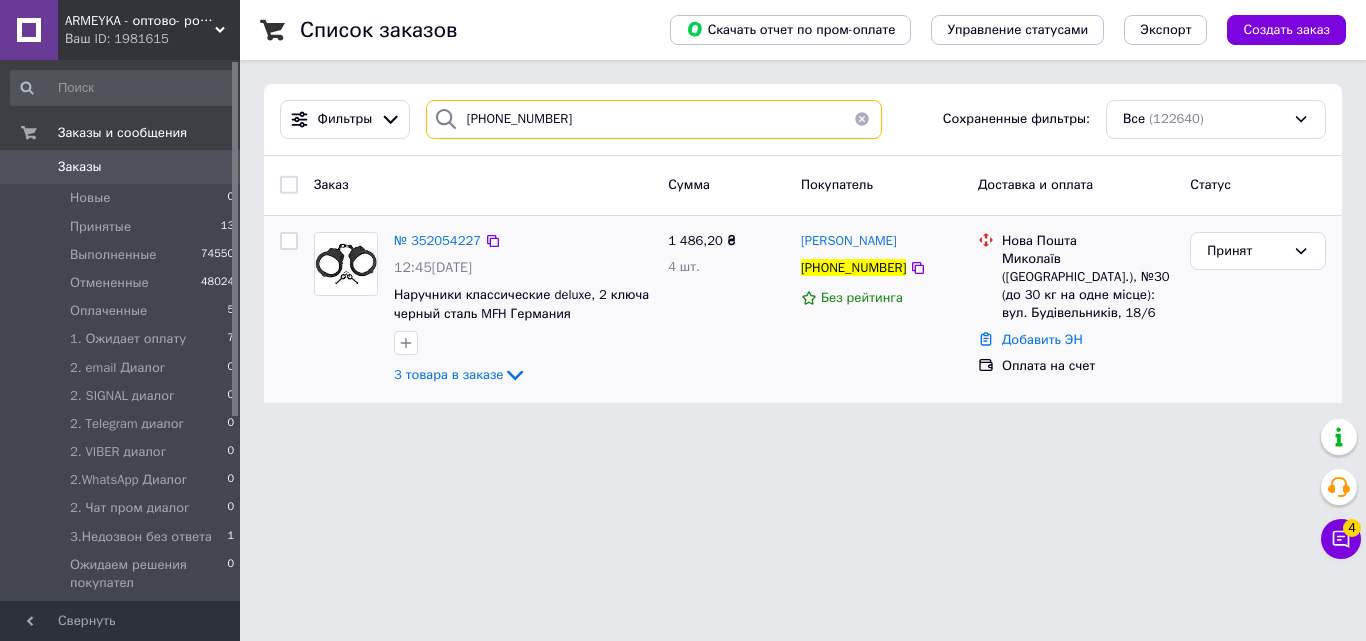 type on "[PHONE_NUMBER]" 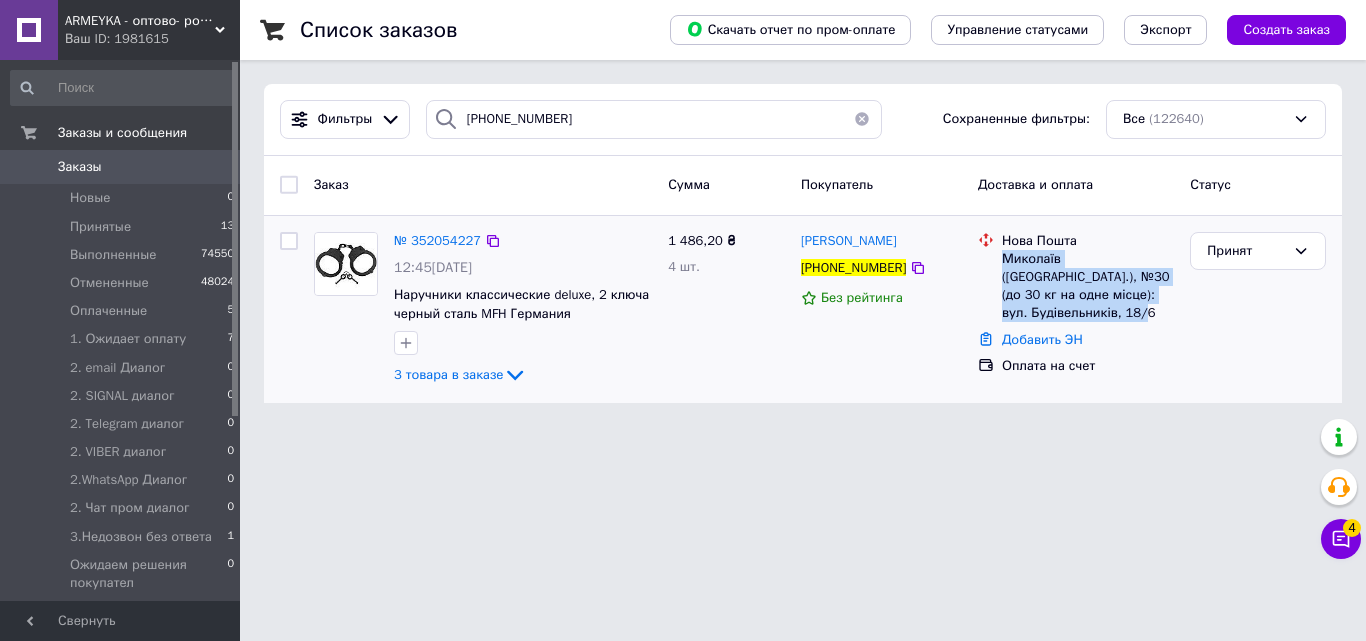 drag, startPoint x: 1004, startPoint y: 258, endPoint x: 1145, endPoint y: 317, distance: 152.84633 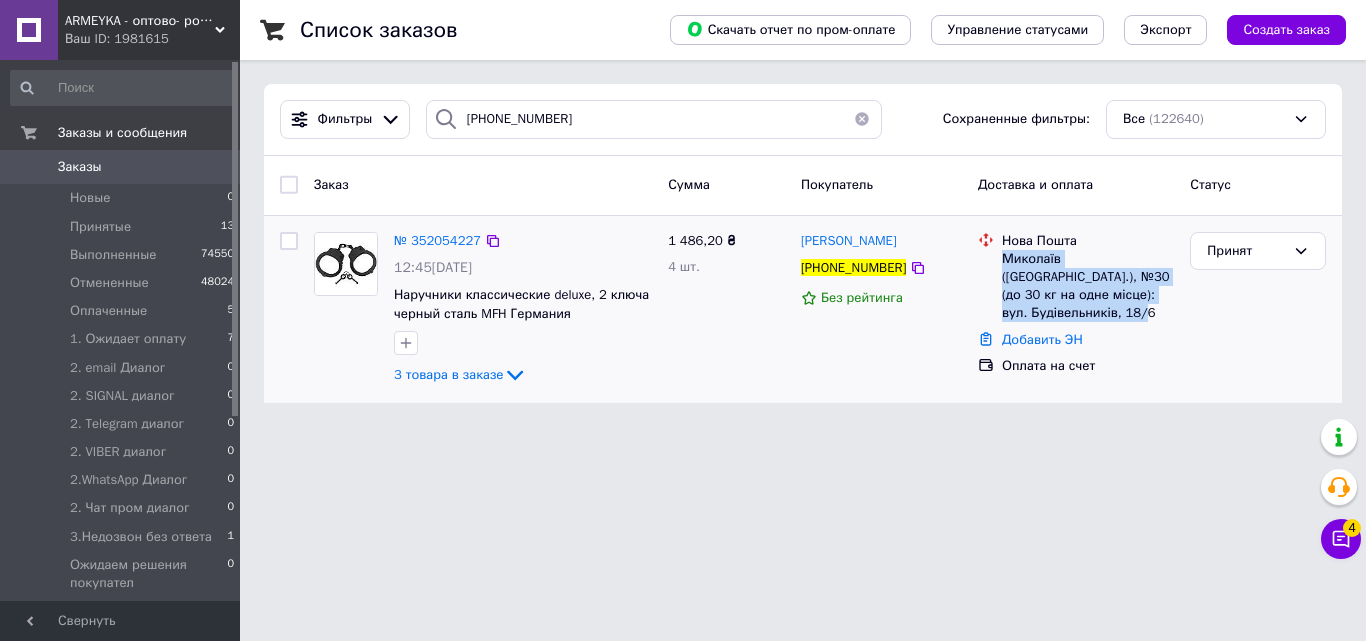 click on "Миколаїв ([GEOGRAPHIC_DATA].), №30 (до 30 кг на одне місце): вул. Будівельників, 18/6" at bounding box center (1088, 286) 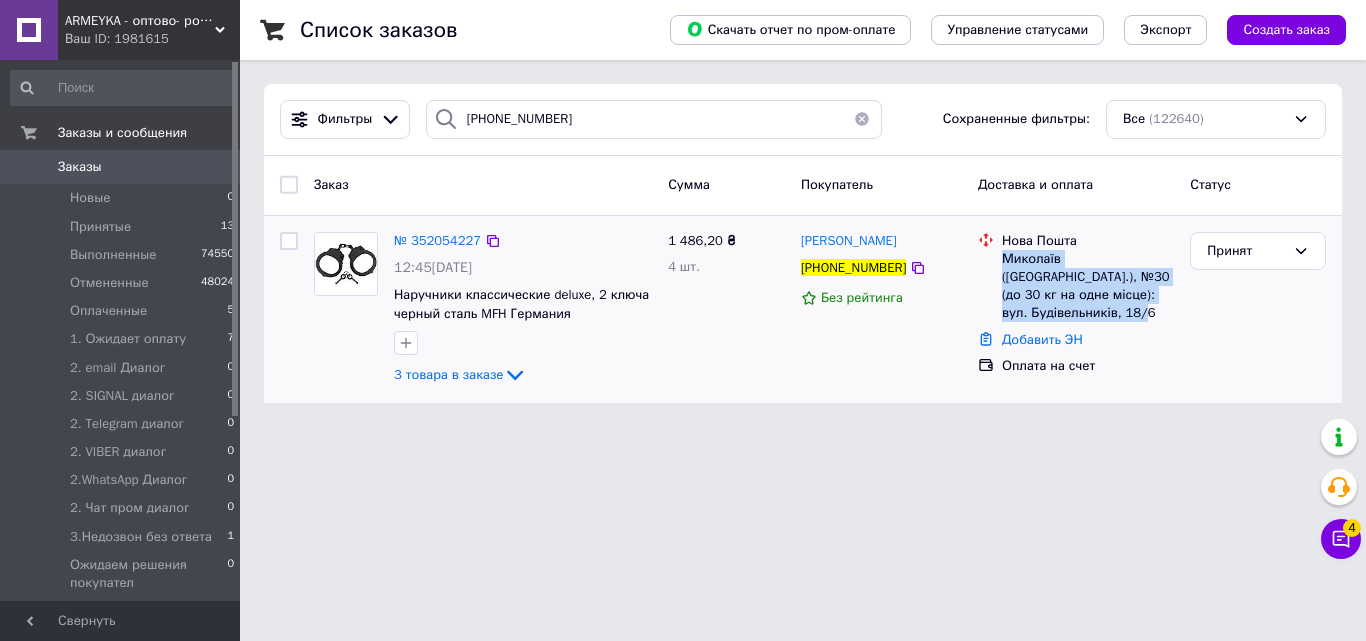 copy on "Миколаїв ([GEOGRAPHIC_DATA].), №30 (до 30 кг на одне місце): вул. Будівельників, 18/6" 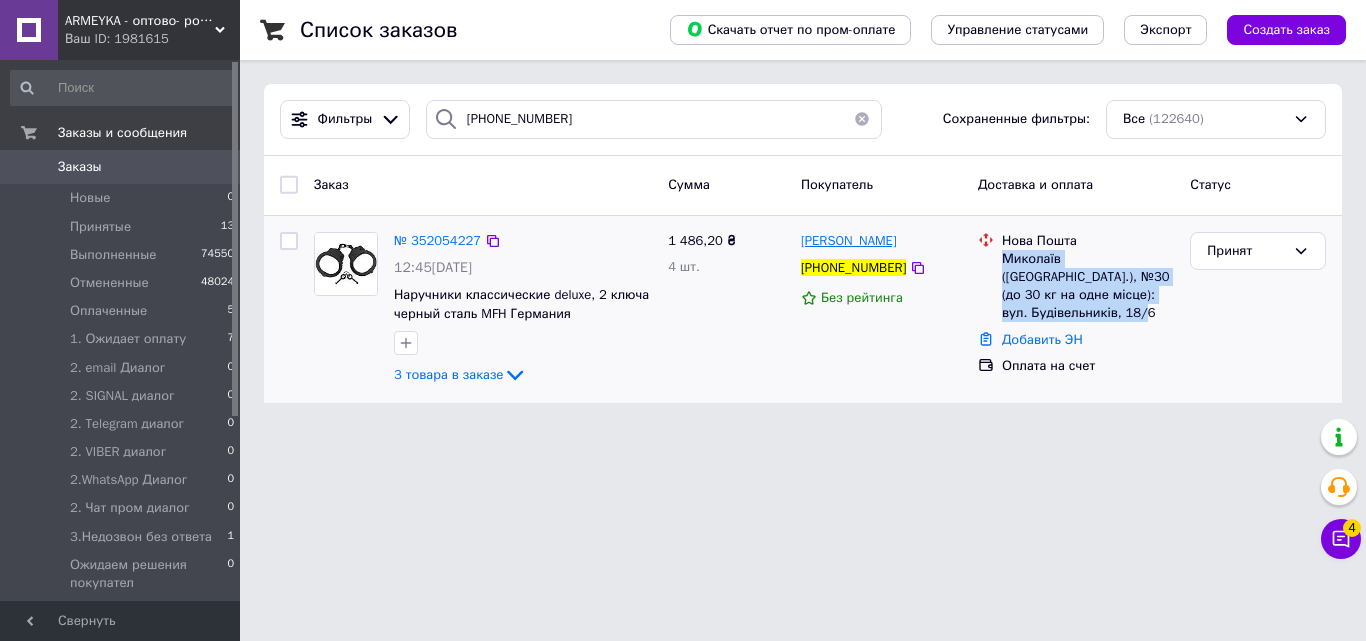 drag, startPoint x: 955, startPoint y: 239, endPoint x: 801, endPoint y: 244, distance: 154.08115 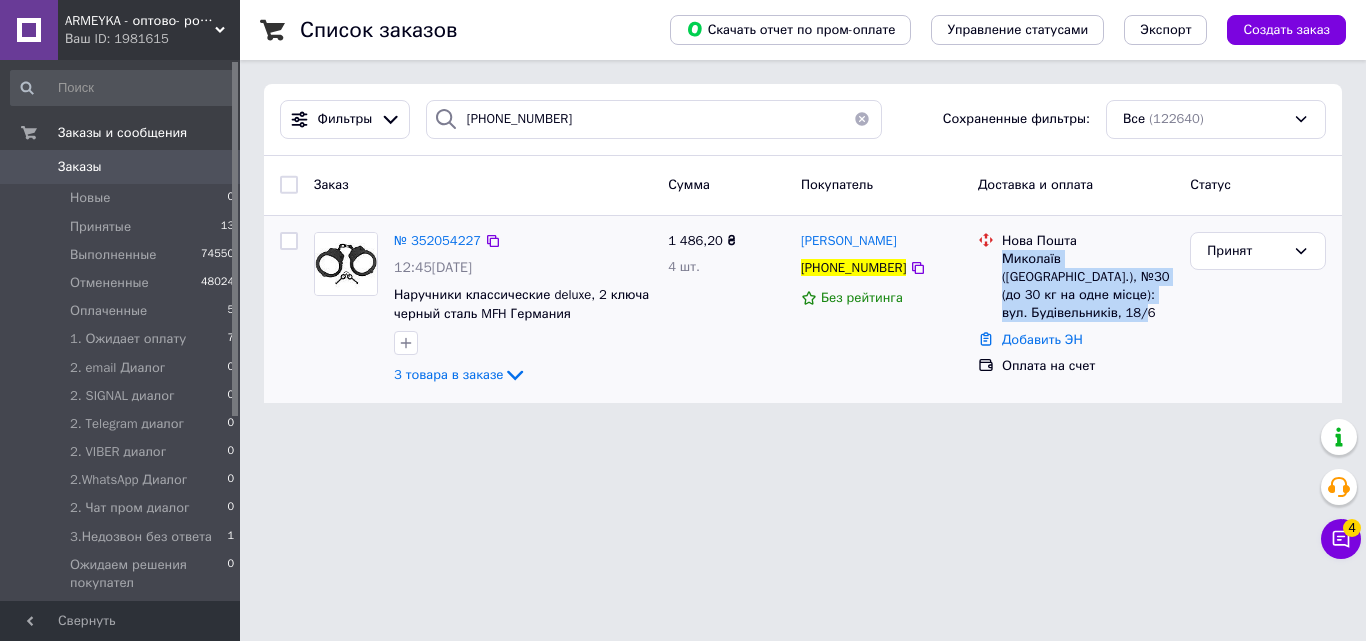 copy on "[PERSON_NAME]" 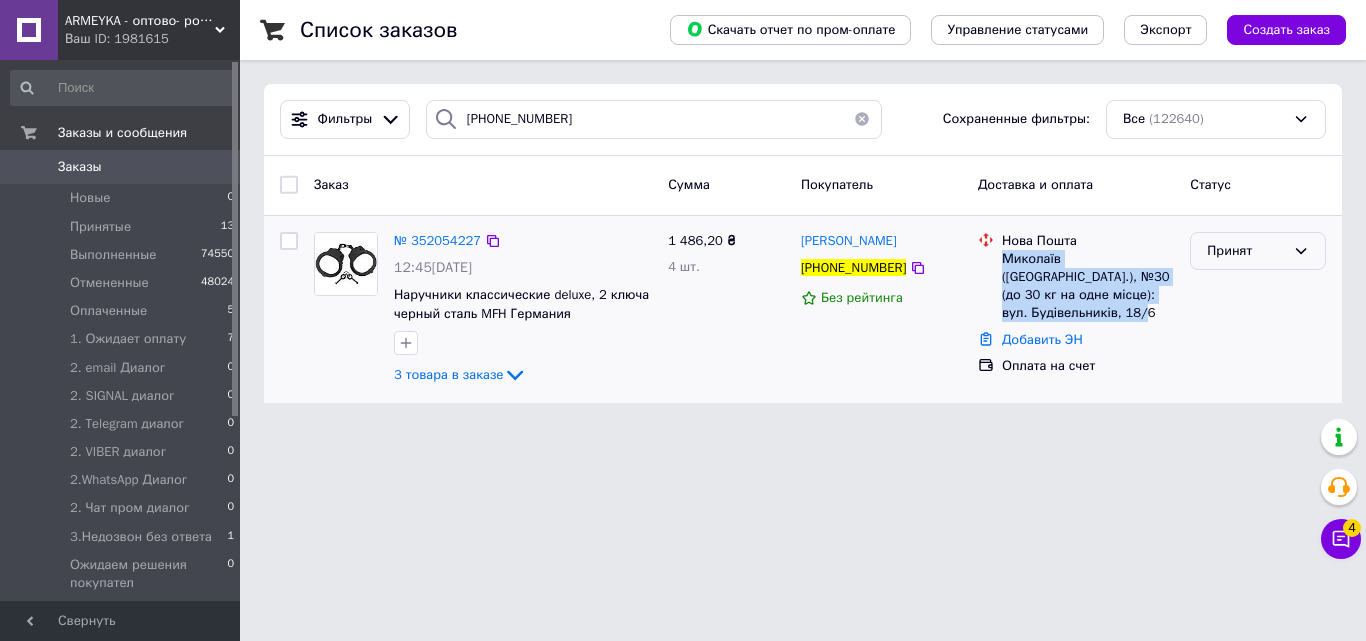 click on "Принят" at bounding box center [1246, 251] 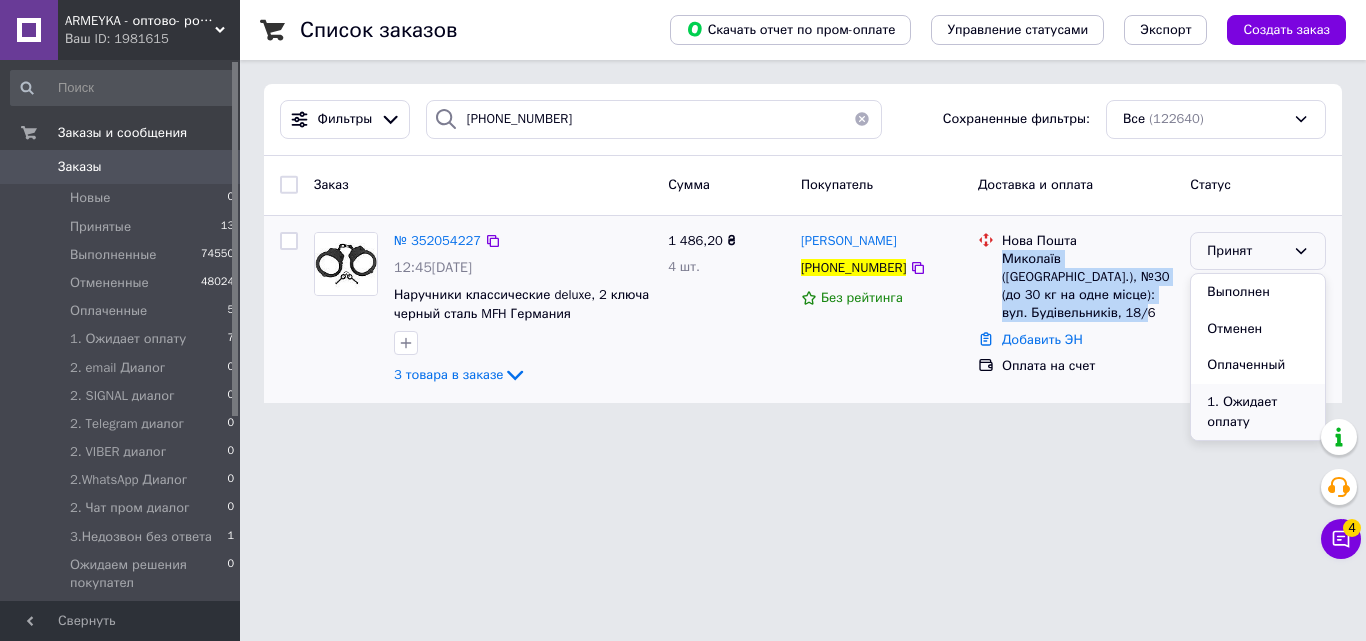 click on "1. Ожидает оплату" at bounding box center (1258, 412) 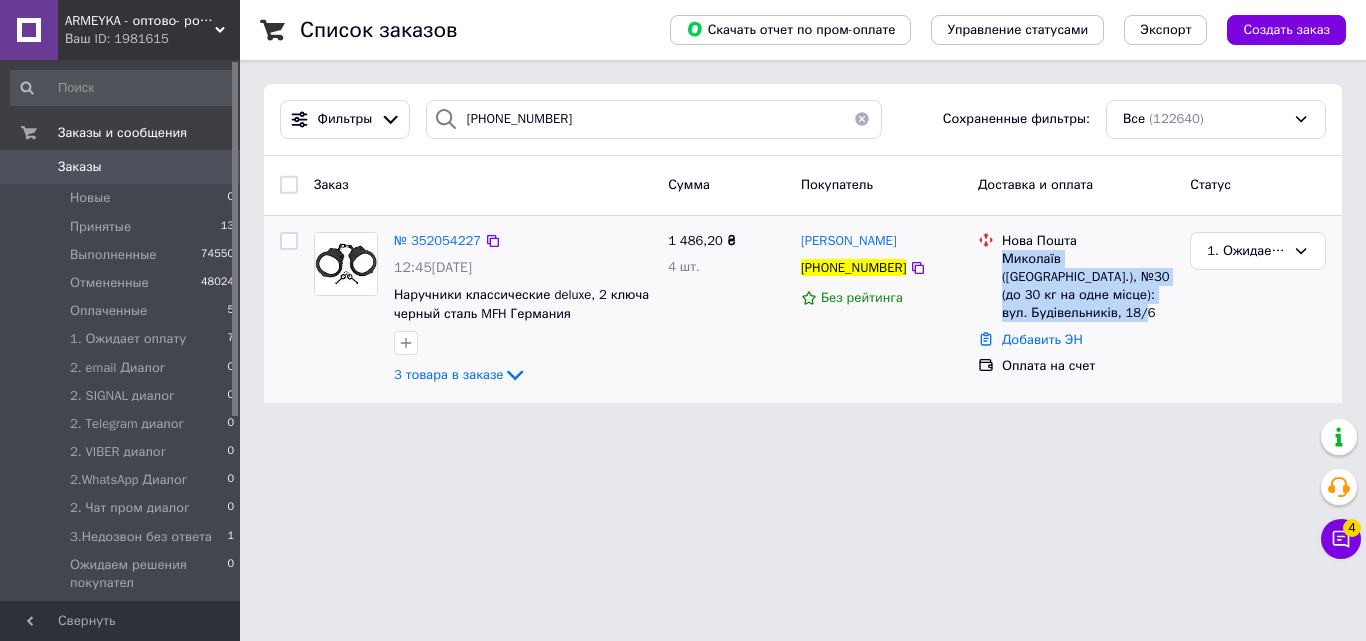 click at bounding box center (862, 119) 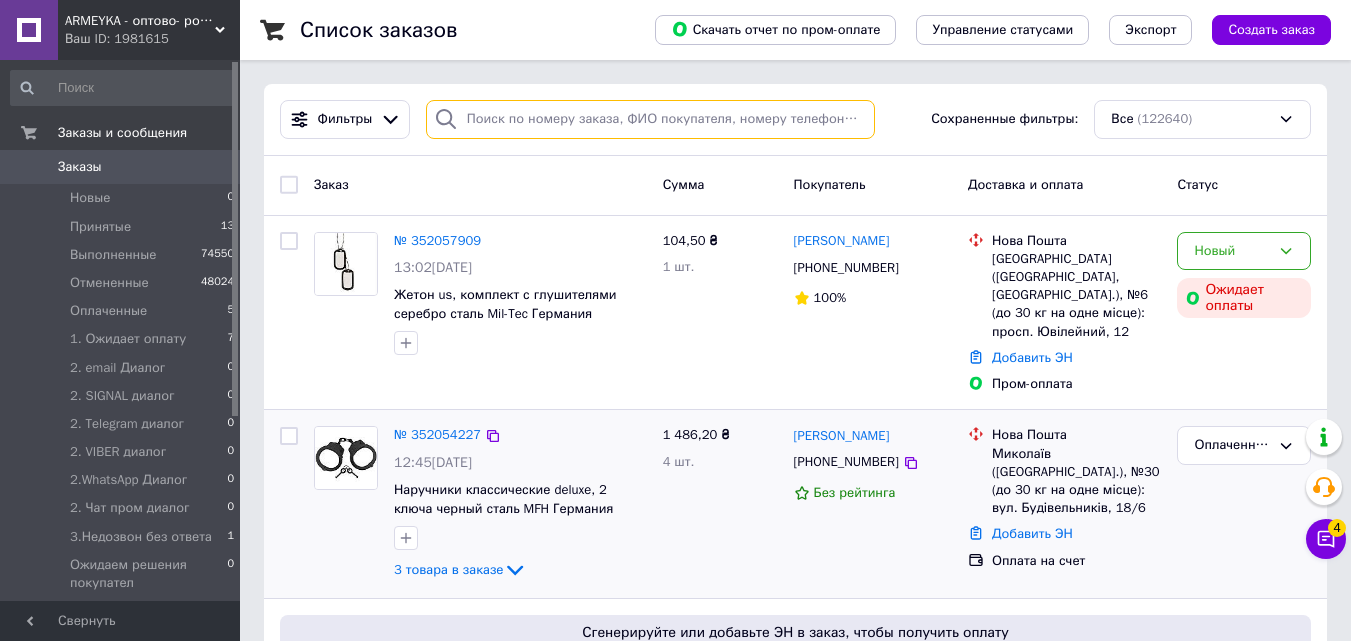 click at bounding box center (650, 119) 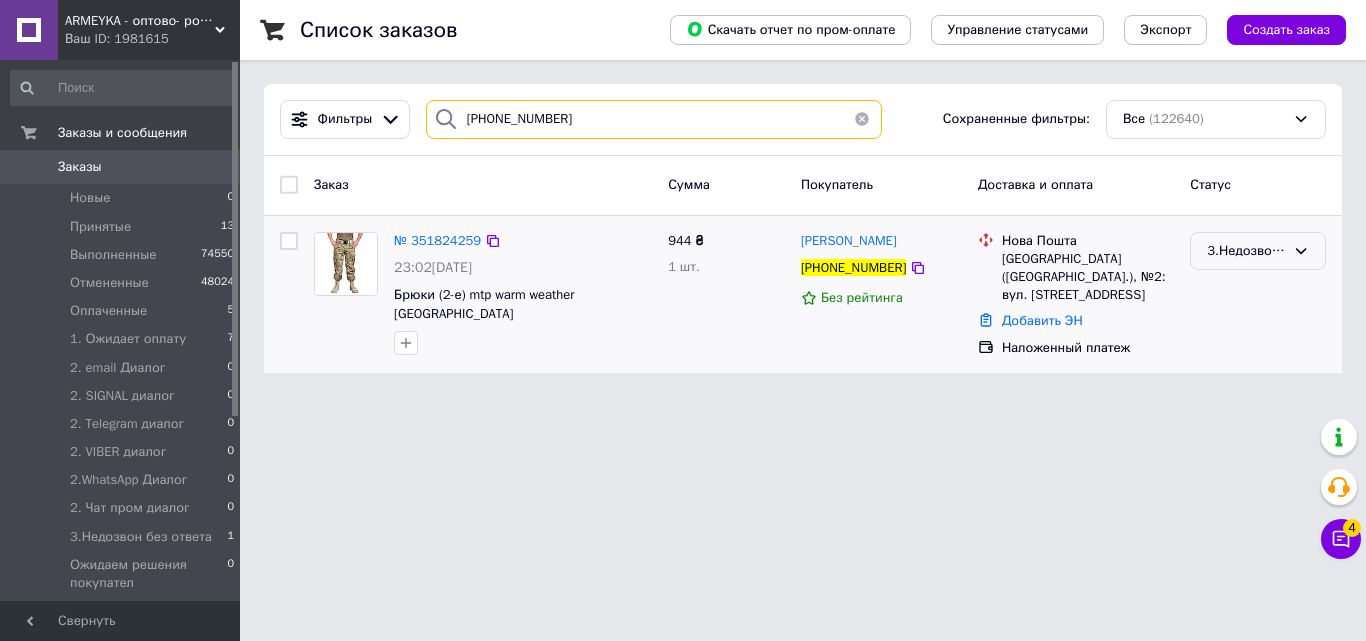 type on "[PHONE_NUMBER]" 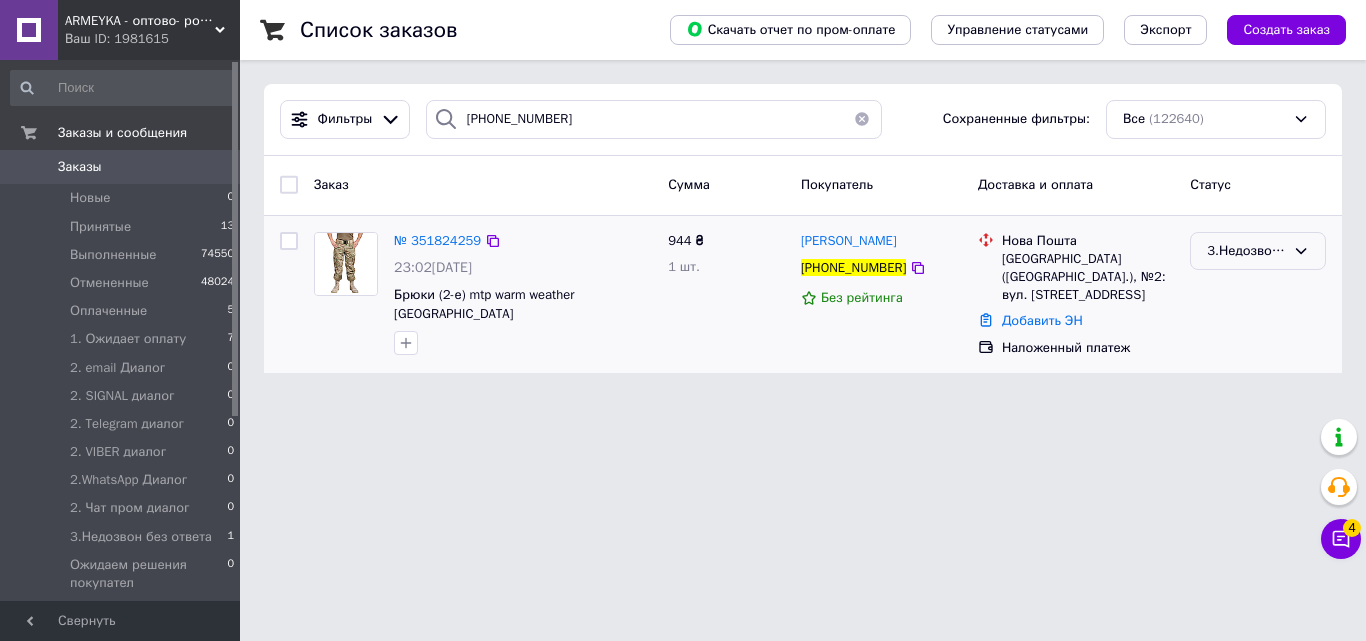 click on "3.Недозвон без ответа" at bounding box center [1246, 251] 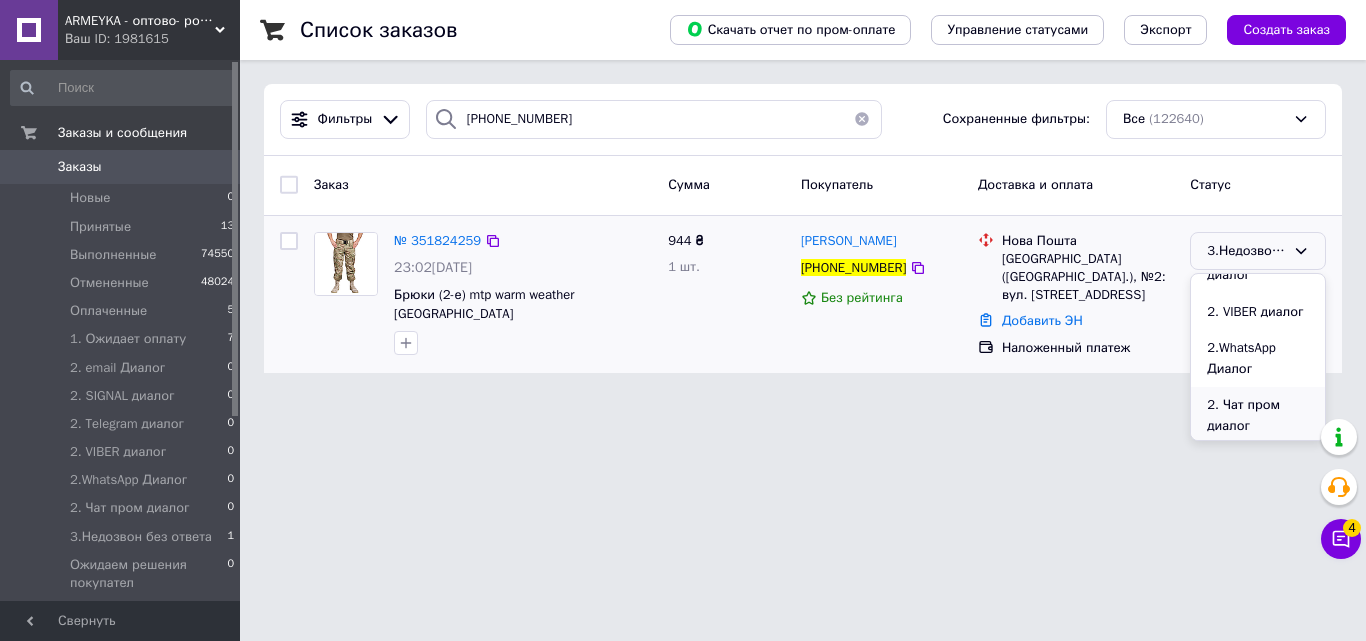 scroll, scrollTop: 300, scrollLeft: 0, axis: vertical 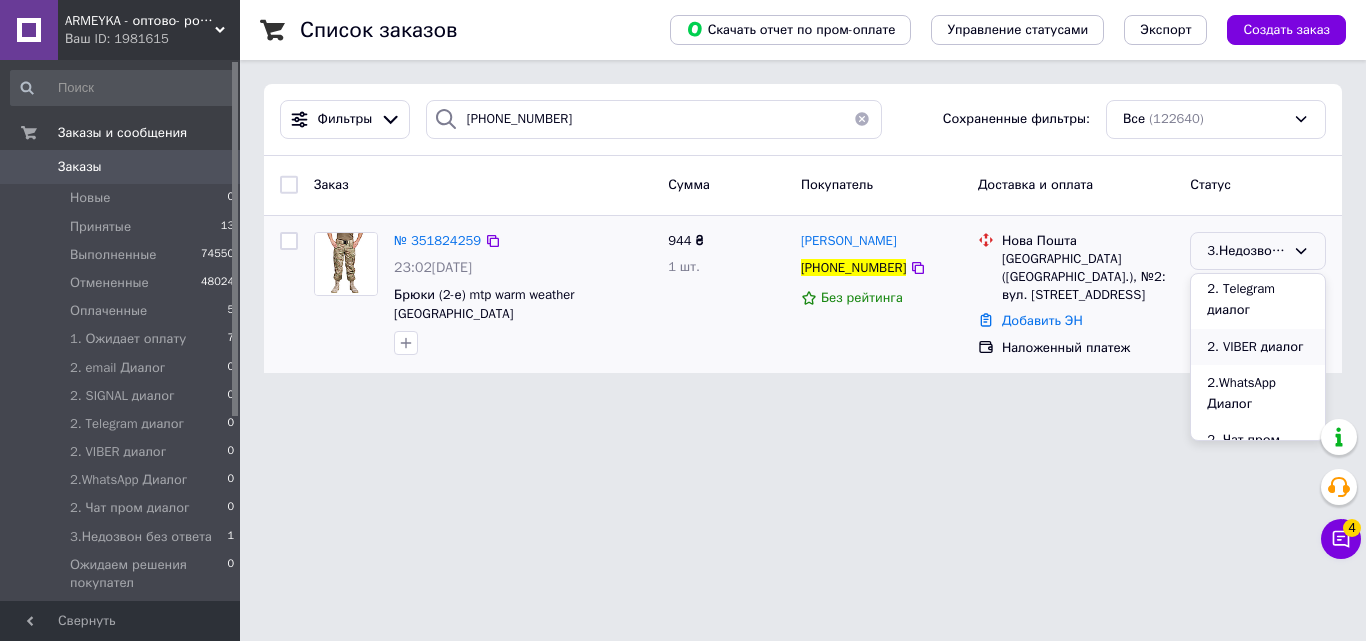 click on "2. VIBER диалог" at bounding box center (1258, 347) 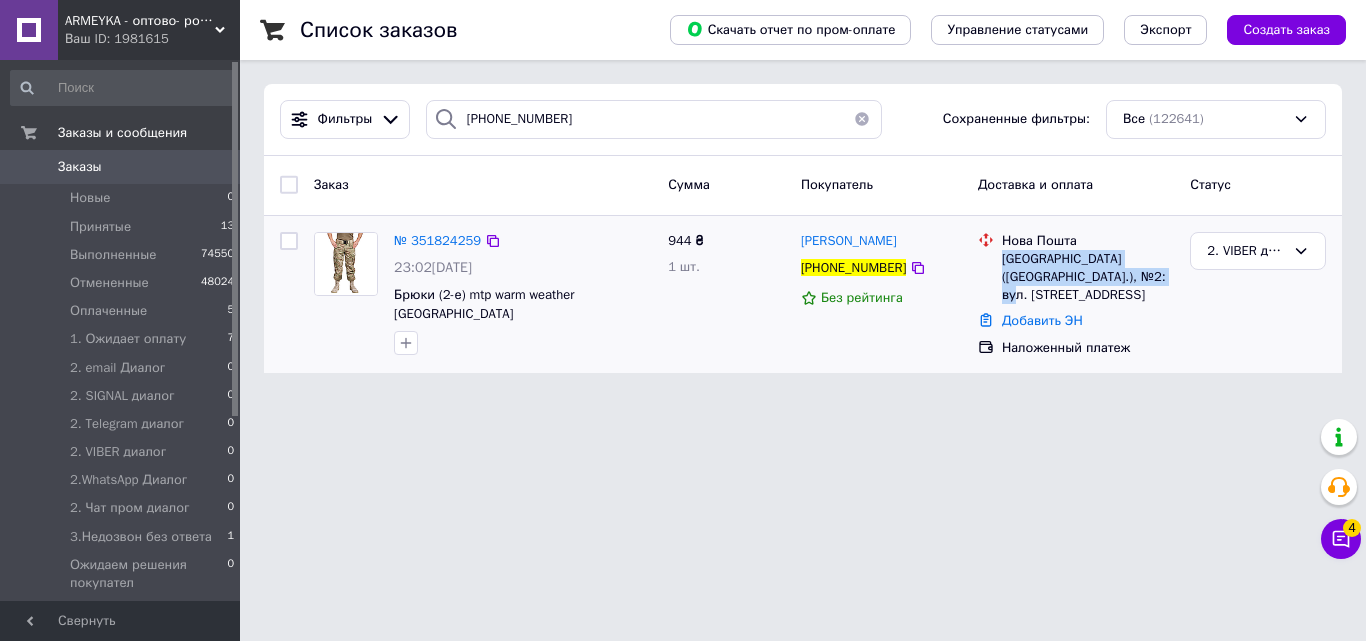 drag, startPoint x: 997, startPoint y: 259, endPoint x: 1139, endPoint y: 289, distance: 145.13441 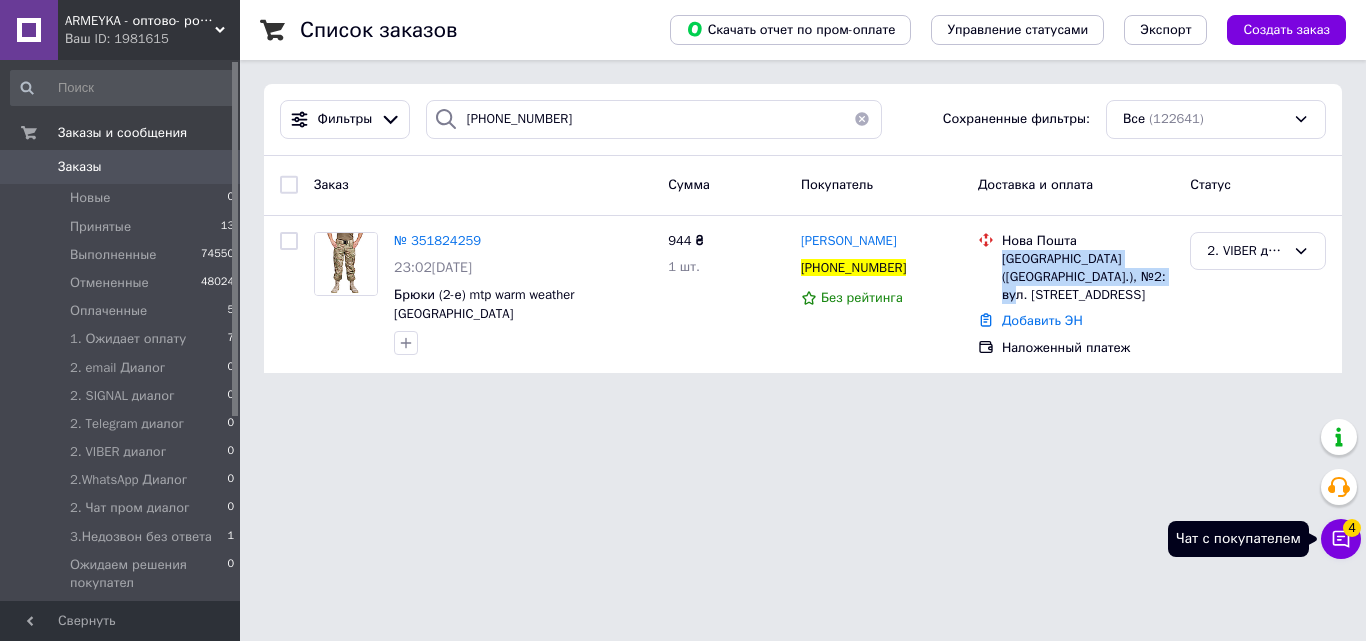 click 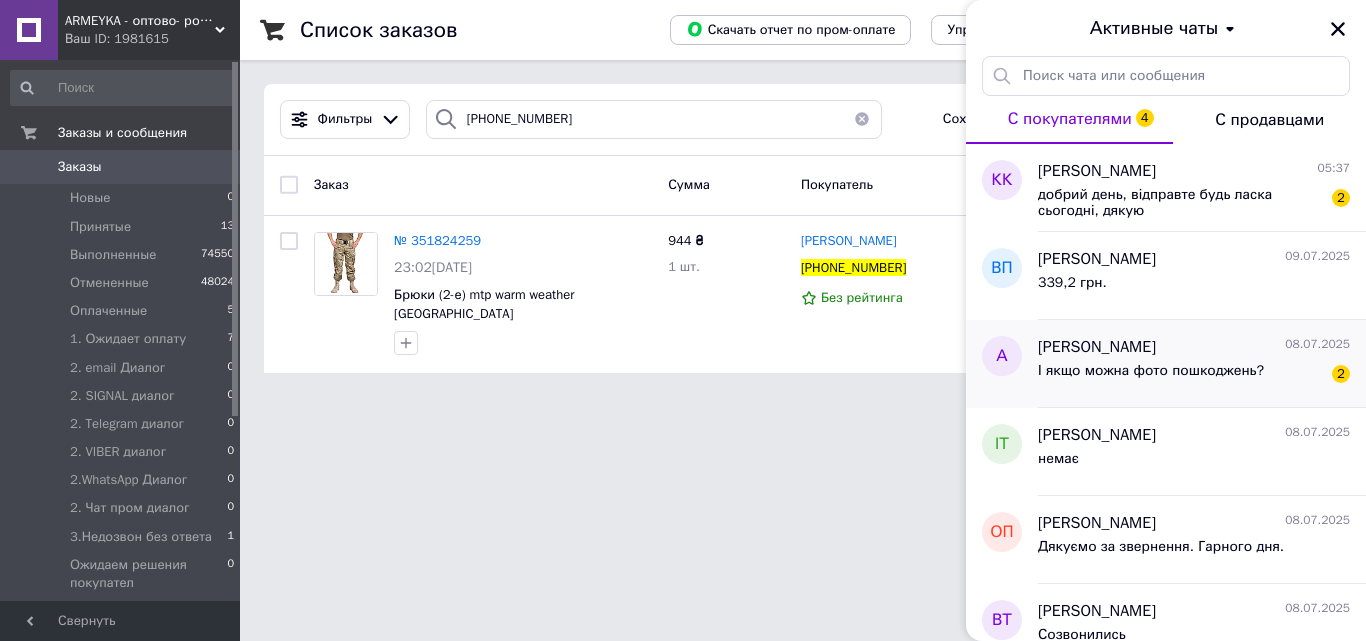 click on "І якщо можна фото пошкоджень?" at bounding box center (1151, 371) 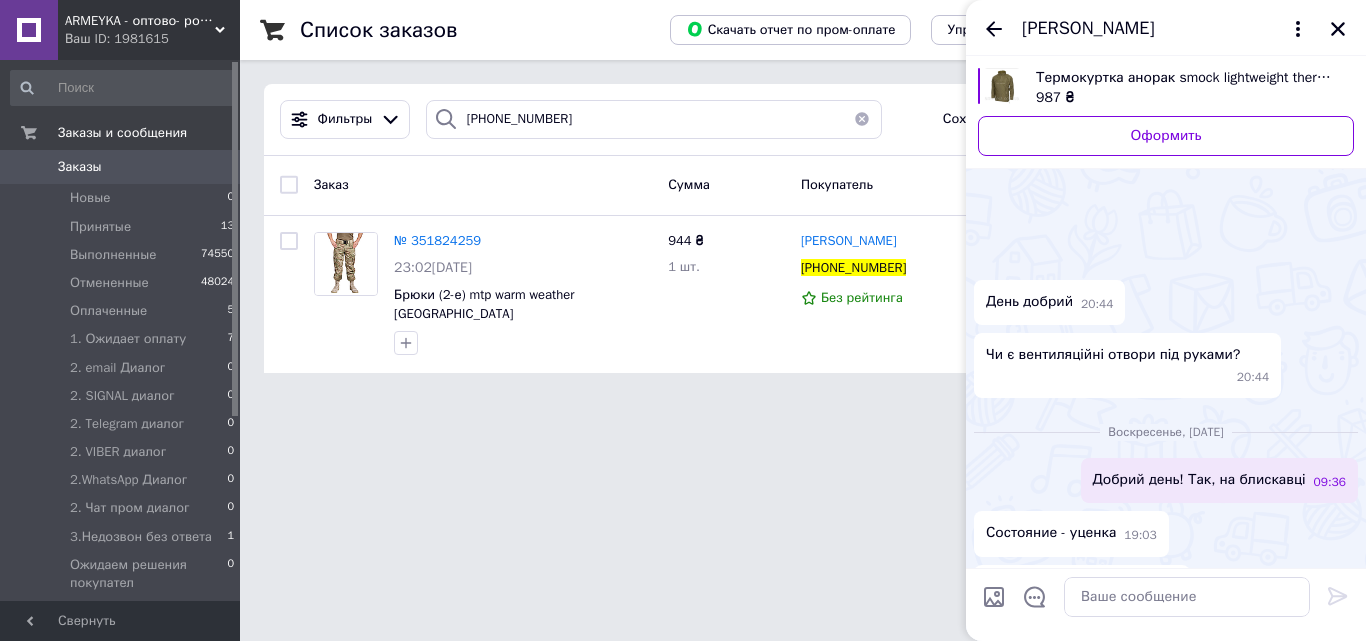 scroll, scrollTop: 365, scrollLeft: 0, axis: vertical 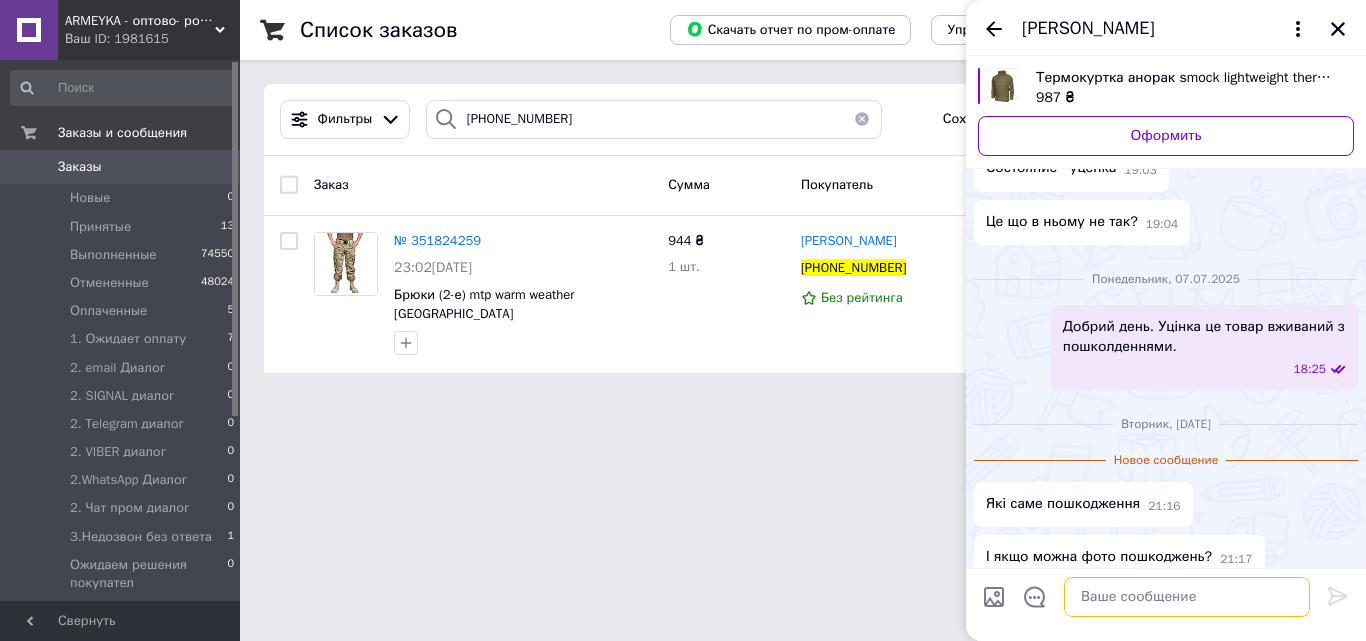 click at bounding box center [1187, 597] 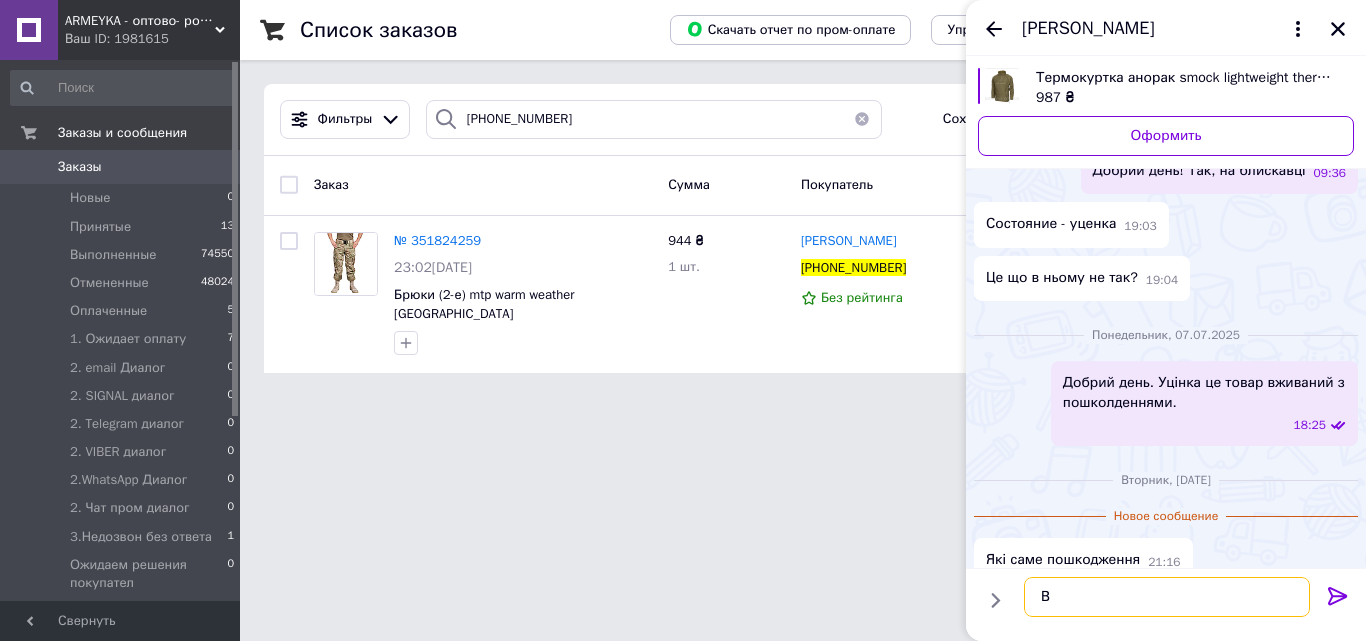 scroll, scrollTop: 314, scrollLeft: 0, axis: vertical 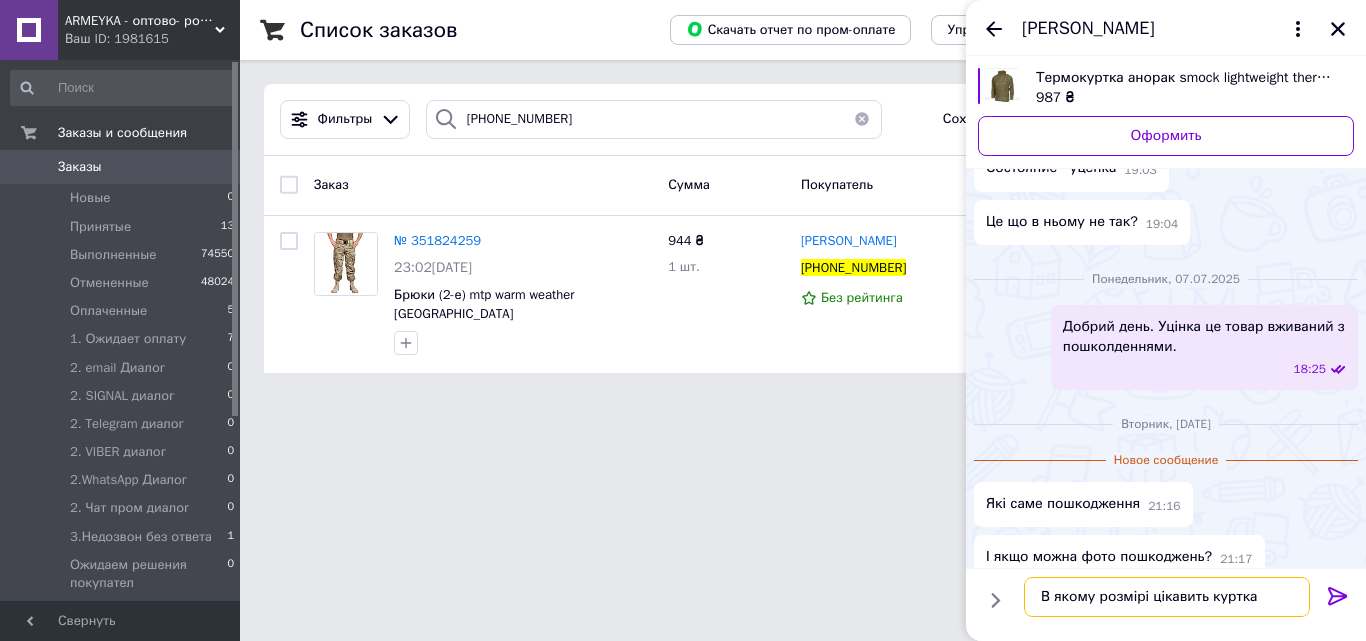 type on "В якому розмірі цікавить куртка?" 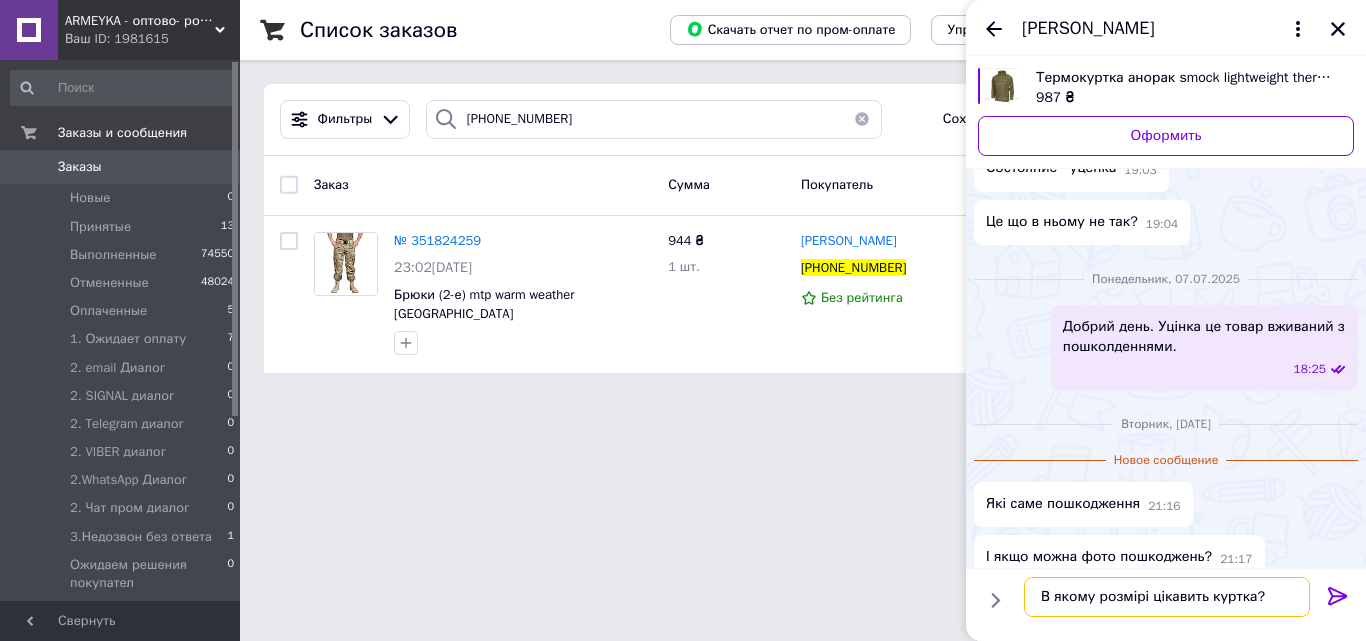 type 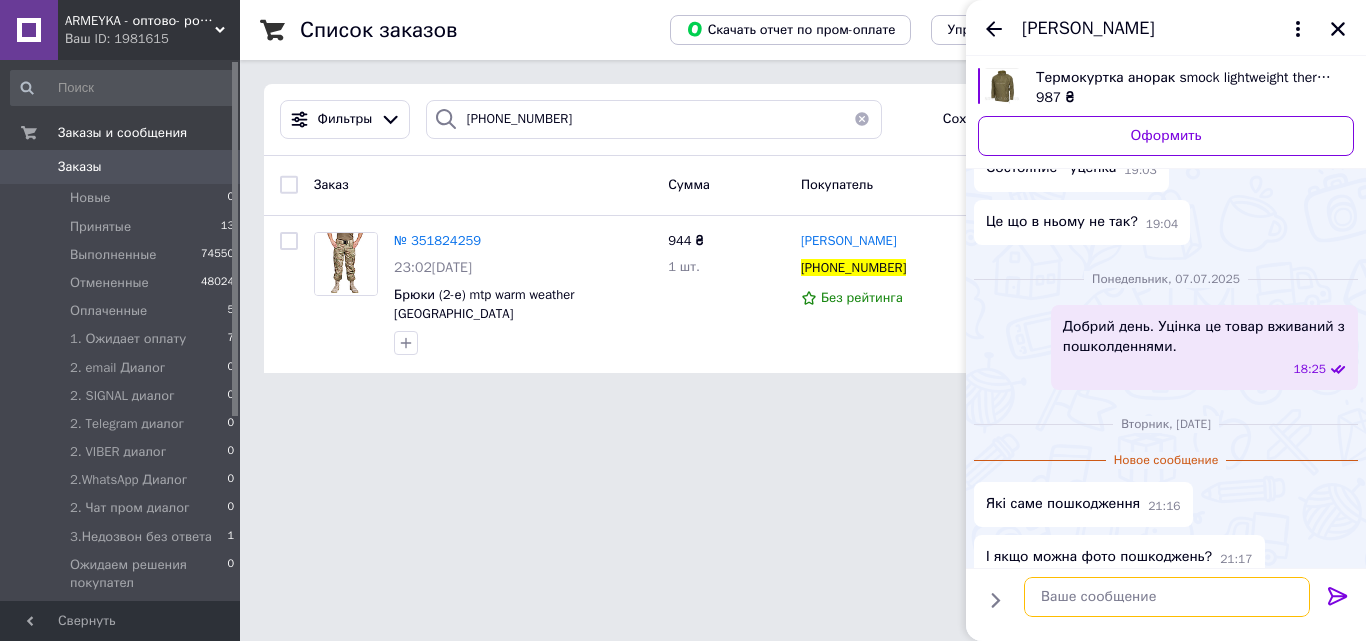 scroll, scrollTop: 387, scrollLeft: 0, axis: vertical 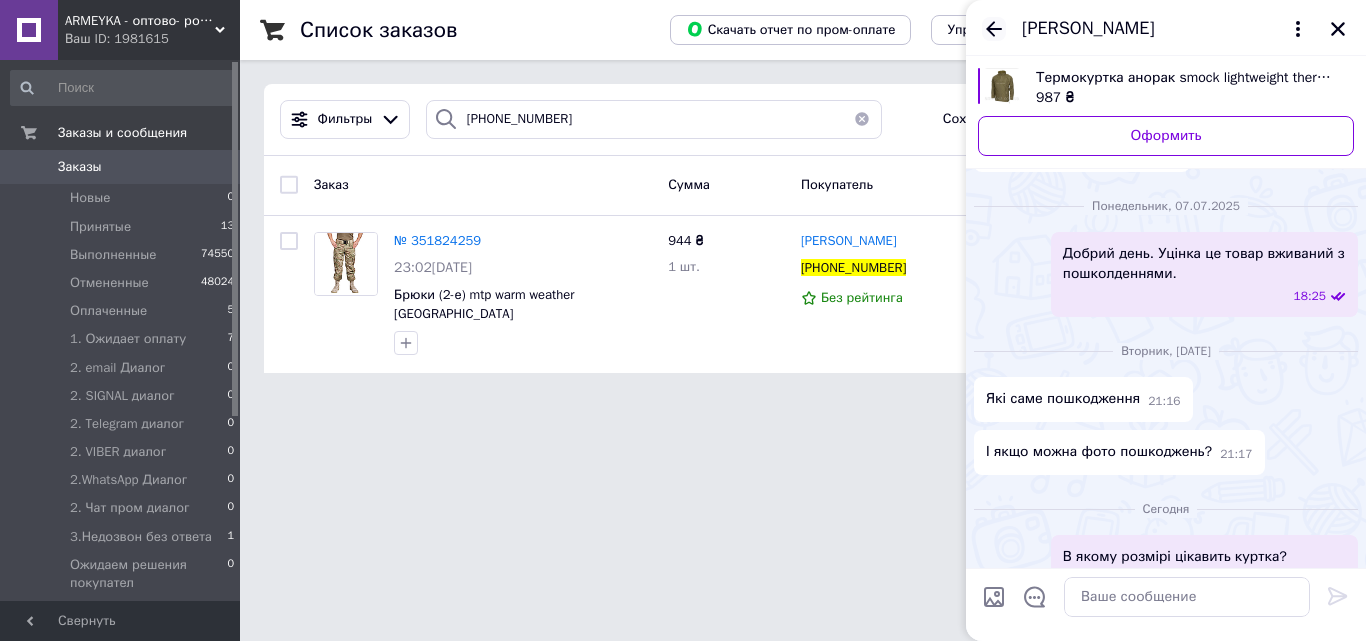 click 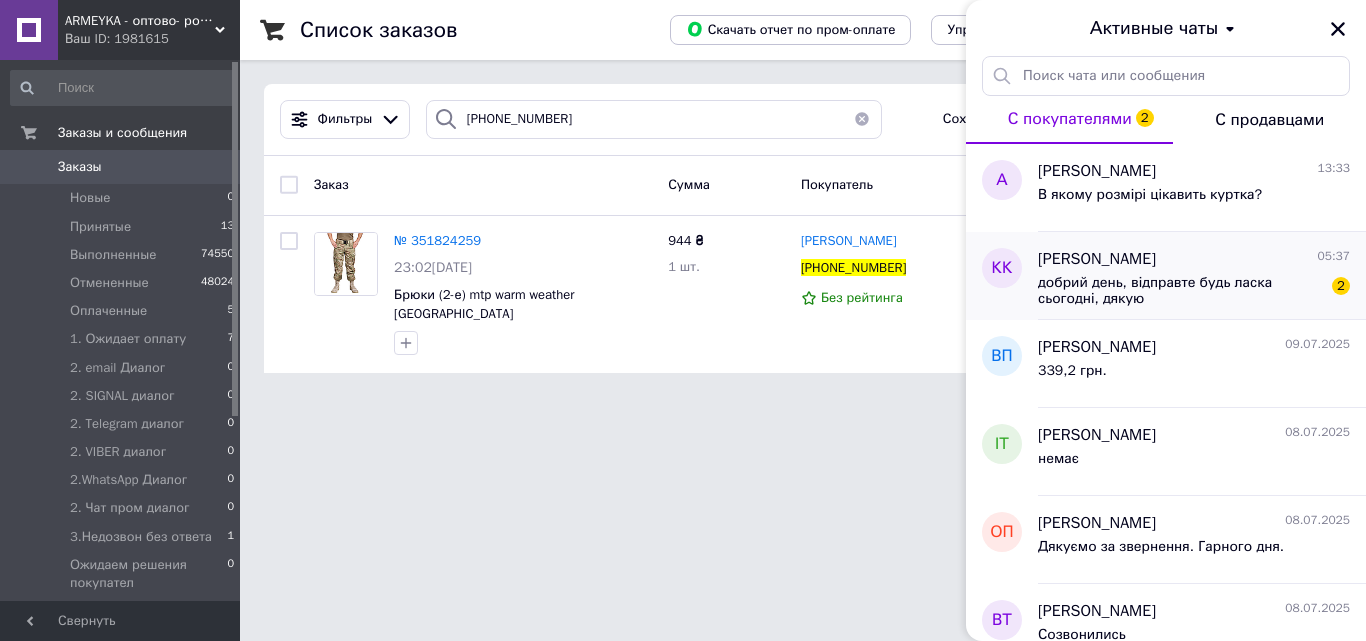 click on "добрий день, відправте будь ласка сьогодні, дякую" at bounding box center (1180, 291) 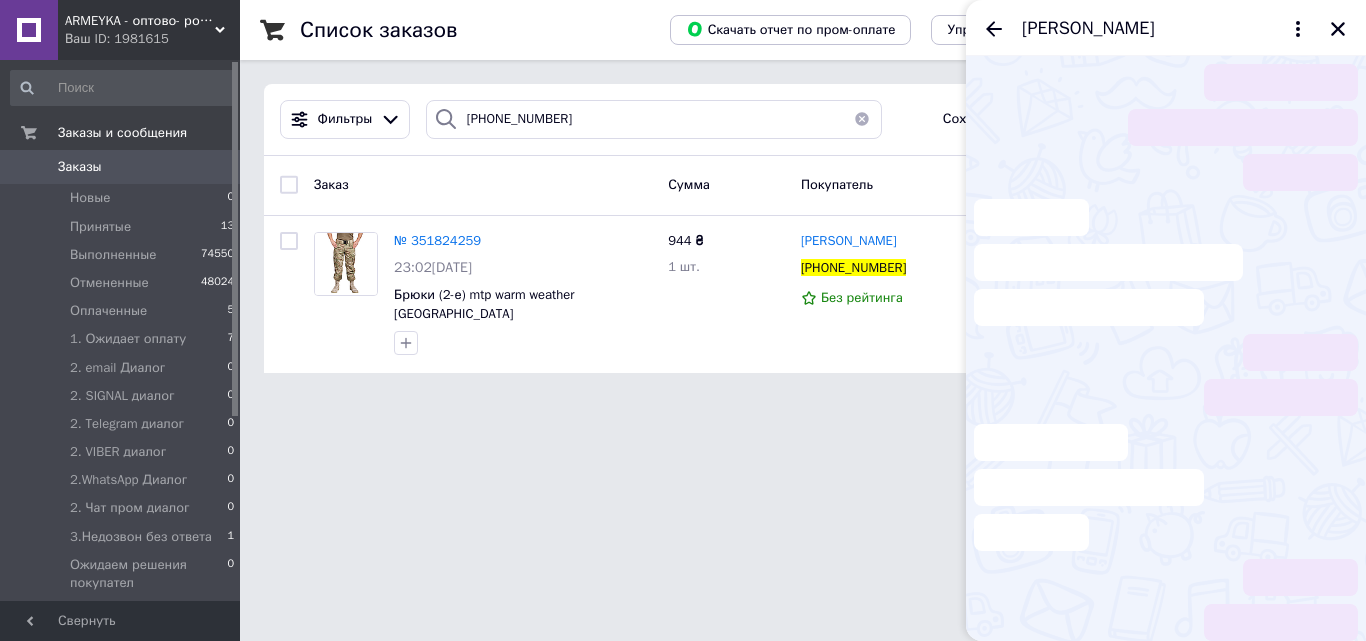 scroll, scrollTop: 83, scrollLeft: 0, axis: vertical 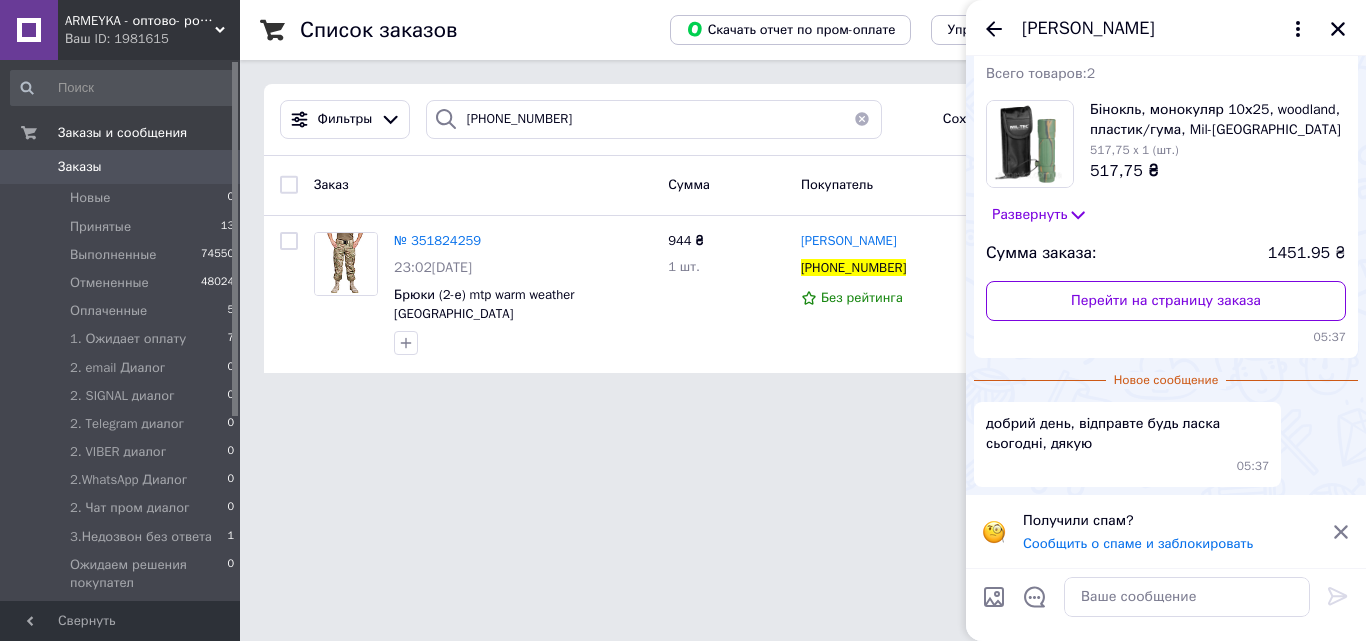 click on "[PERSON_NAME]" at bounding box center (1088, 29) 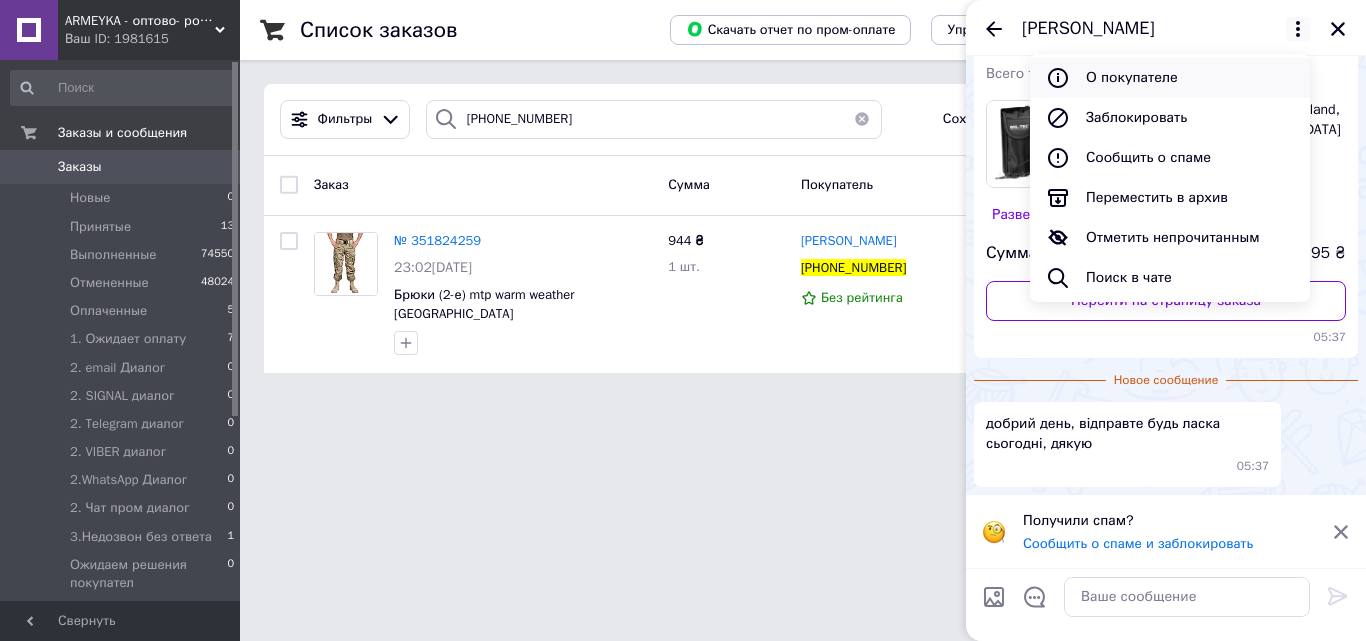 click on "О покупателе" at bounding box center (1170, 78) 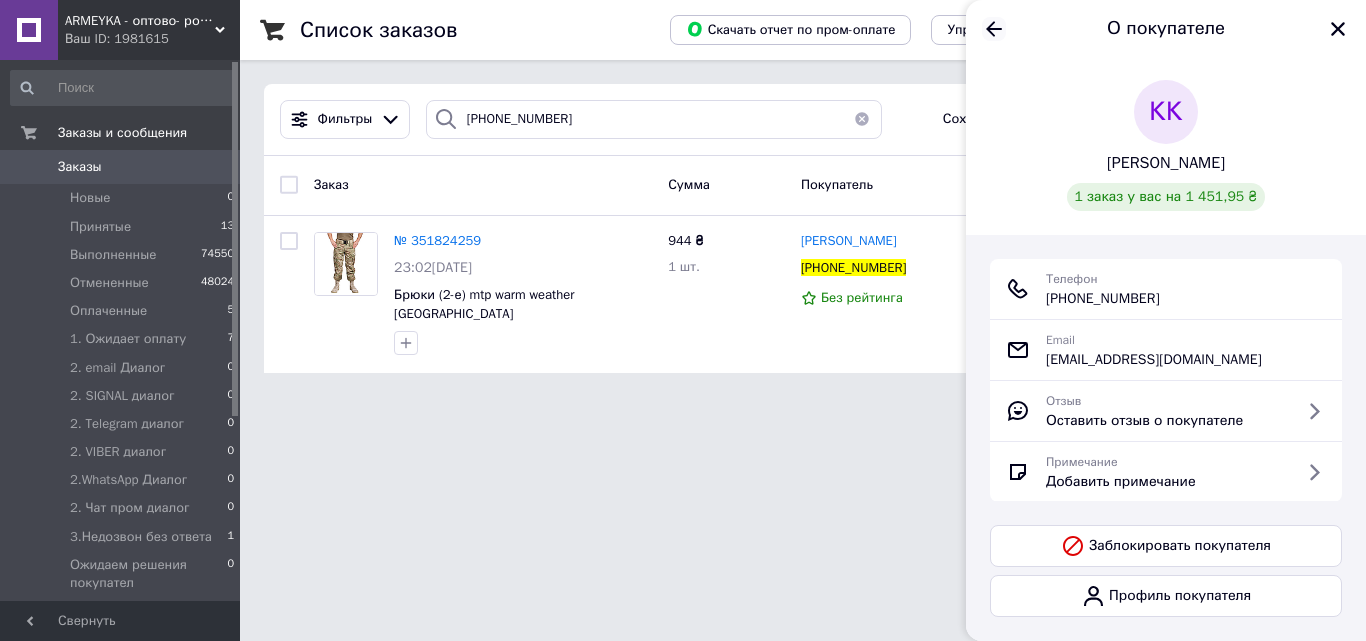 click 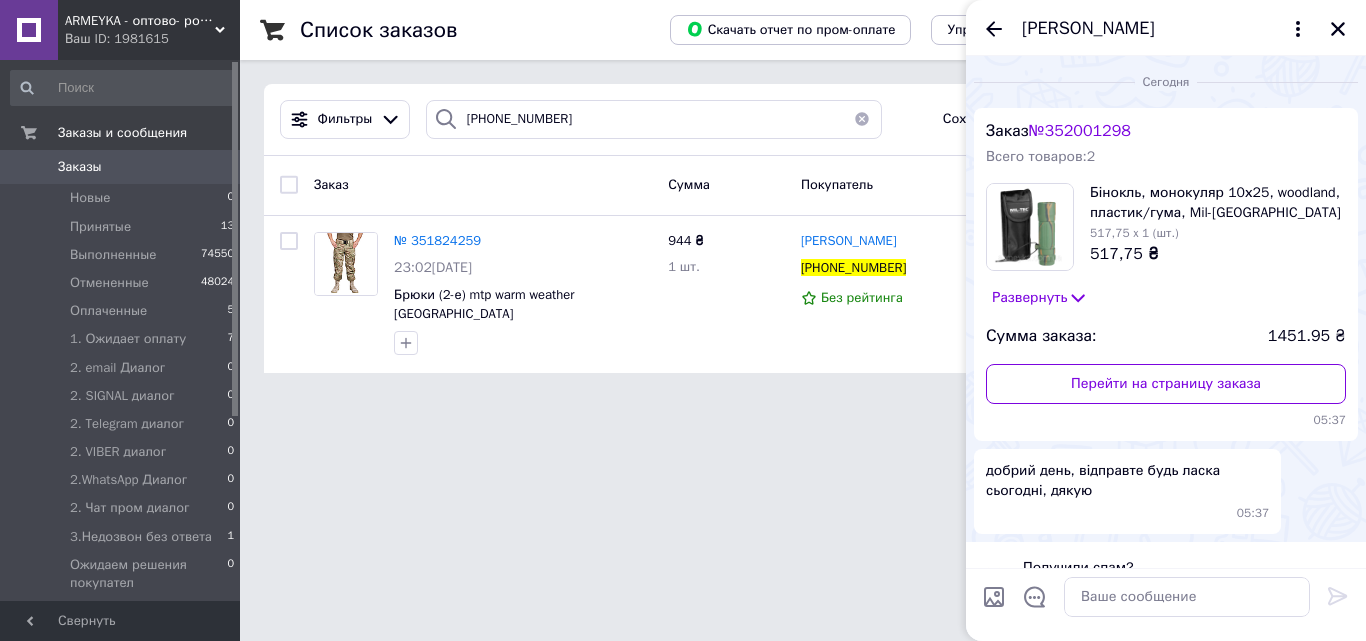 scroll, scrollTop: 47, scrollLeft: 0, axis: vertical 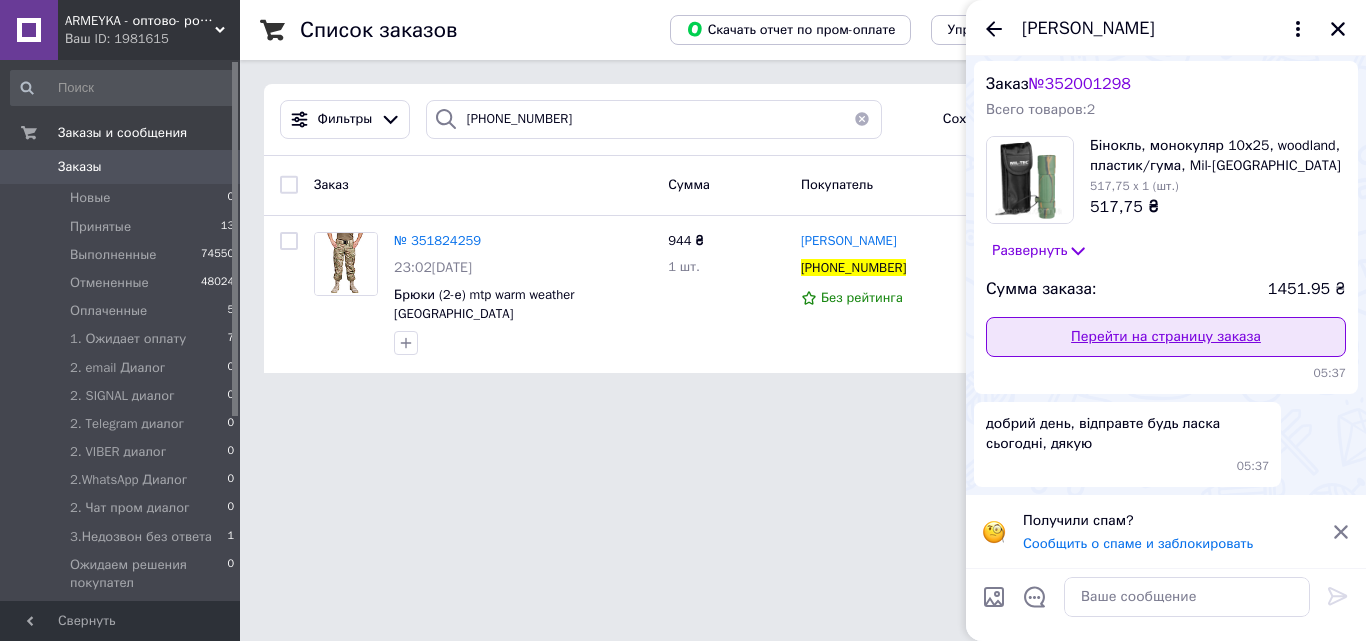 click on "Перейти на страницу заказа" at bounding box center [1166, 337] 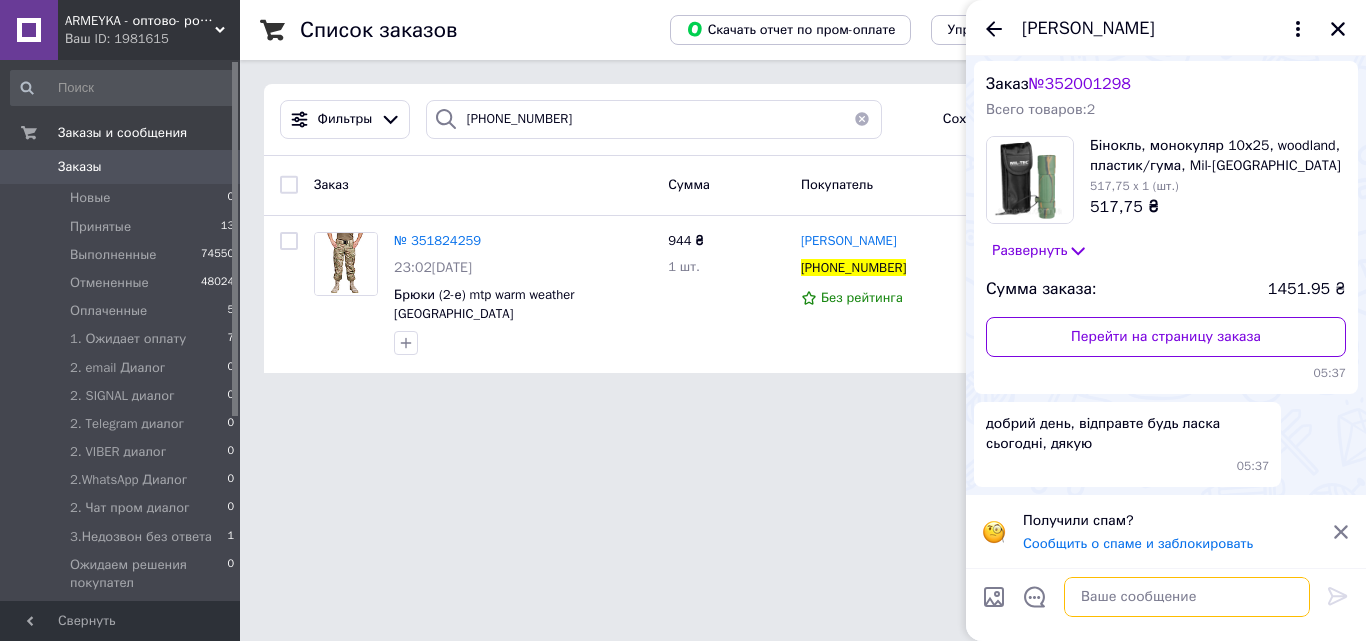 click at bounding box center [1187, 597] 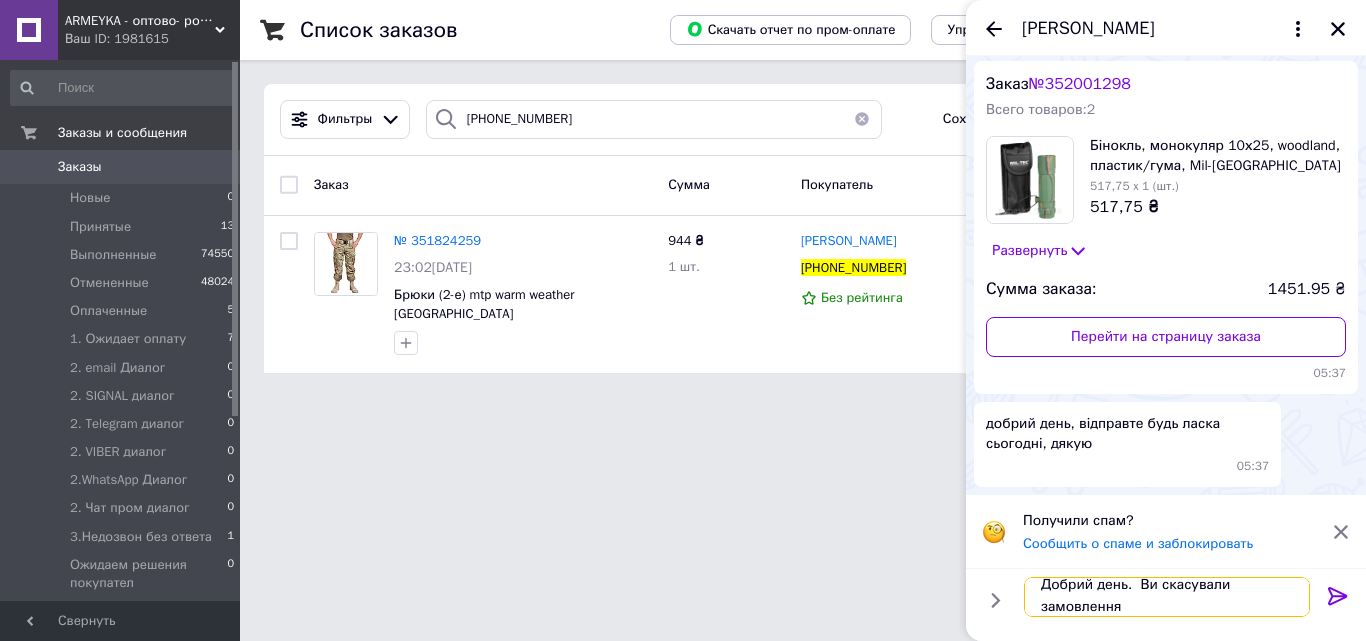 scroll, scrollTop: 2, scrollLeft: 0, axis: vertical 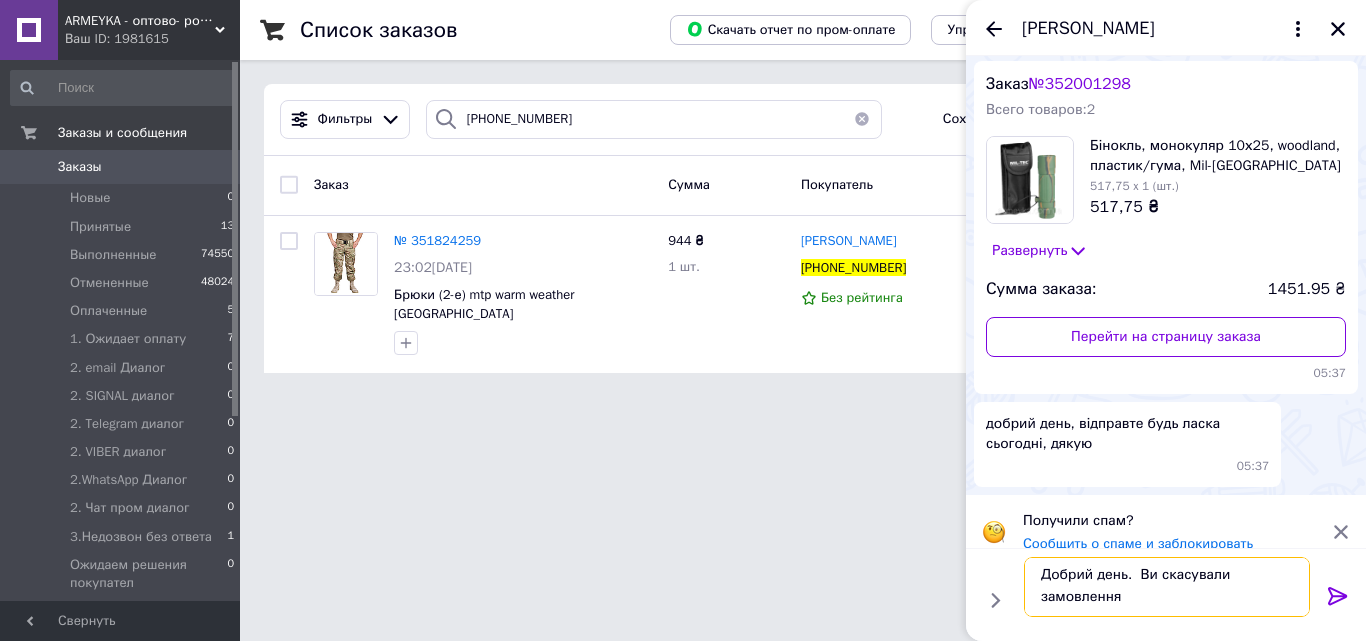 type on "Добрий день.  Ви скасували замовлення." 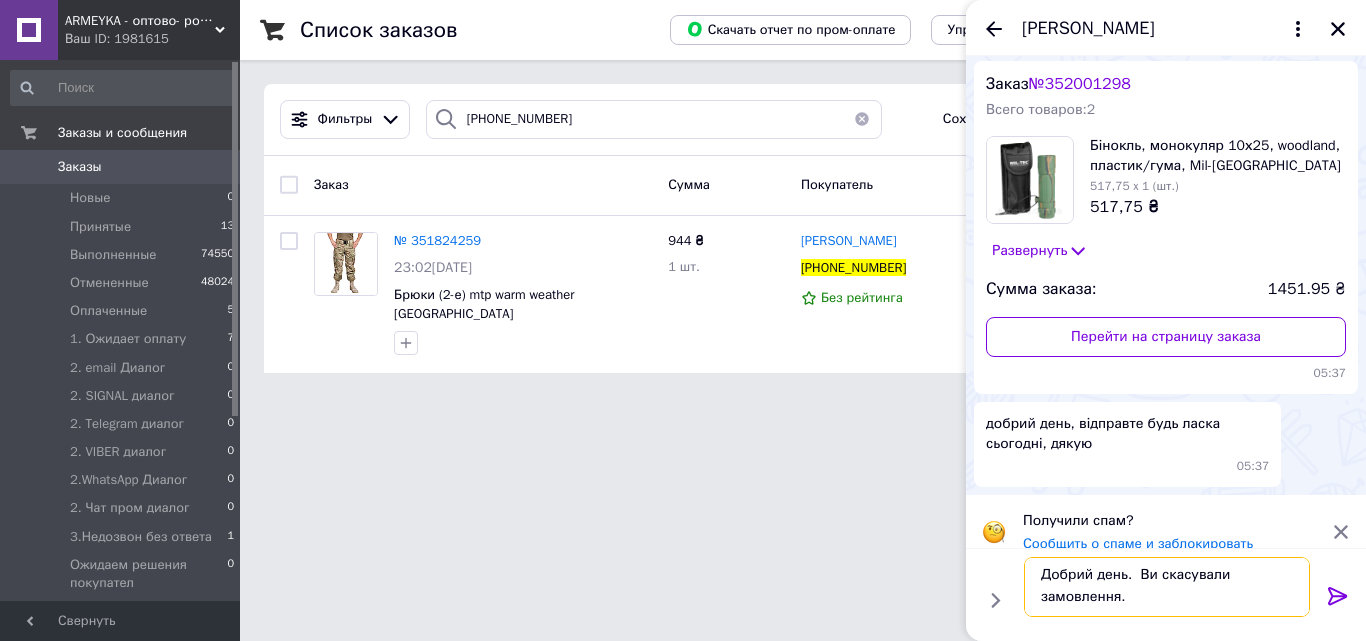 type 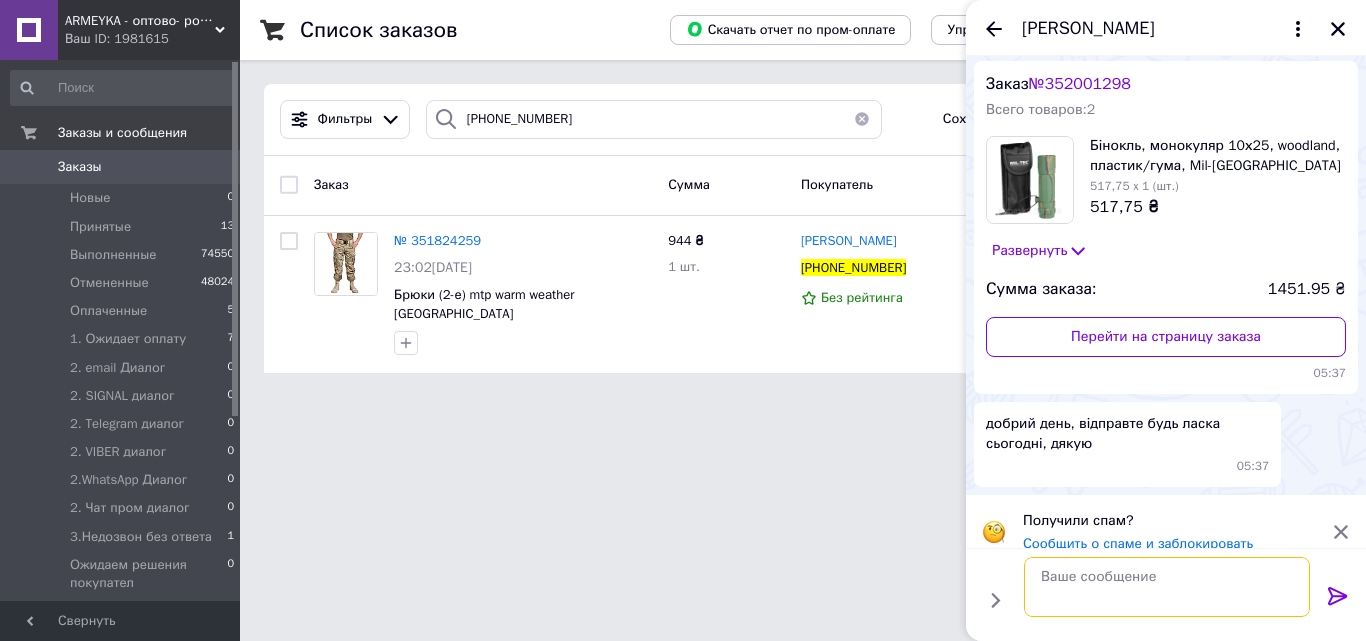 scroll, scrollTop: 0, scrollLeft: 0, axis: both 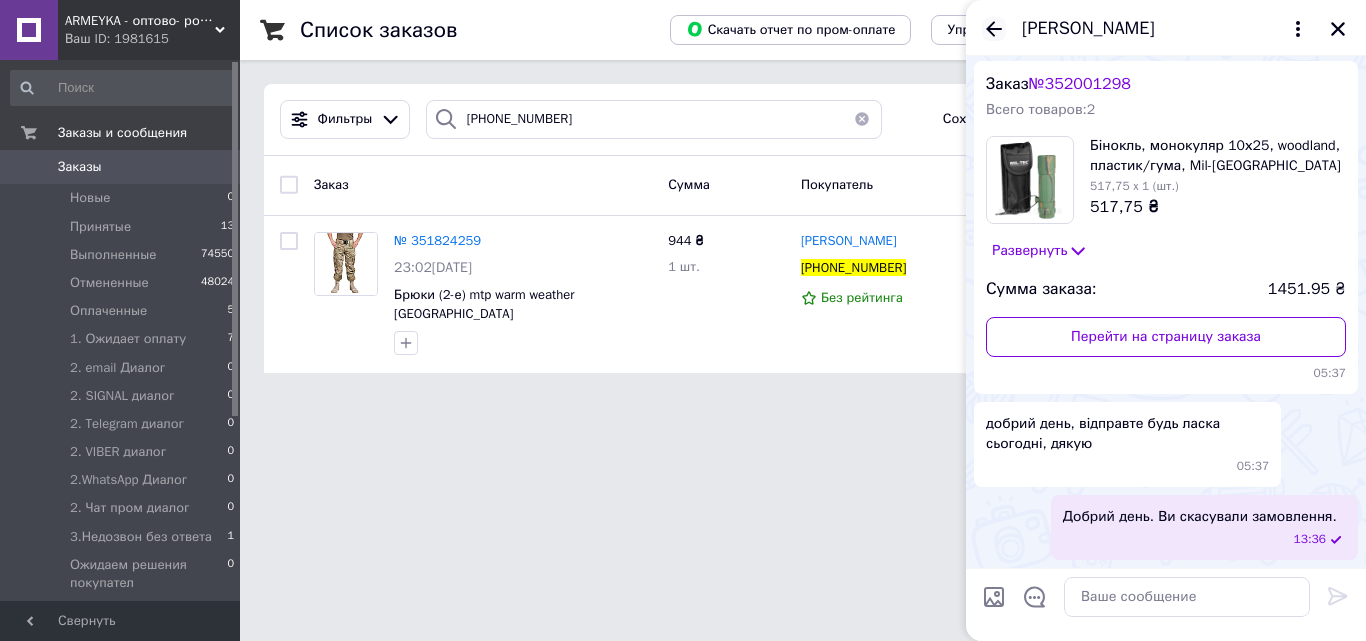 click 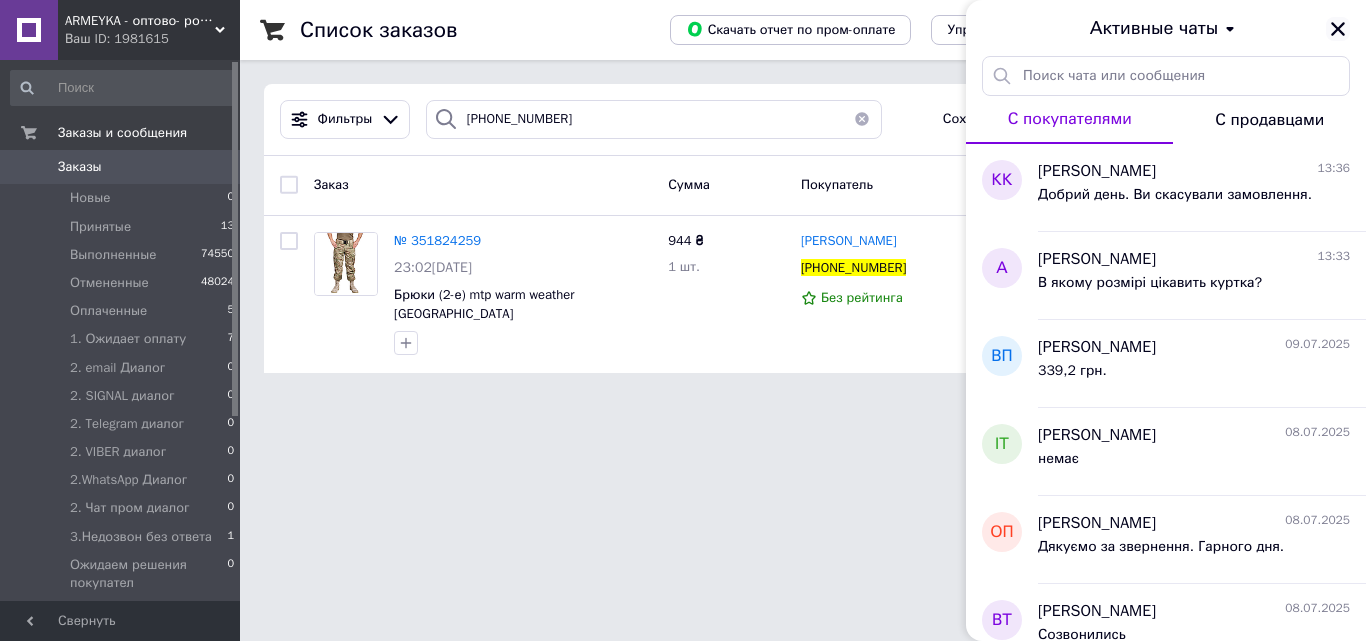 click 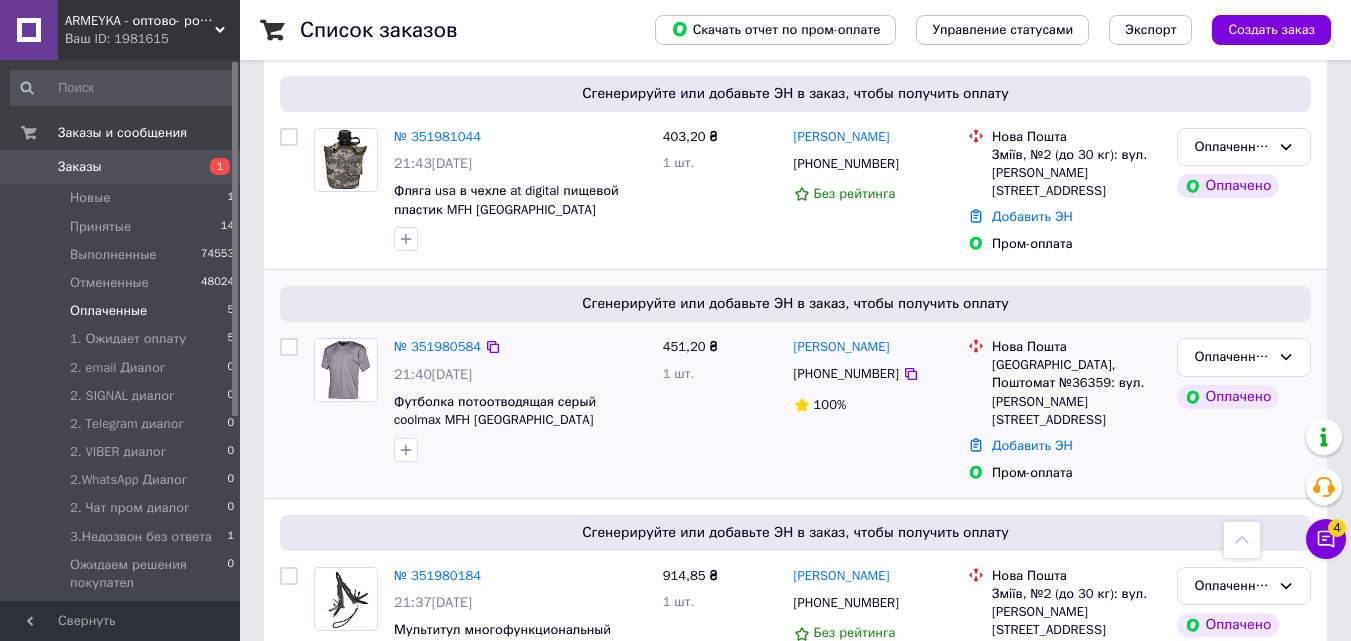 scroll, scrollTop: 735, scrollLeft: 0, axis: vertical 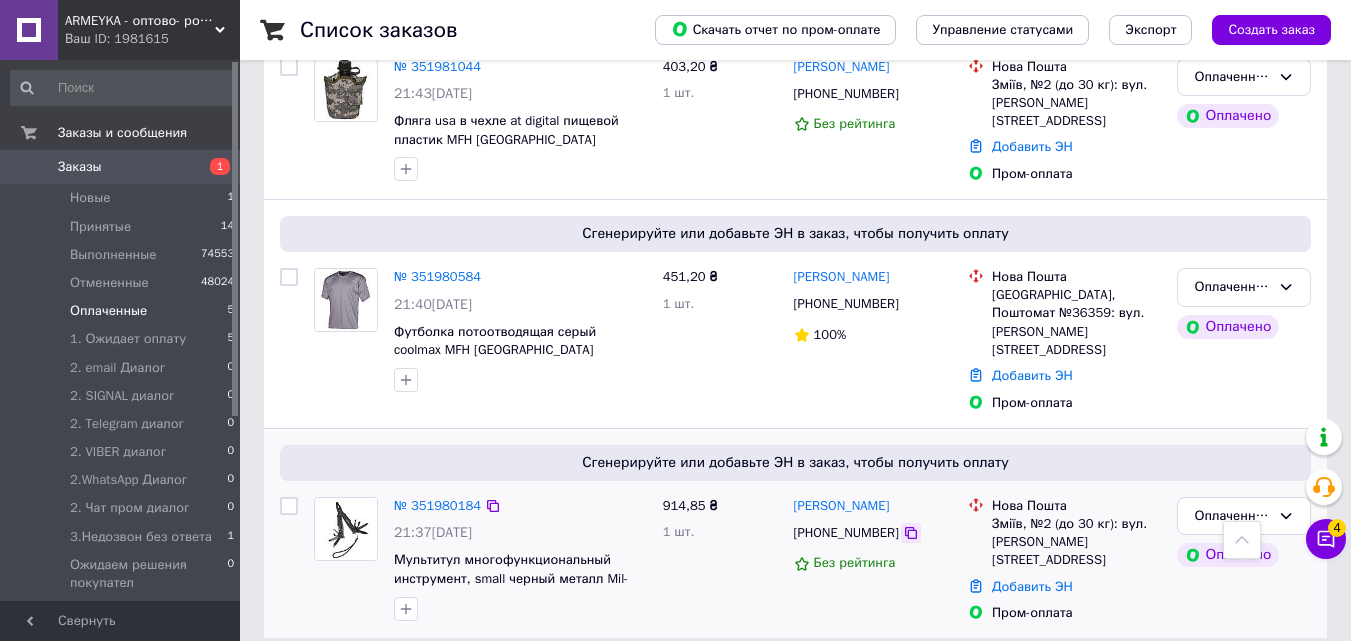 click 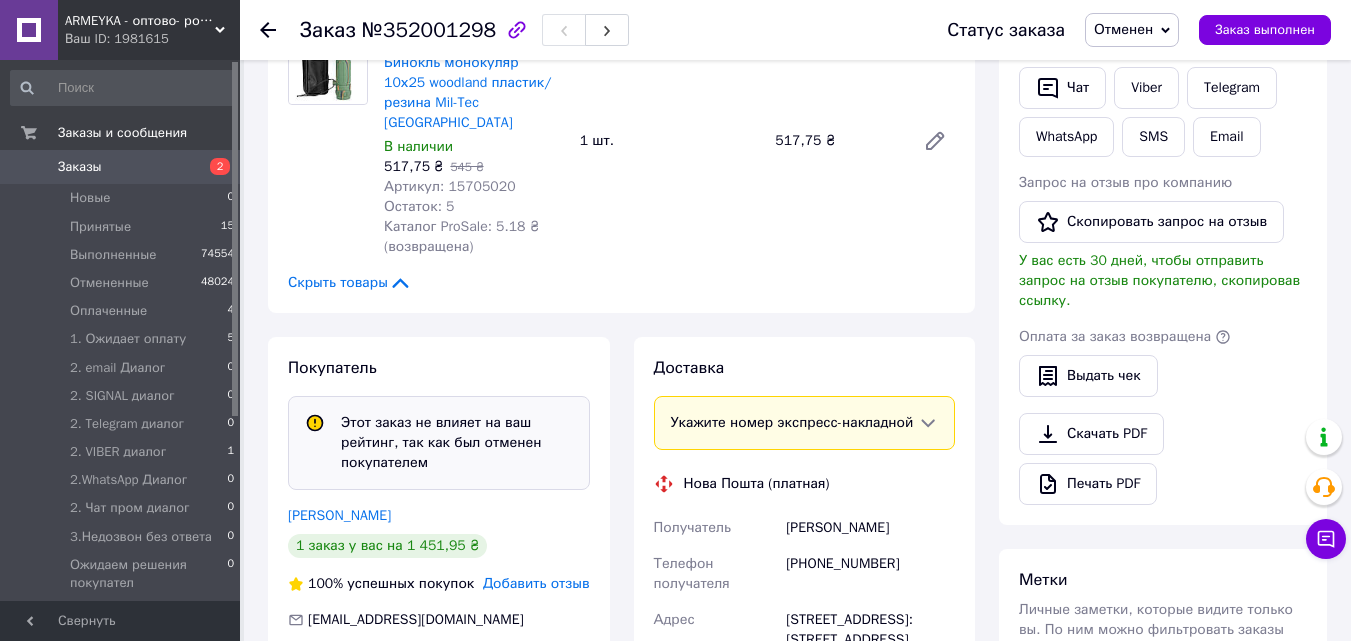 scroll, scrollTop: 600, scrollLeft: 0, axis: vertical 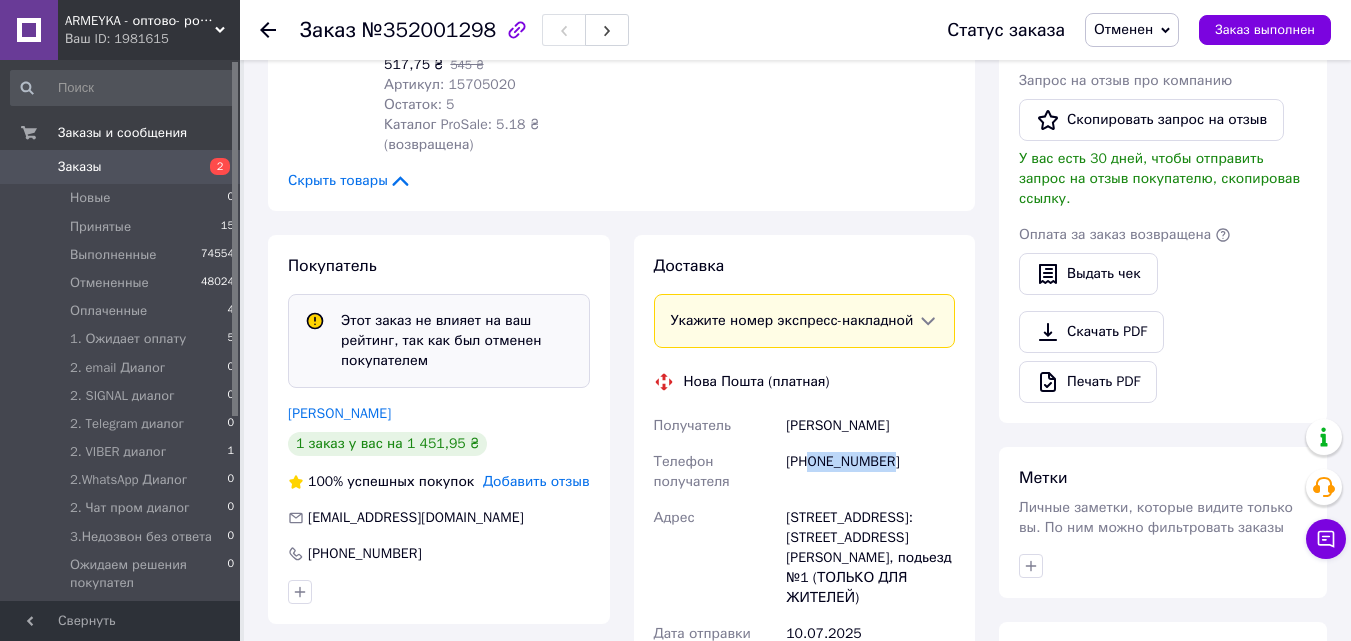 drag, startPoint x: 813, startPoint y: 440, endPoint x: 905, endPoint y: 458, distance: 93.74433 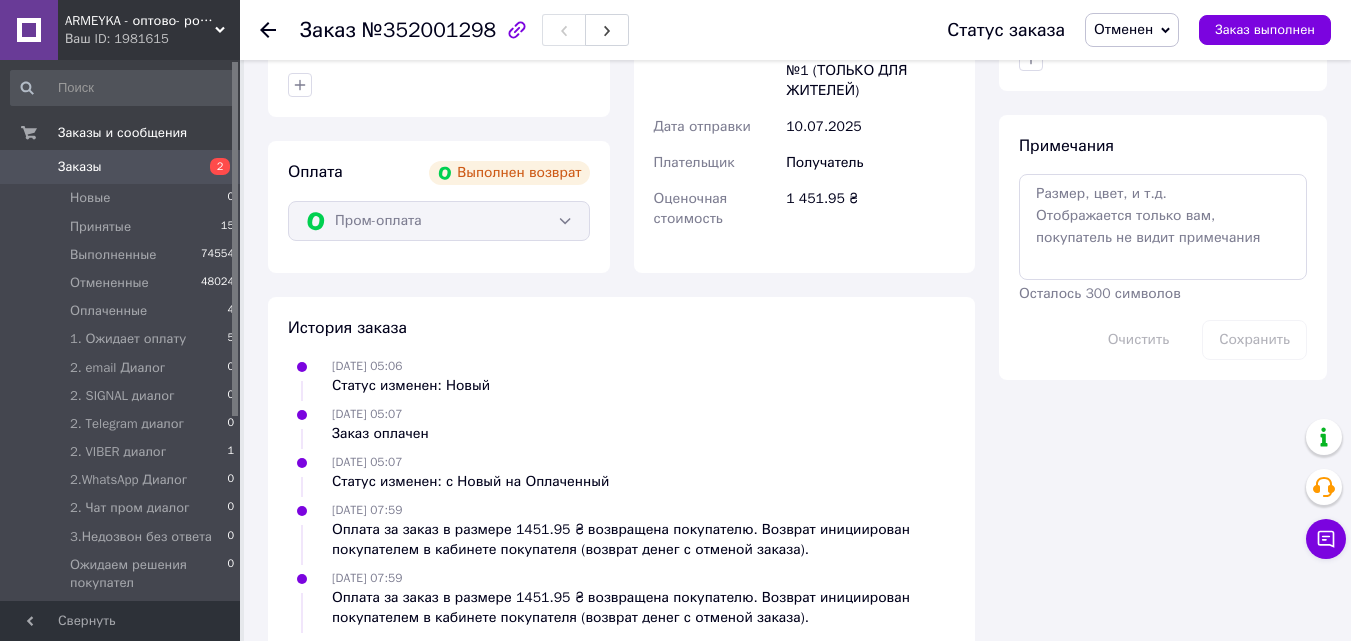 scroll, scrollTop: 854, scrollLeft: 0, axis: vertical 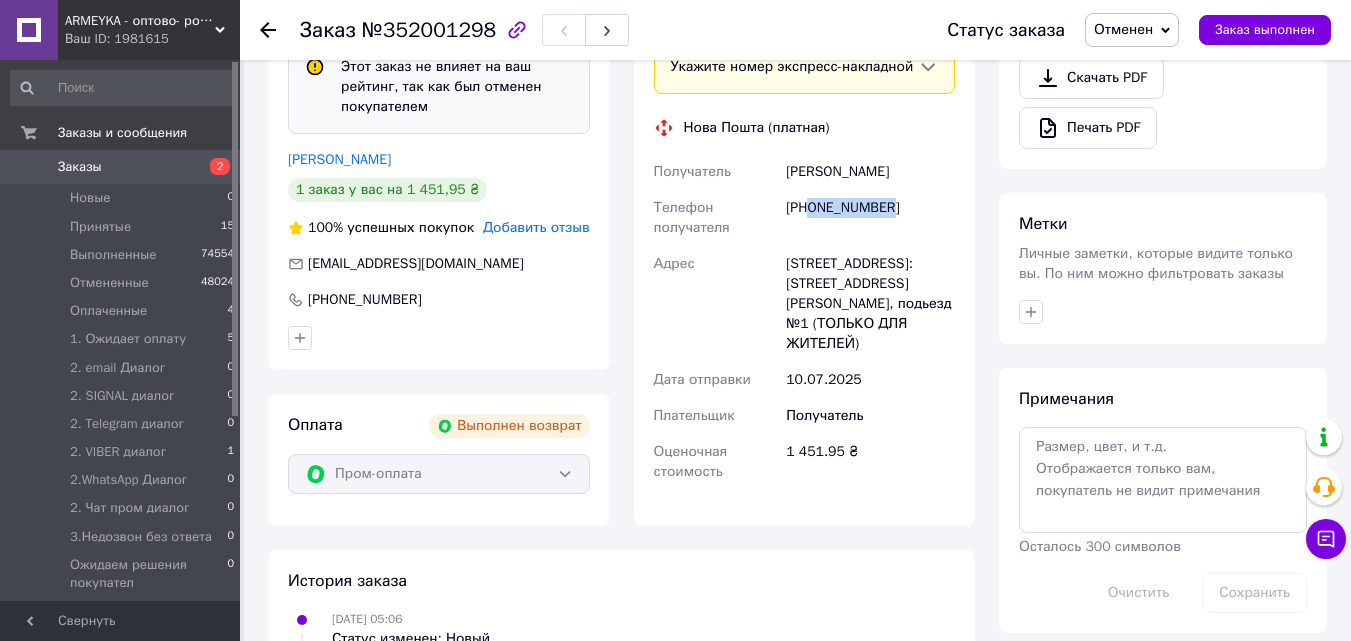 copy on "0682155127" 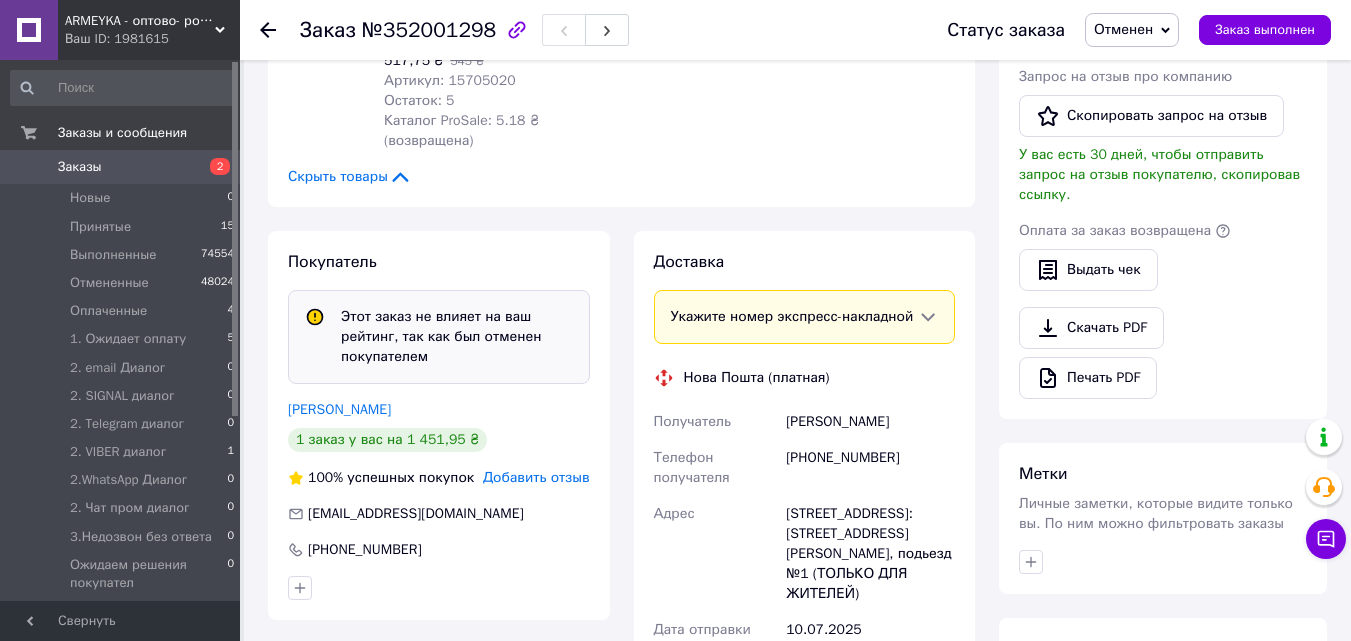 scroll, scrollTop: 454, scrollLeft: 0, axis: vertical 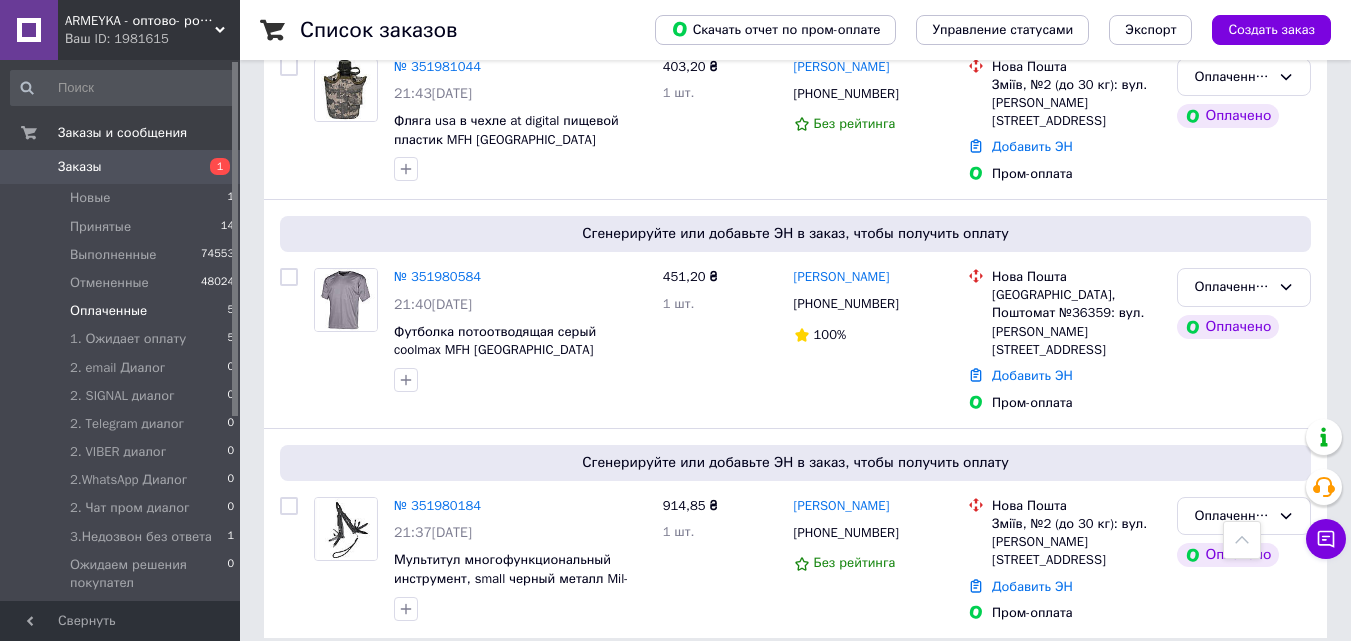 click on "Оплаченные" at bounding box center (108, 311) 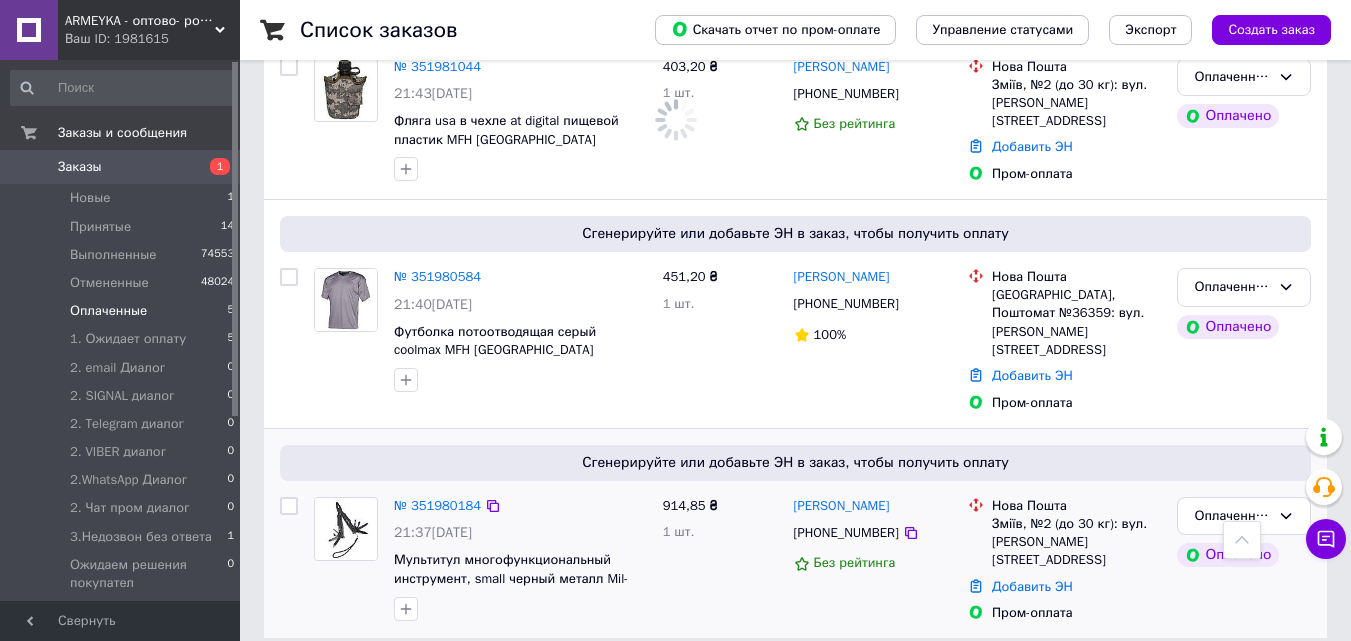 scroll, scrollTop: 0, scrollLeft: 0, axis: both 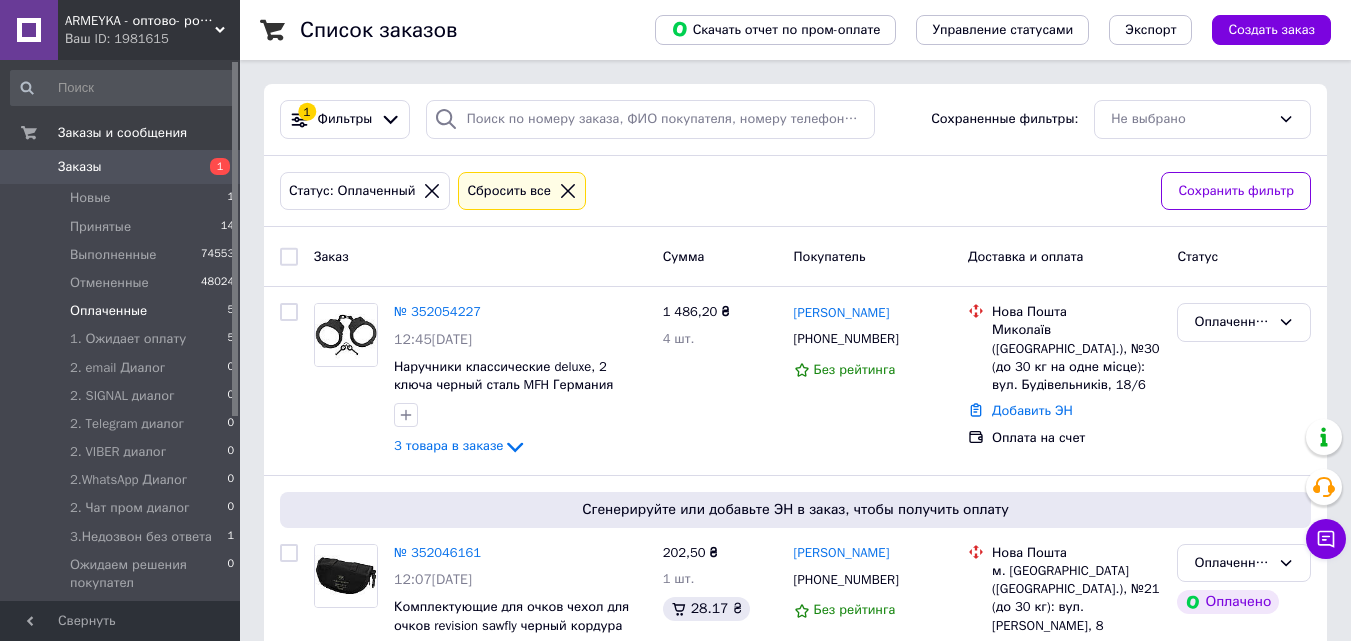 click on "Оплаченные" at bounding box center [108, 311] 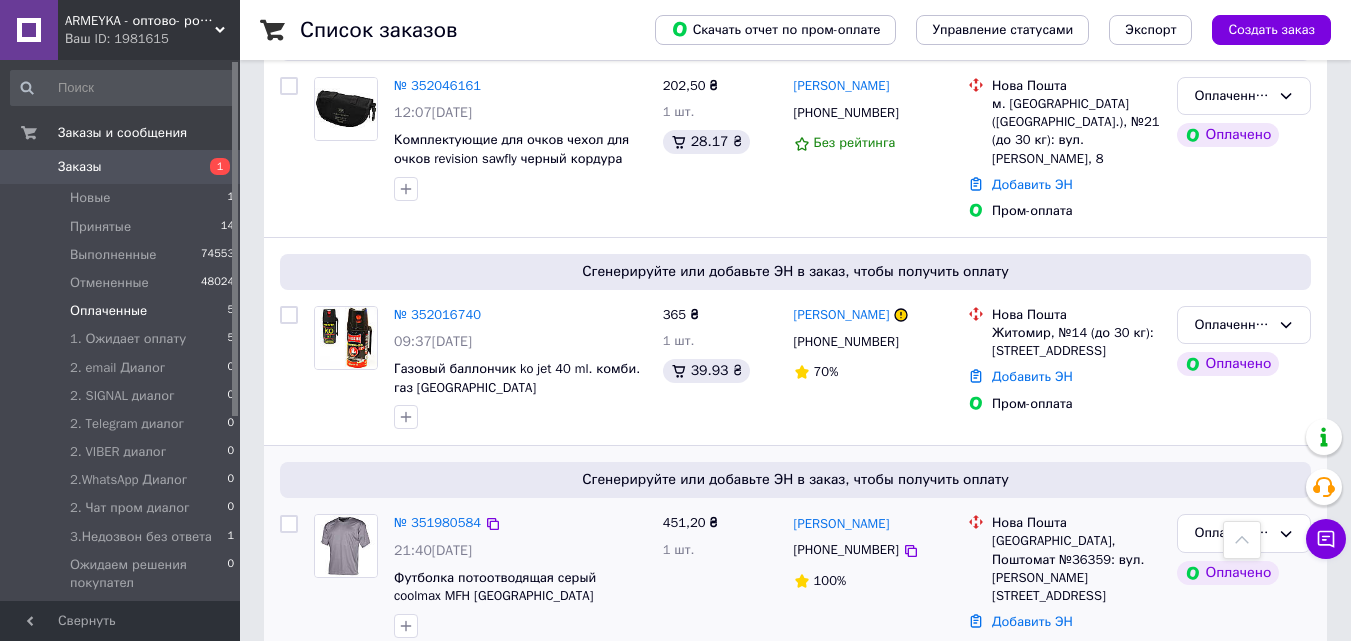scroll, scrollTop: 506, scrollLeft: 0, axis: vertical 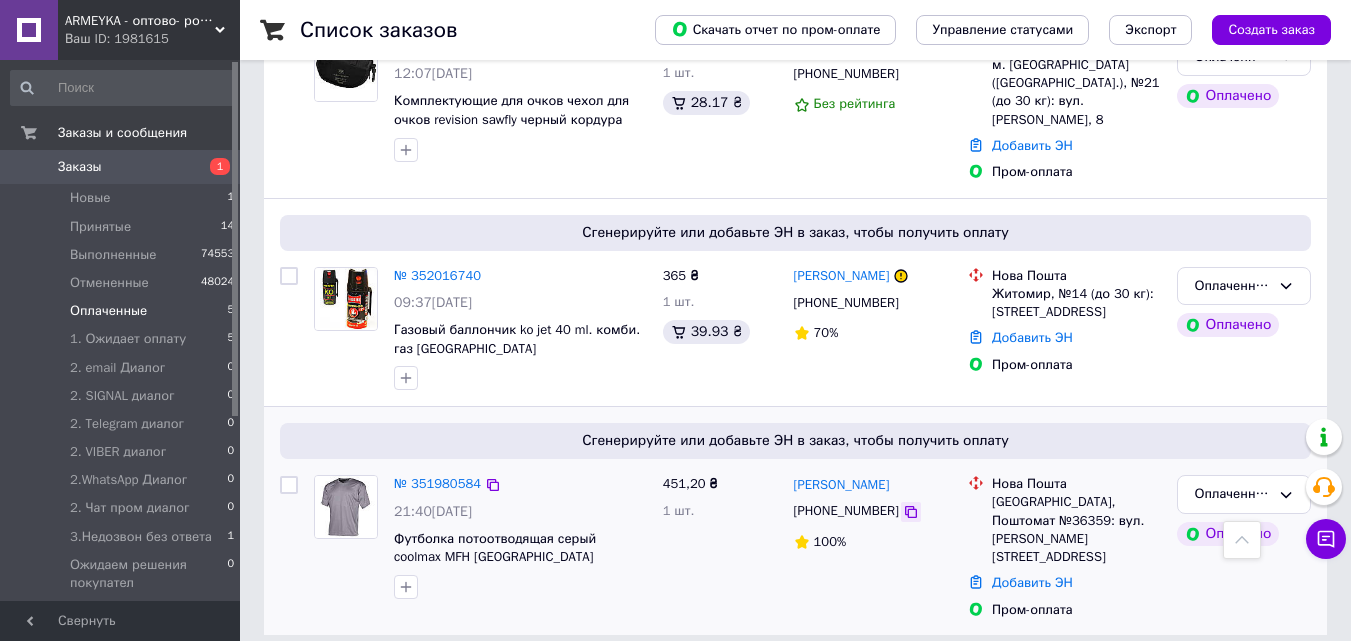 click 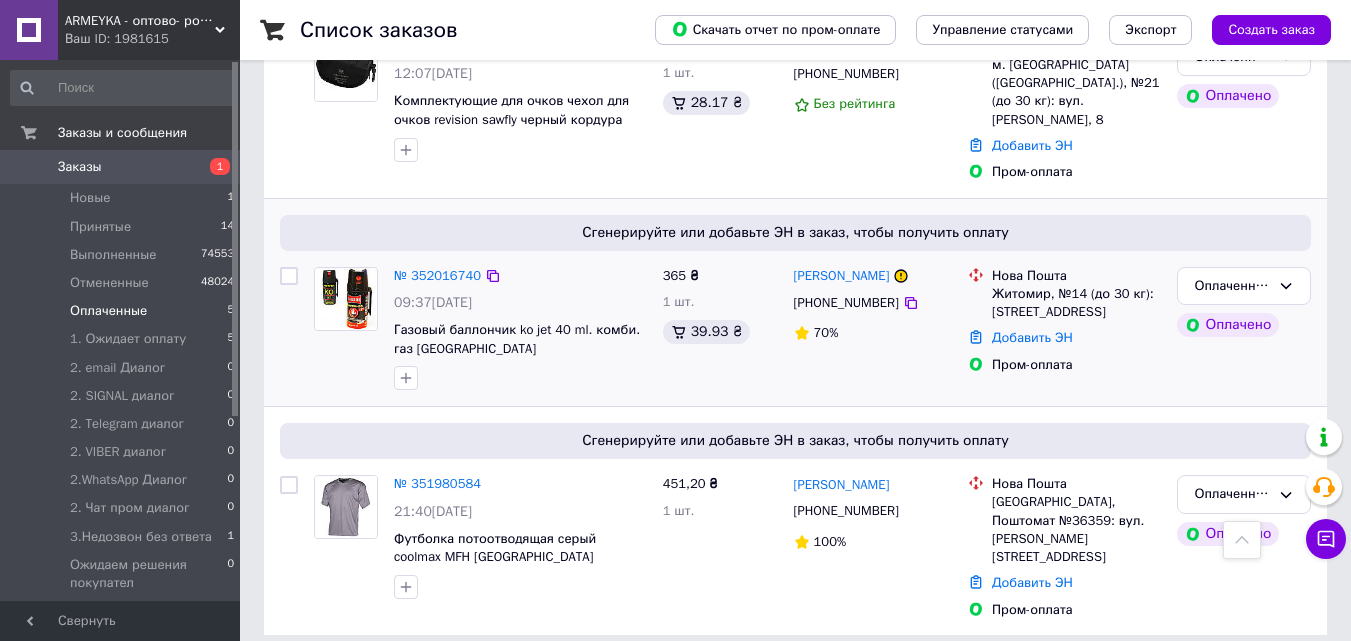 click at bounding box center [346, 329] 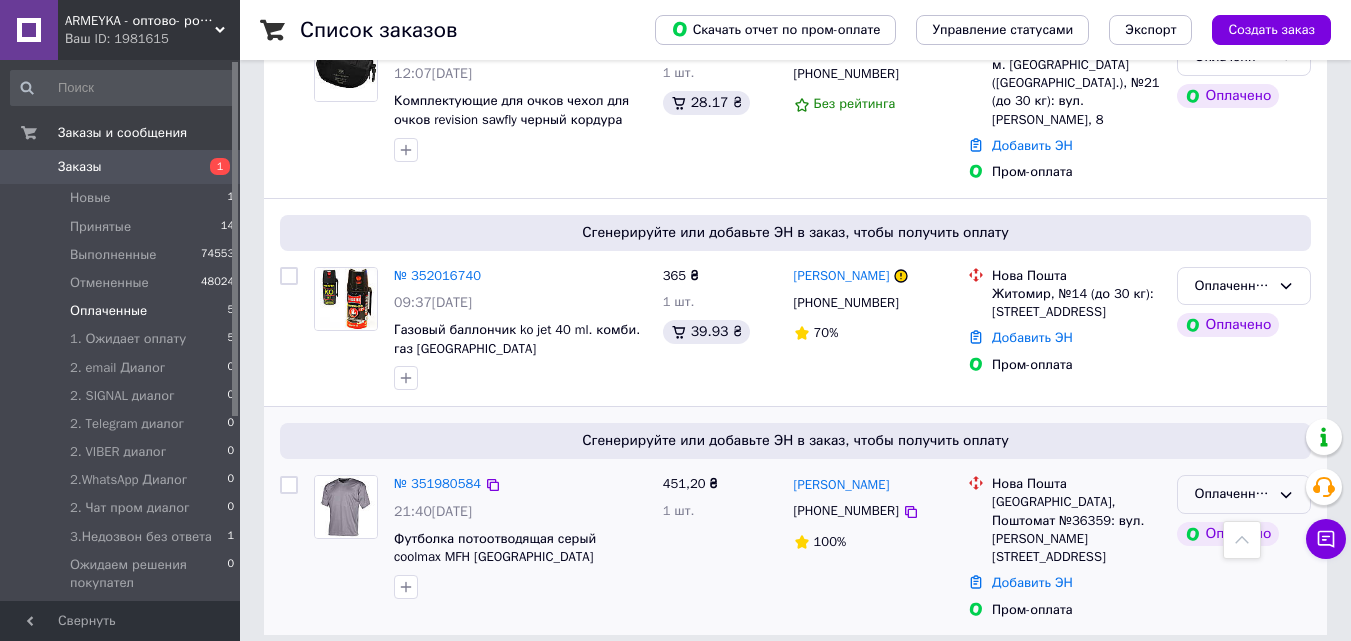 click on "Оплаченный" at bounding box center [1232, 494] 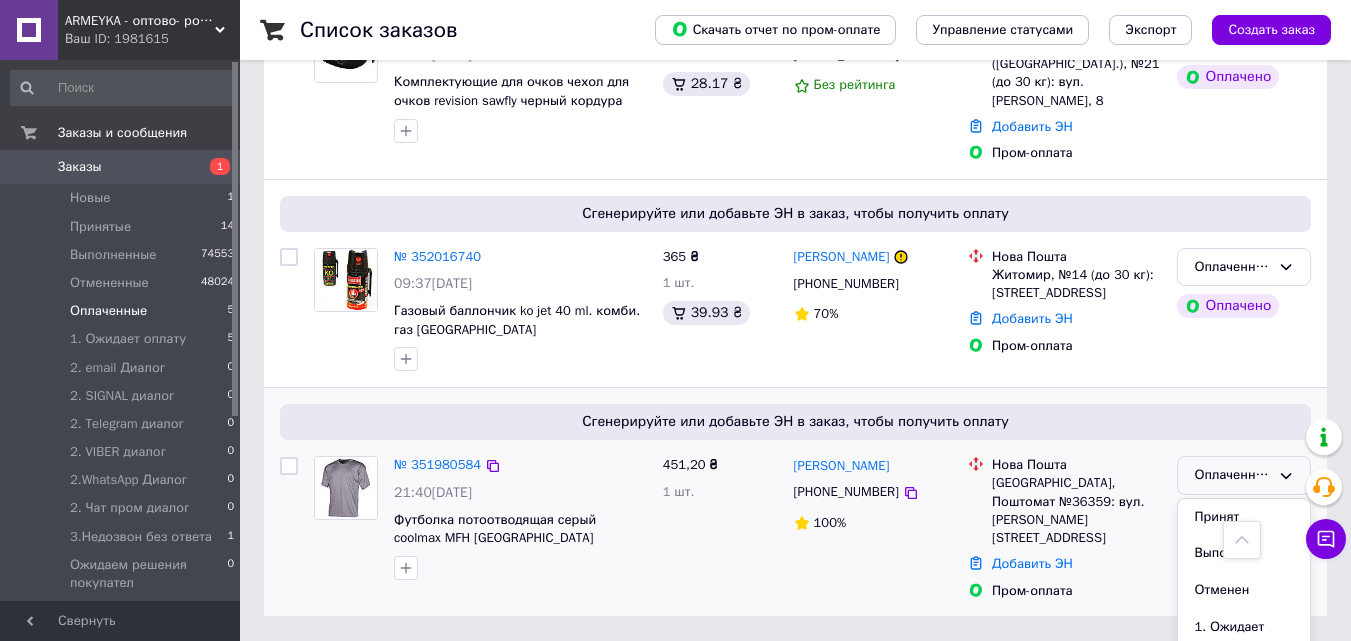 scroll, scrollTop: 531, scrollLeft: 0, axis: vertical 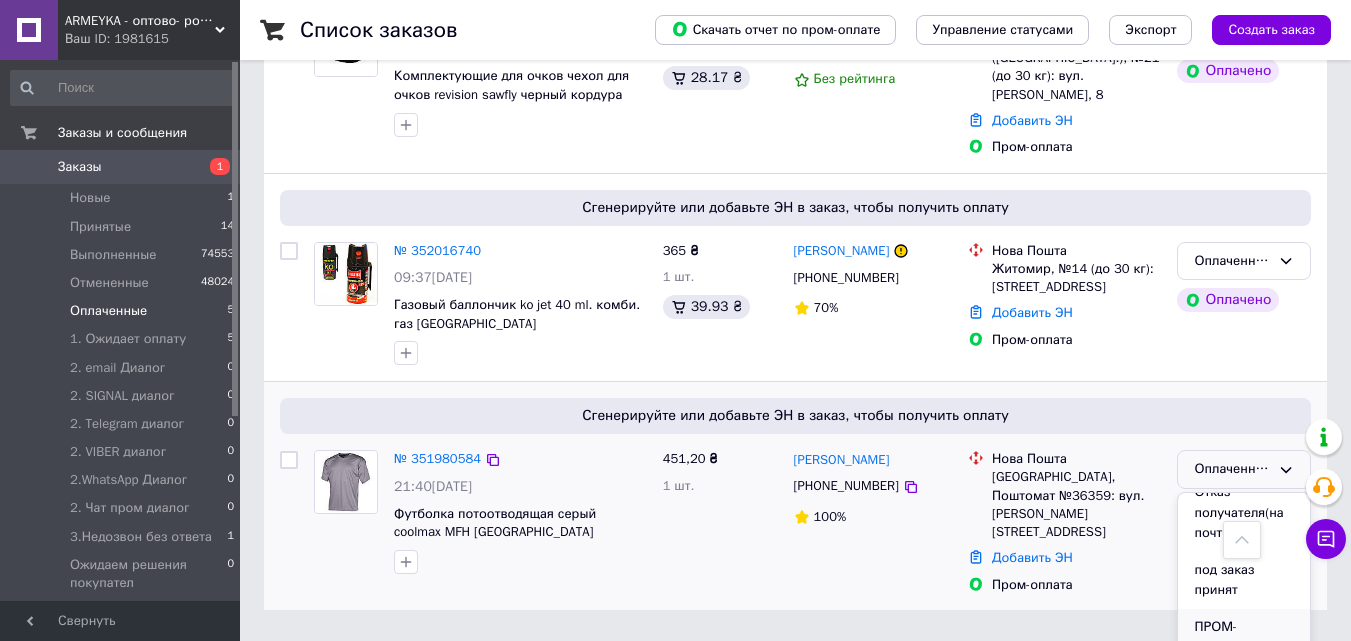 click on "ПРОМ-ОПЛАЧЕН" at bounding box center (1244, 637) 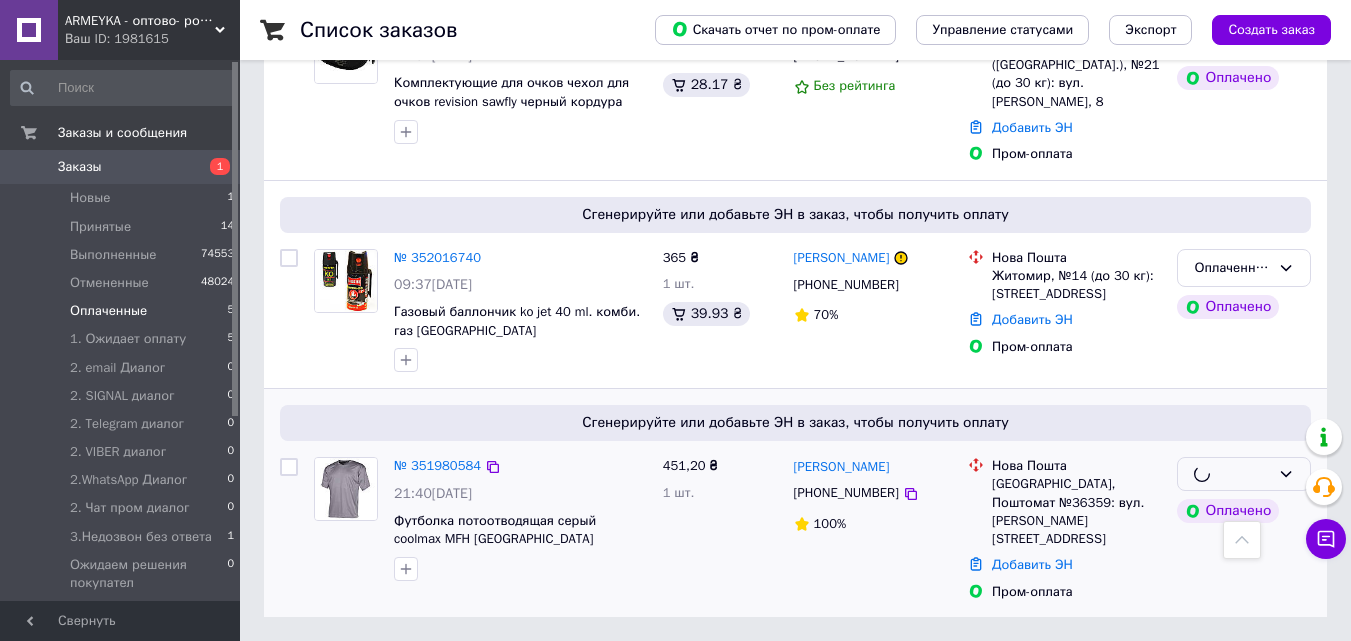 scroll, scrollTop: 506, scrollLeft: 0, axis: vertical 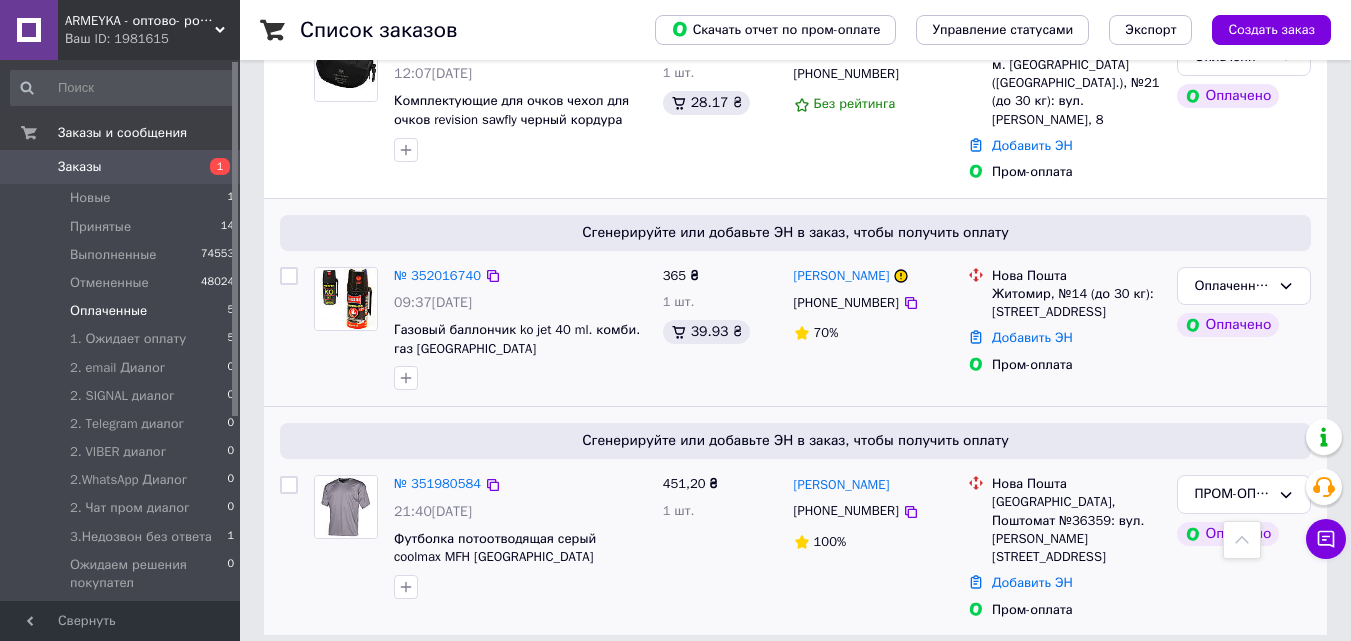 click at bounding box center (346, 329) 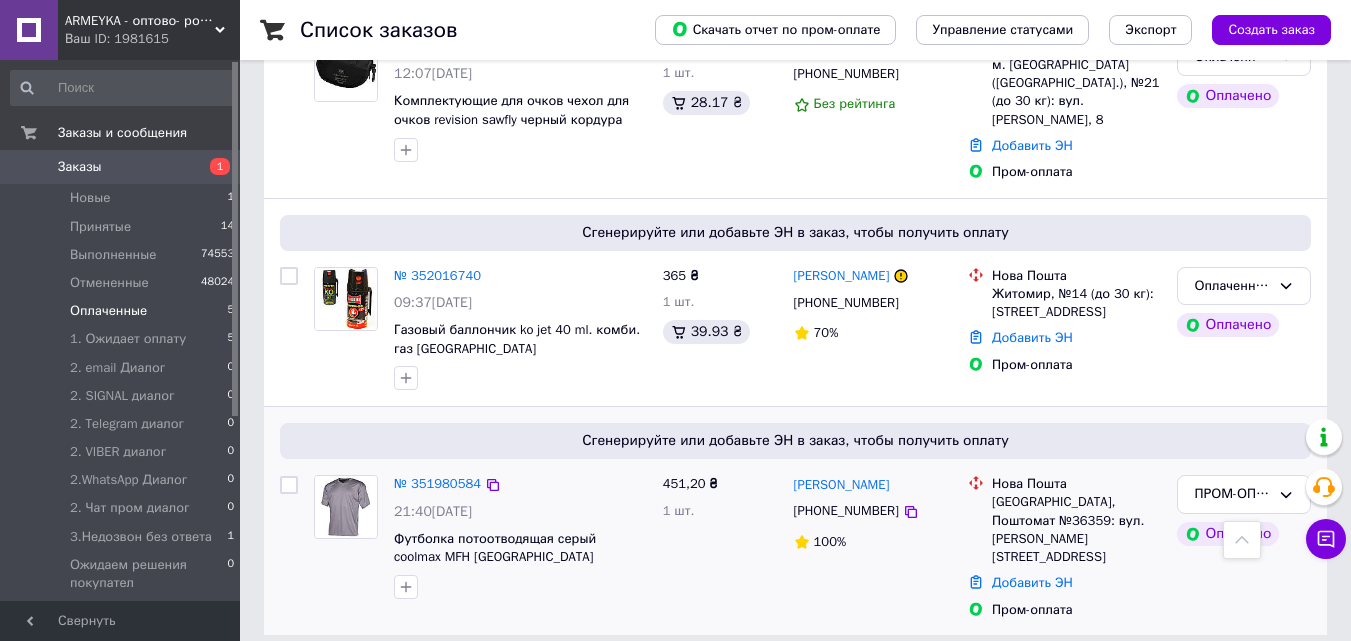 click on "[GEOGRAPHIC_DATA], Поштомат №36359: вул. [PERSON_NAME][STREET_ADDRESS]" at bounding box center [1076, 529] 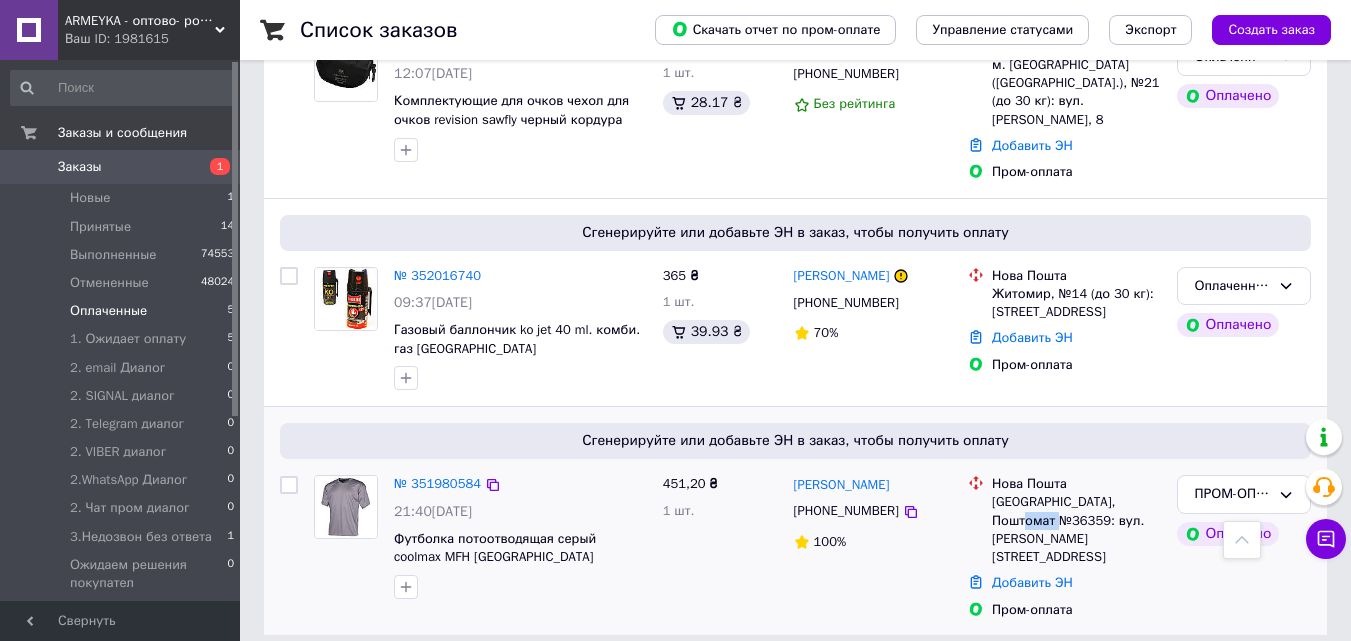 click on "[GEOGRAPHIC_DATA], Поштомат №36359: вул. [PERSON_NAME][STREET_ADDRESS]" at bounding box center (1076, 529) 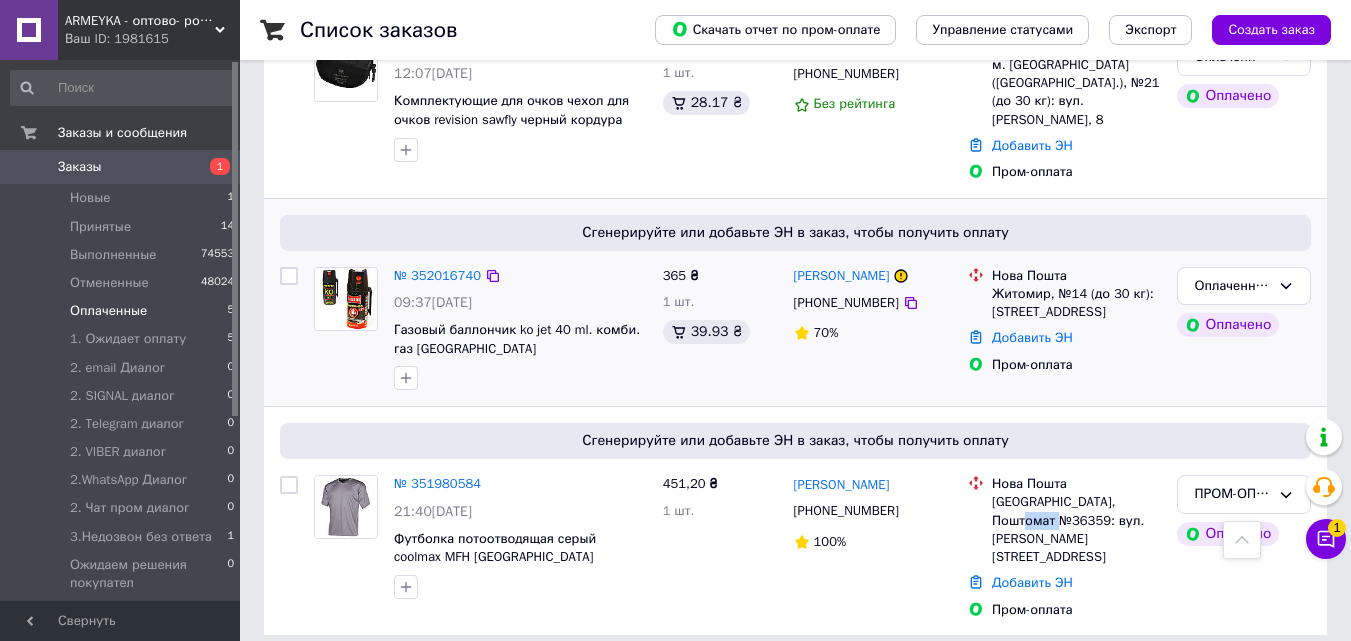click at bounding box center [346, 329] 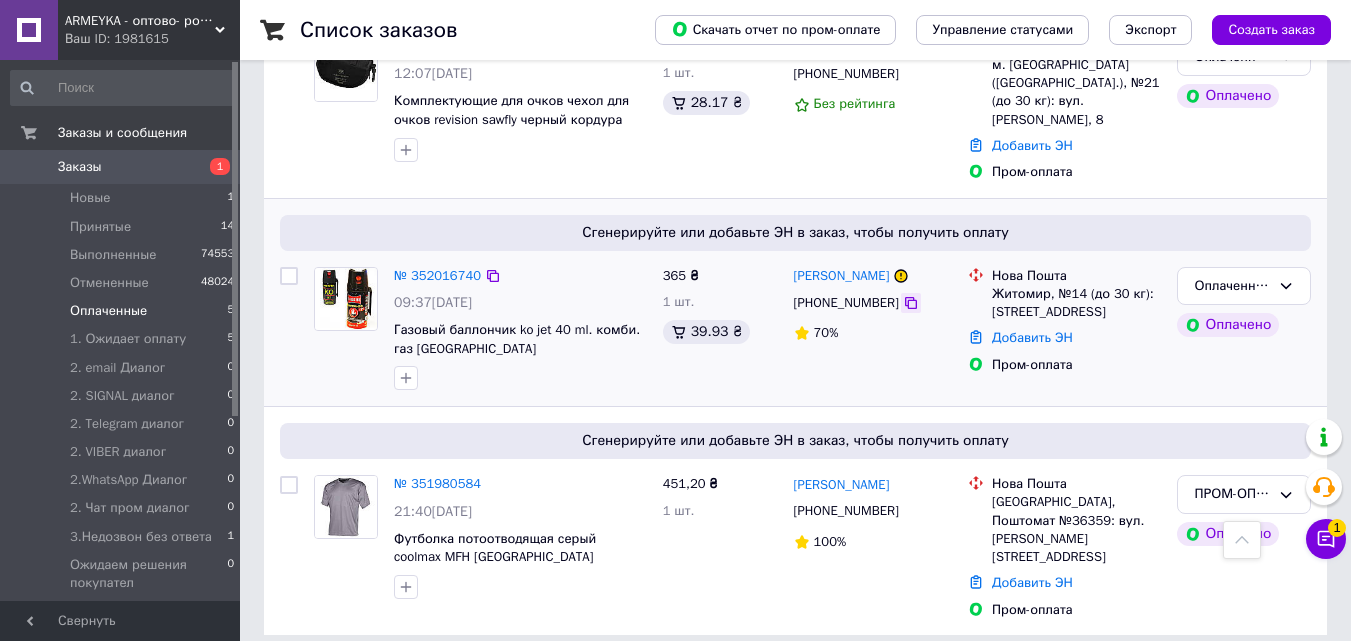 click 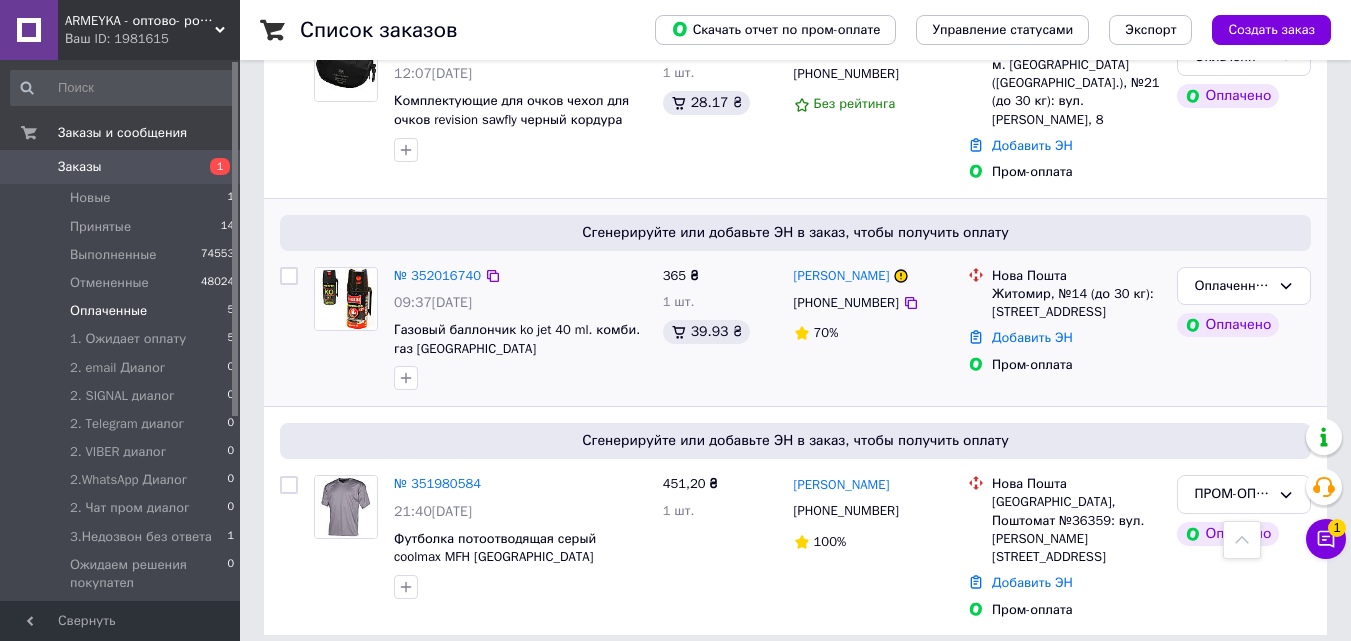 drag, startPoint x: 312, startPoint y: 391, endPoint x: 333, endPoint y: 388, distance: 21.213203 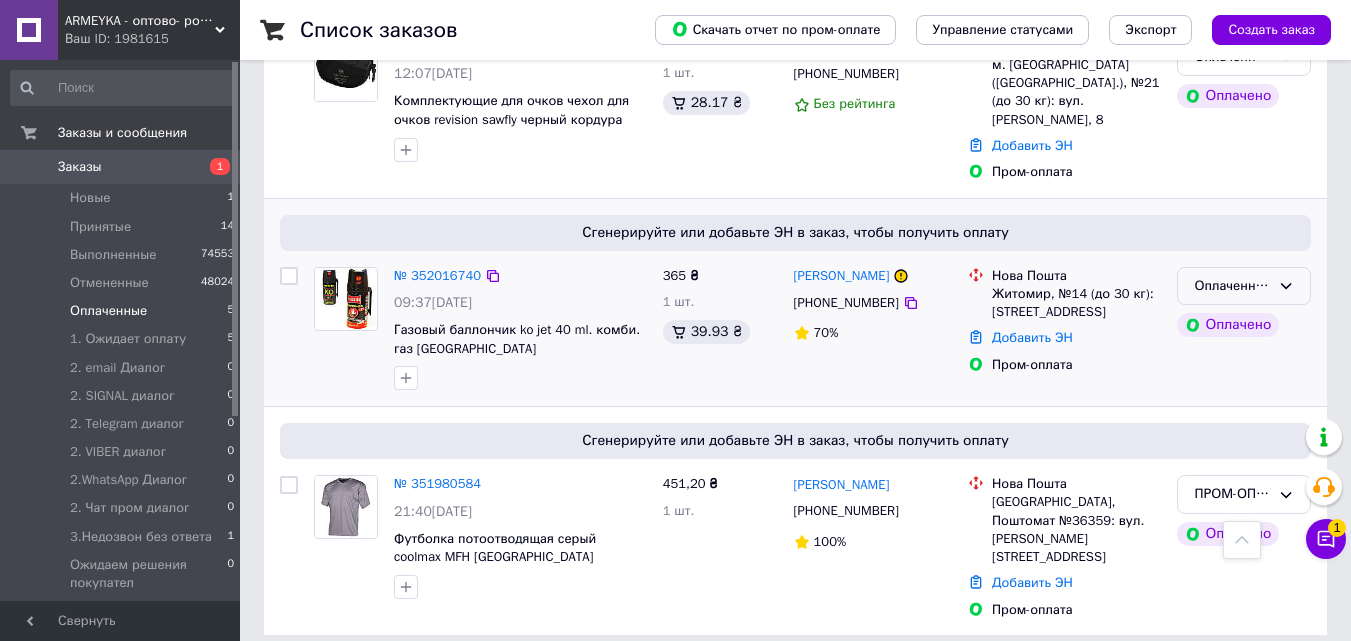 click on "Оплаченный" at bounding box center (1232, 286) 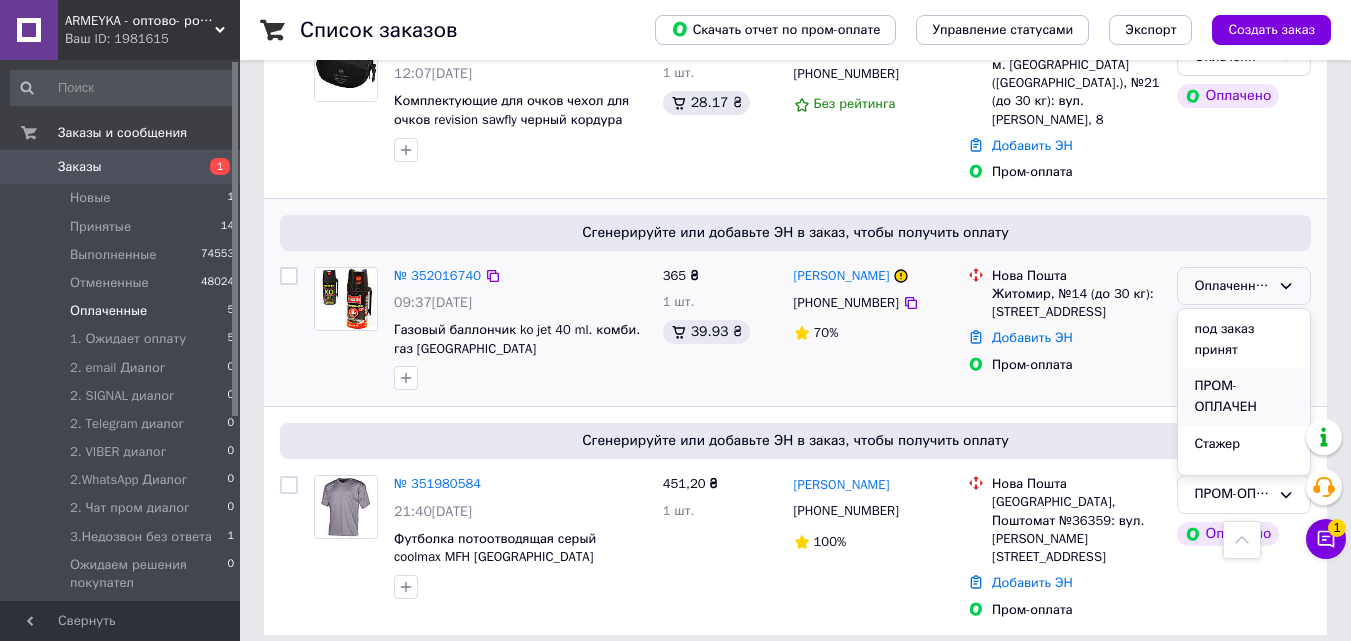 scroll, scrollTop: 760, scrollLeft: 0, axis: vertical 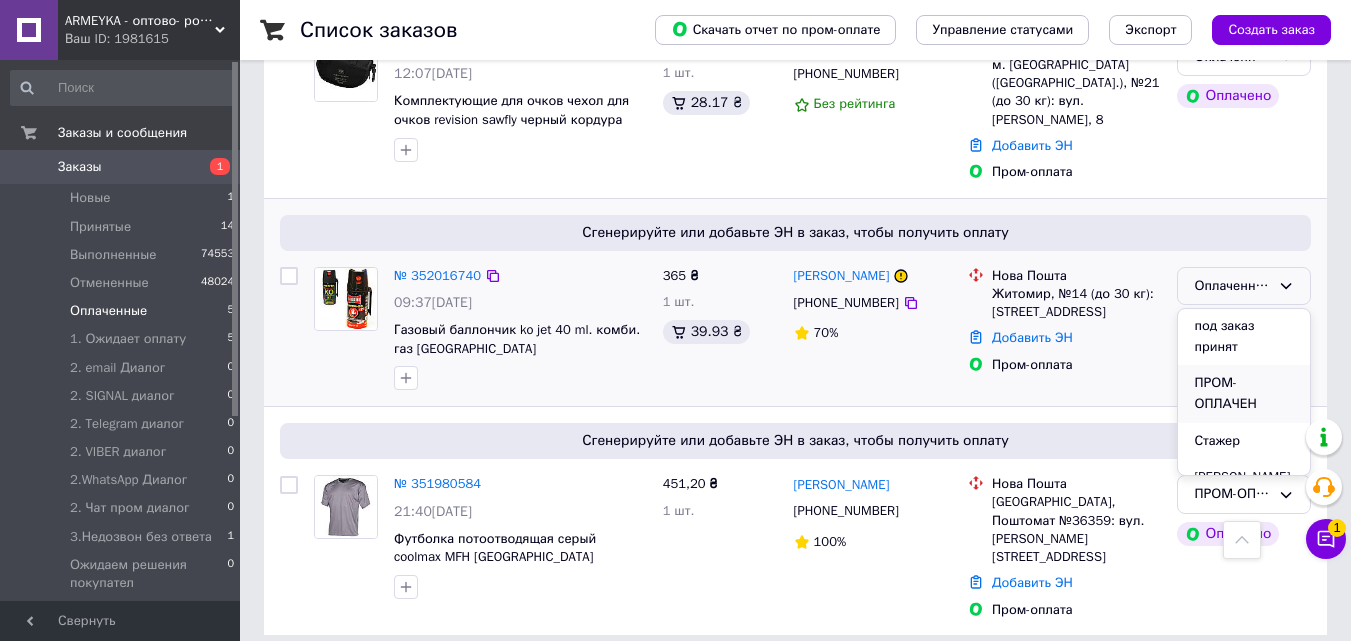 click on "ПРОМ-ОПЛАЧЕН" at bounding box center (1244, 393) 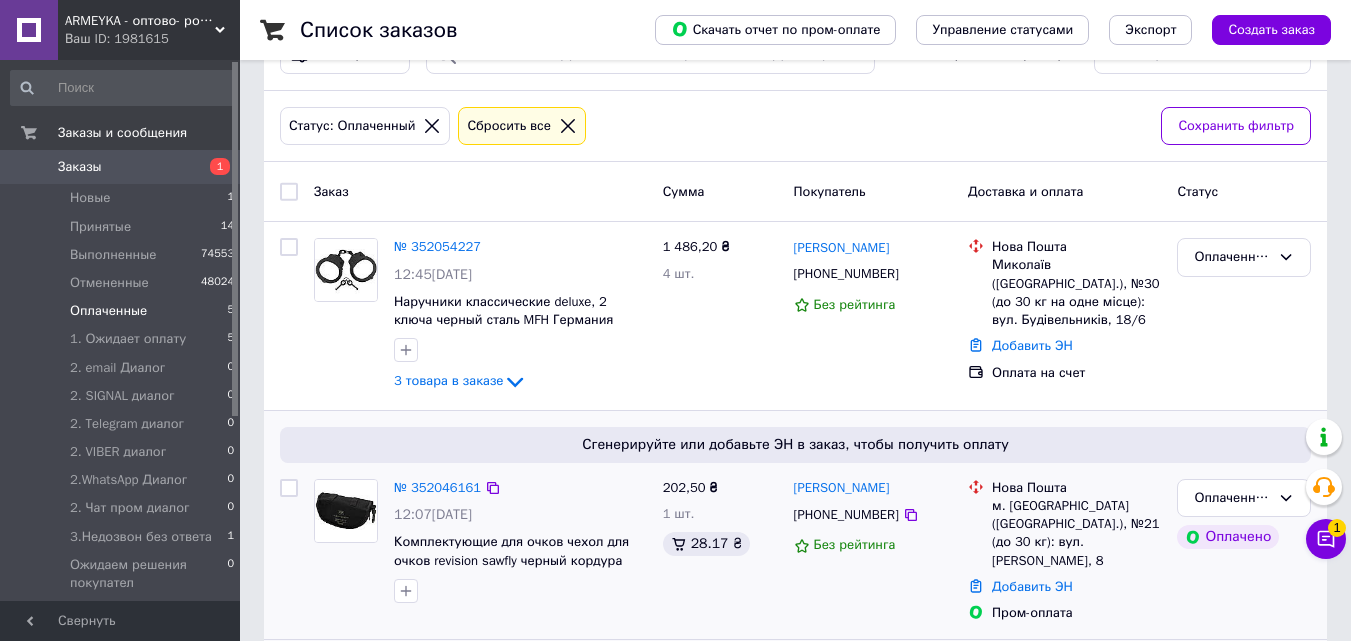 scroll, scrollTop: 200, scrollLeft: 0, axis: vertical 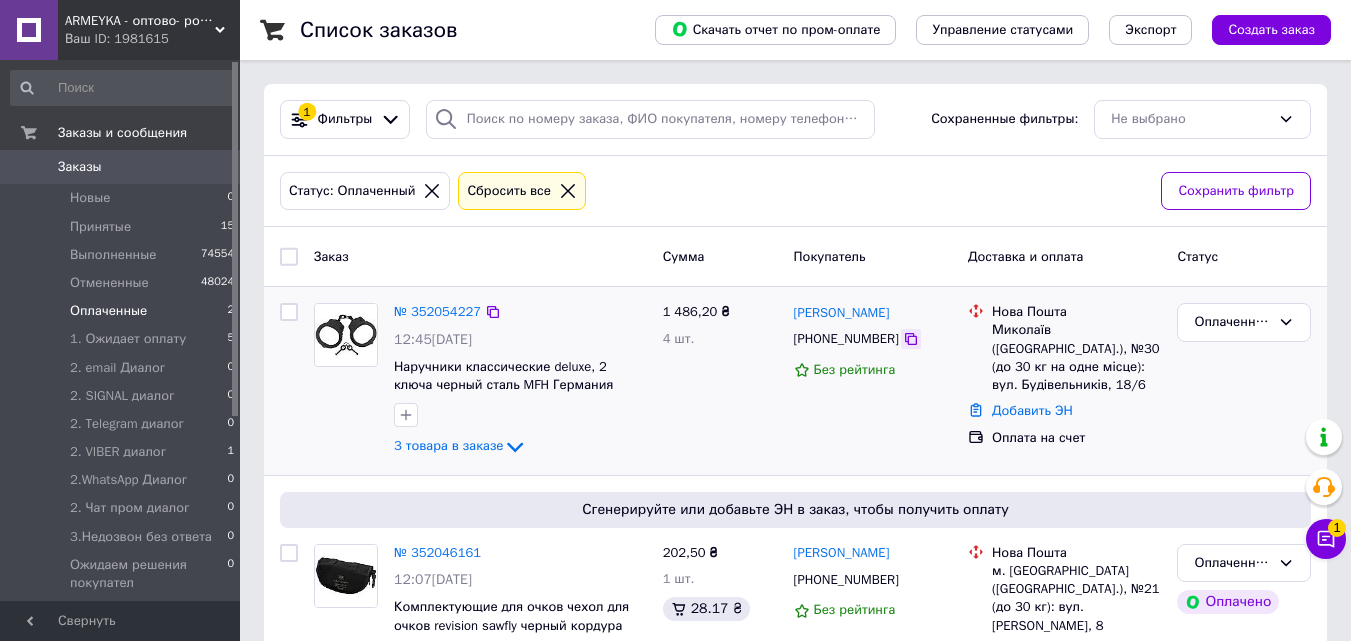 click 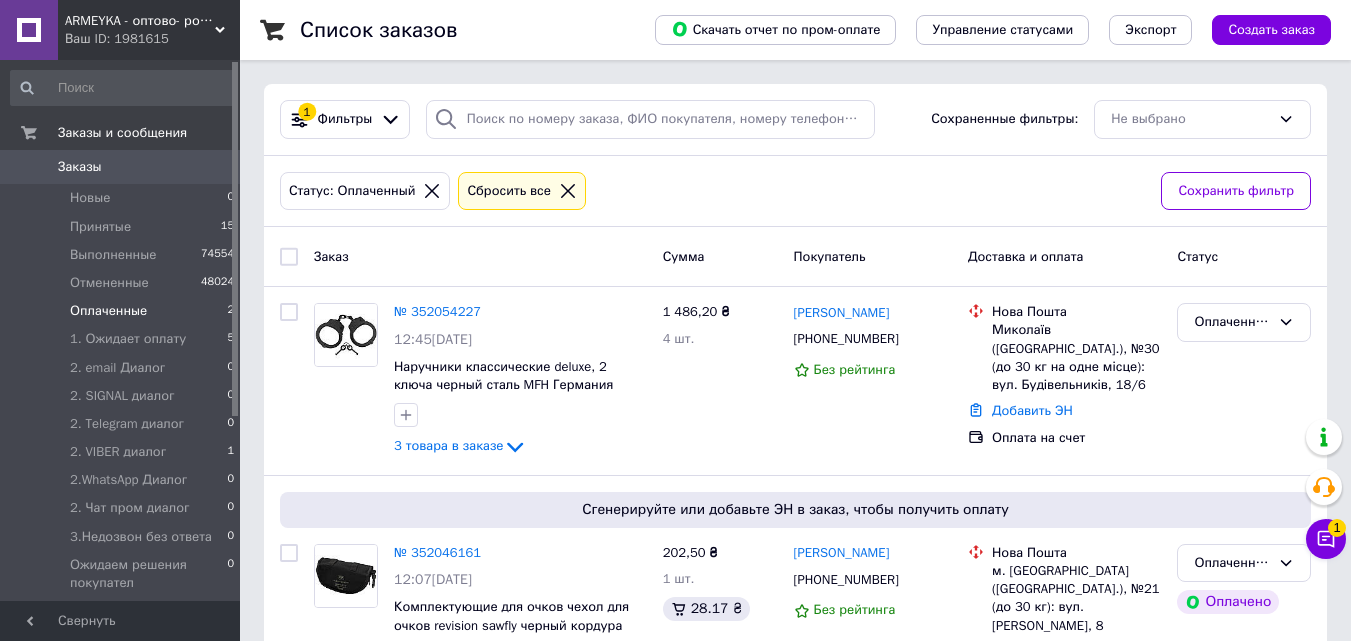 drag, startPoint x: 385, startPoint y: 247, endPoint x: 417, endPoint y: 252, distance: 32.38827 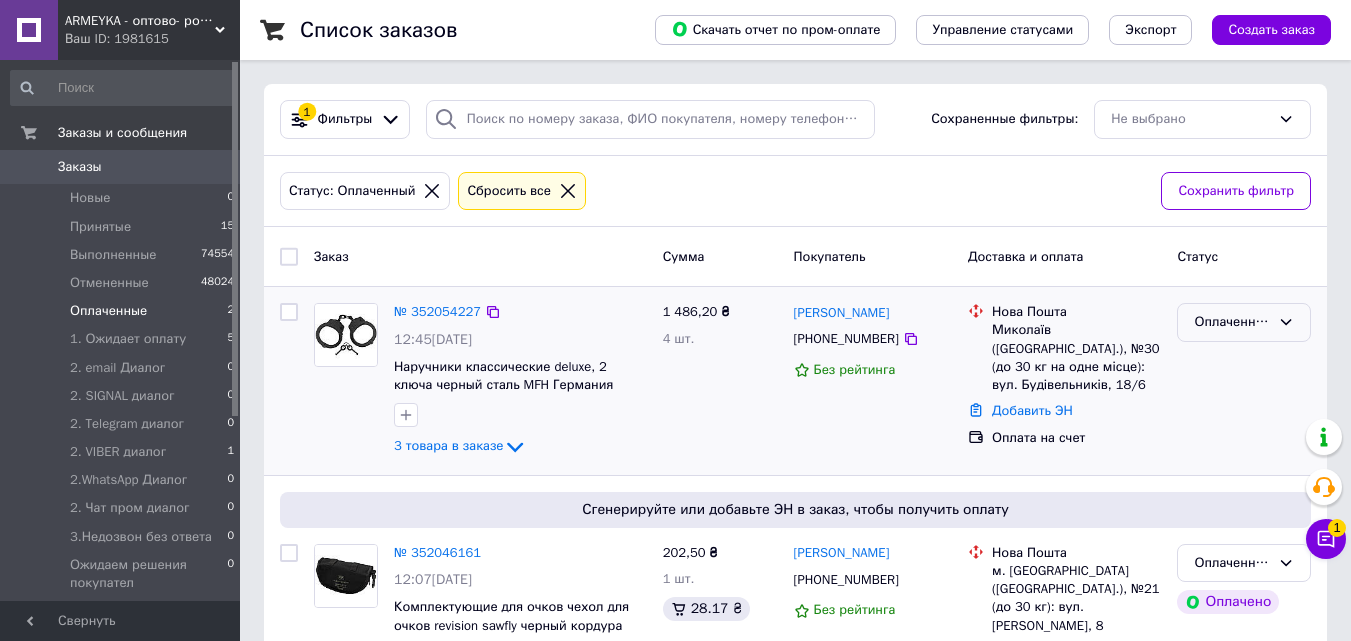 click on "Оплаченный" at bounding box center (1232, 322) 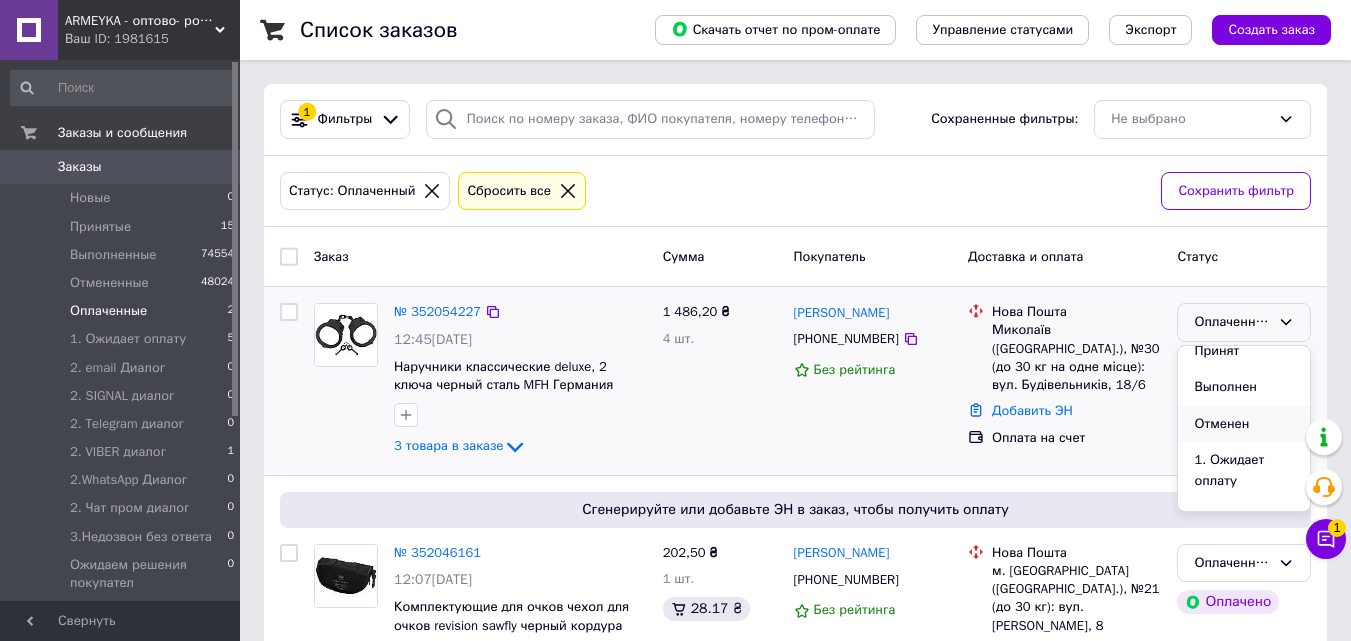 scroll, scrollTop: 0, scrollLeft: 0, axis: both 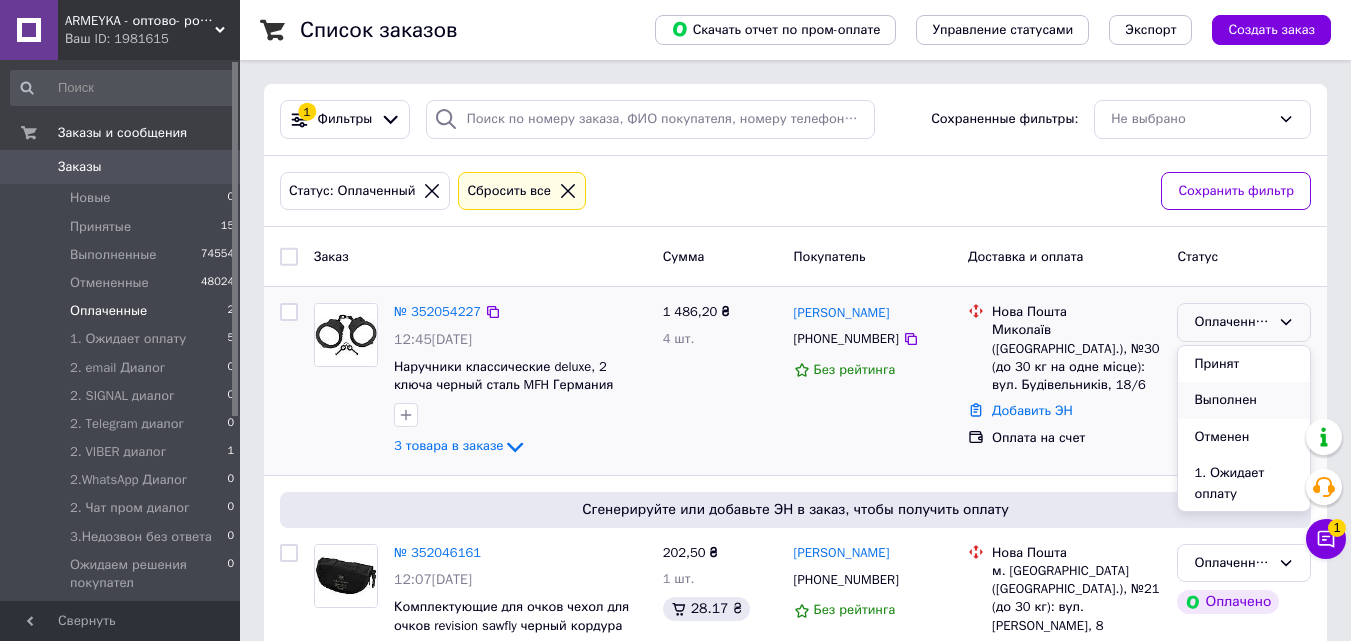 click on "Выполнен" at bounding box center [1244, 400] 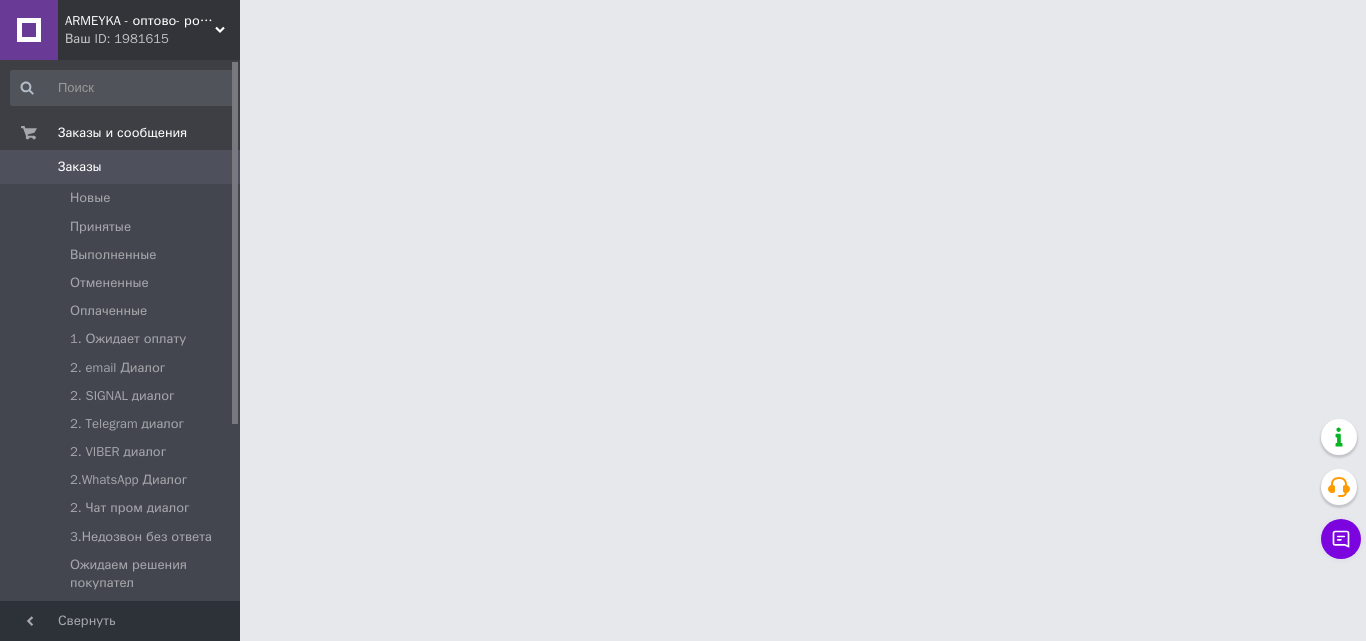 scroll, scrollTop: 0, scrollLeft: 0, axis: both 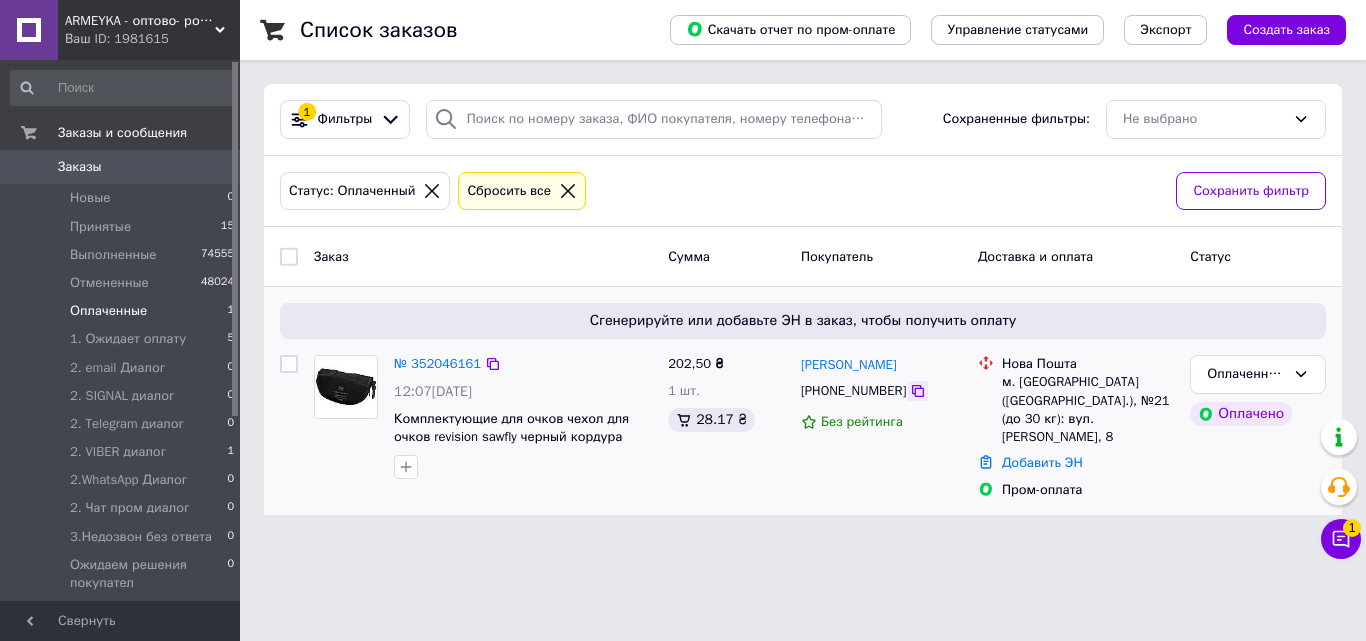 click 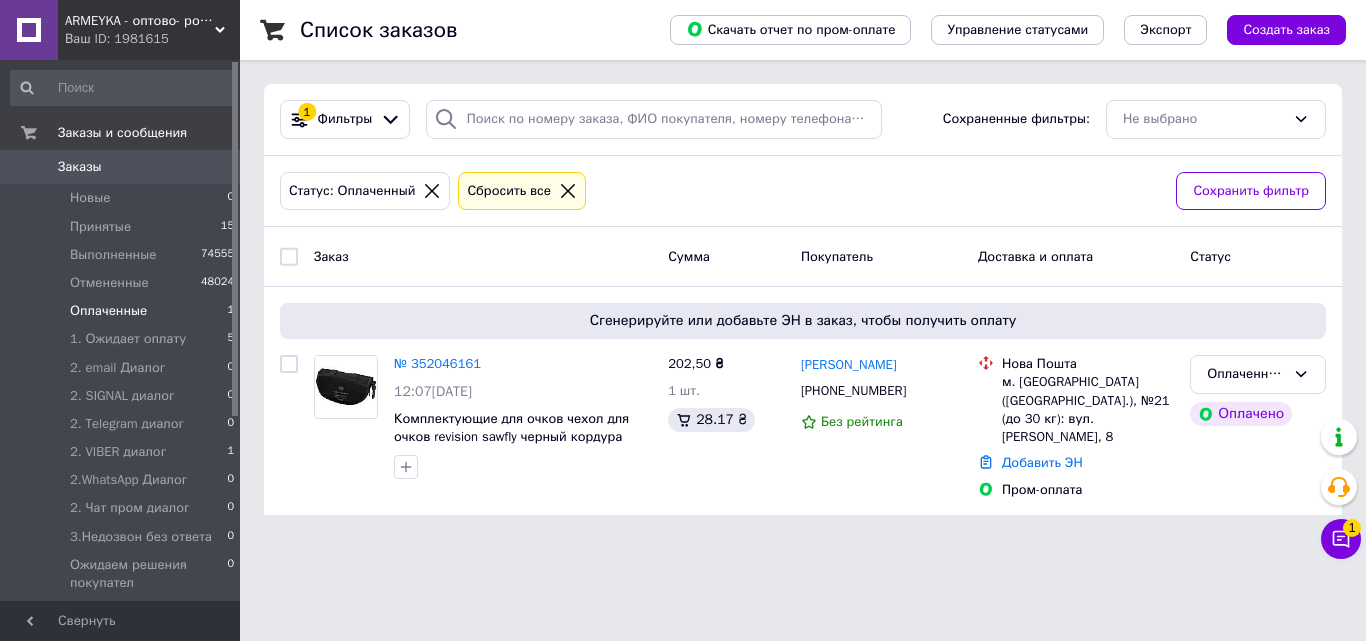 click on "Заказ" at bounding box center (483, 256) 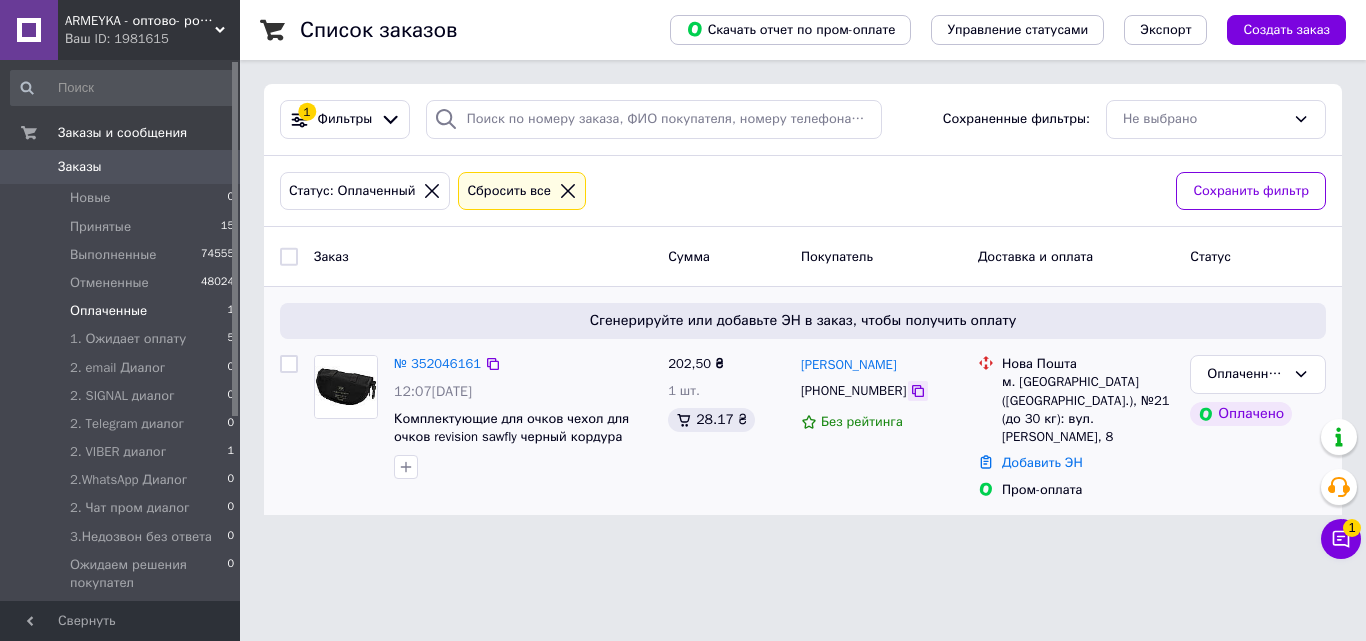 click 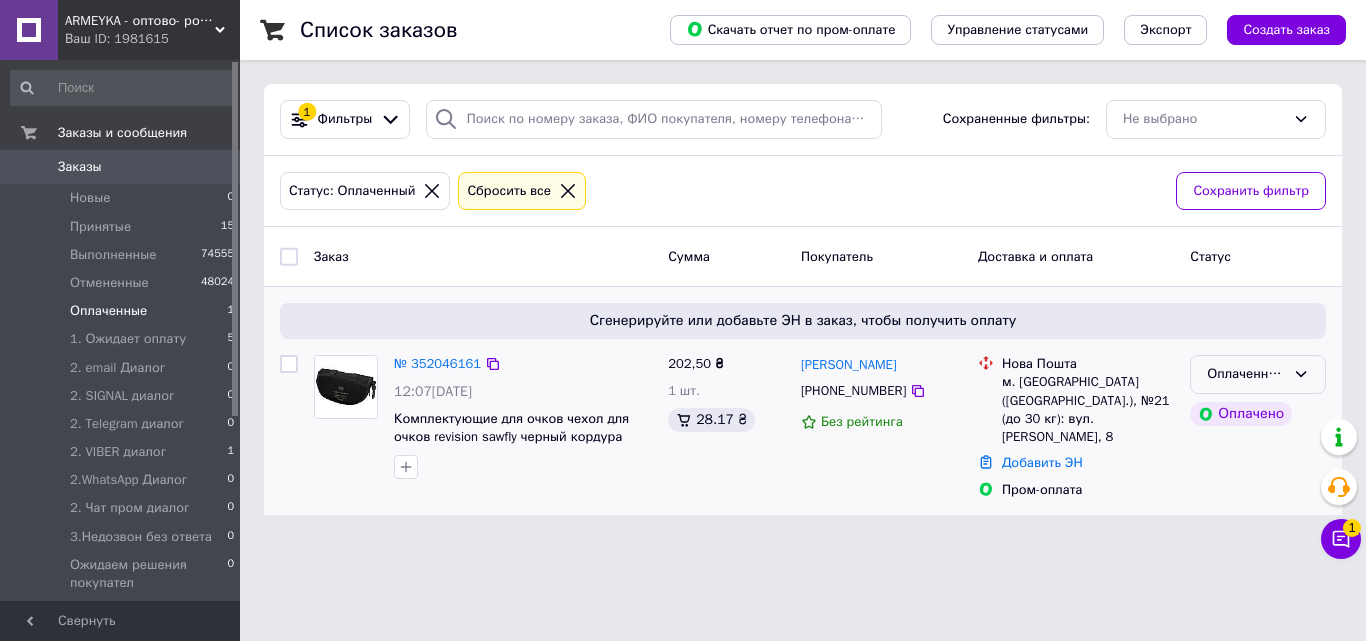 click on "Оплаченный" at bounding box center (1246, 374) 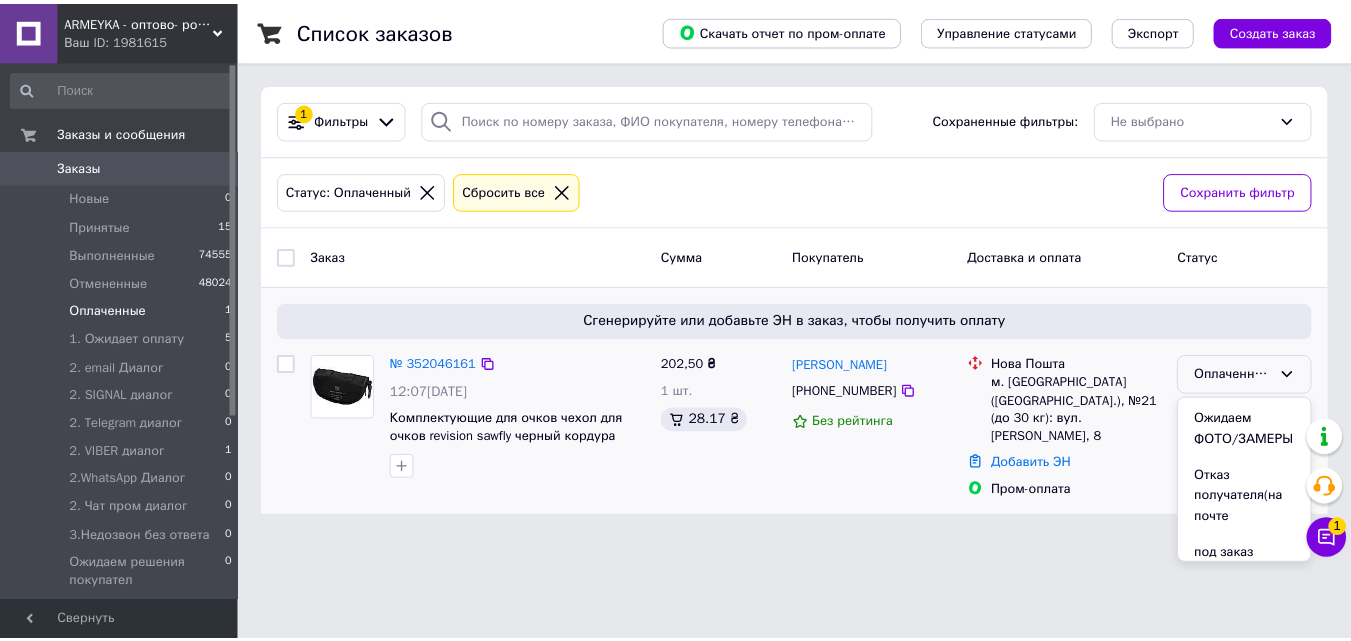 scroll, scrollTop: 700, scrollLeft: 0, axis: vertical 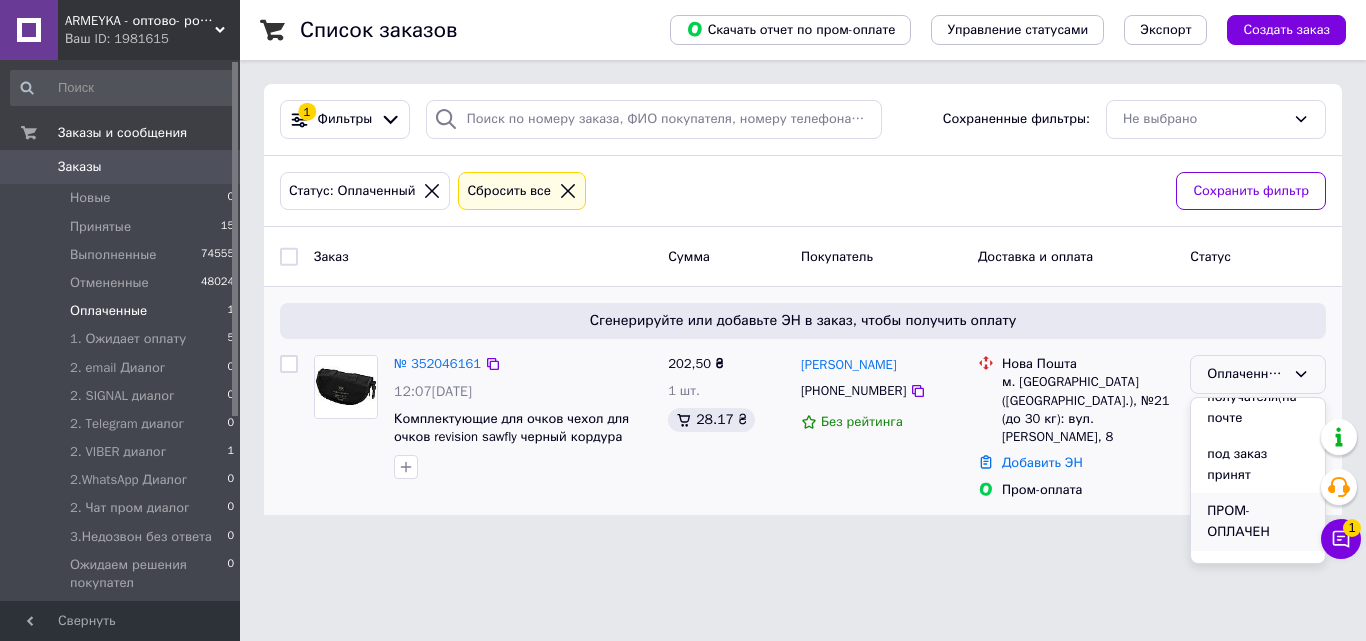 click on "ПРОМ-ОПЛАЧЕН" at bounding box center [1258, 521] 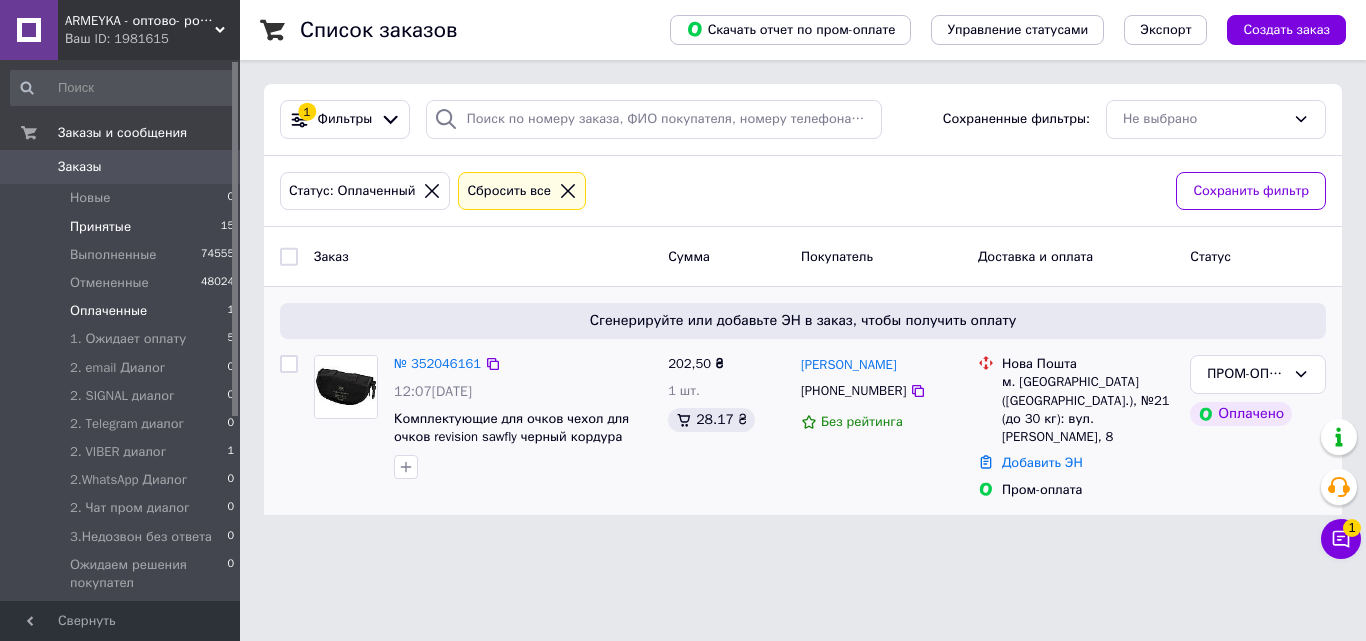 click on "Принятые" at bounding box center [100, 227] 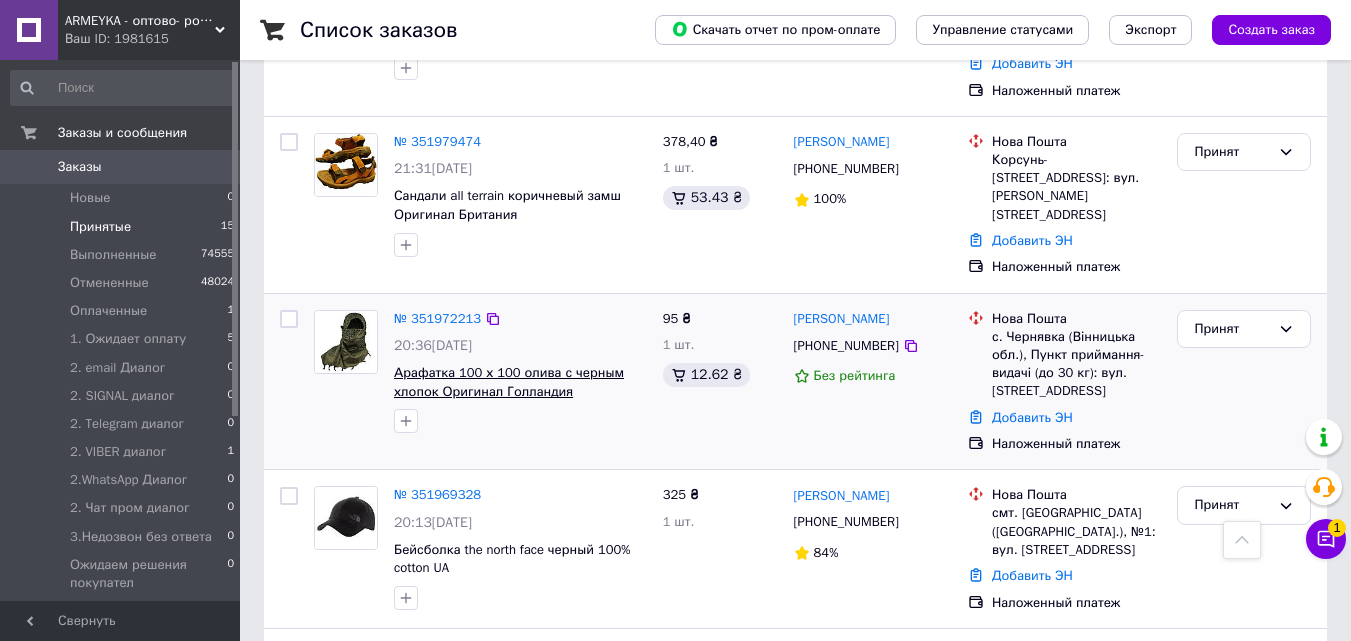 scroll, scrollTop: 2199, scrollLeft: 0, axis: vertical 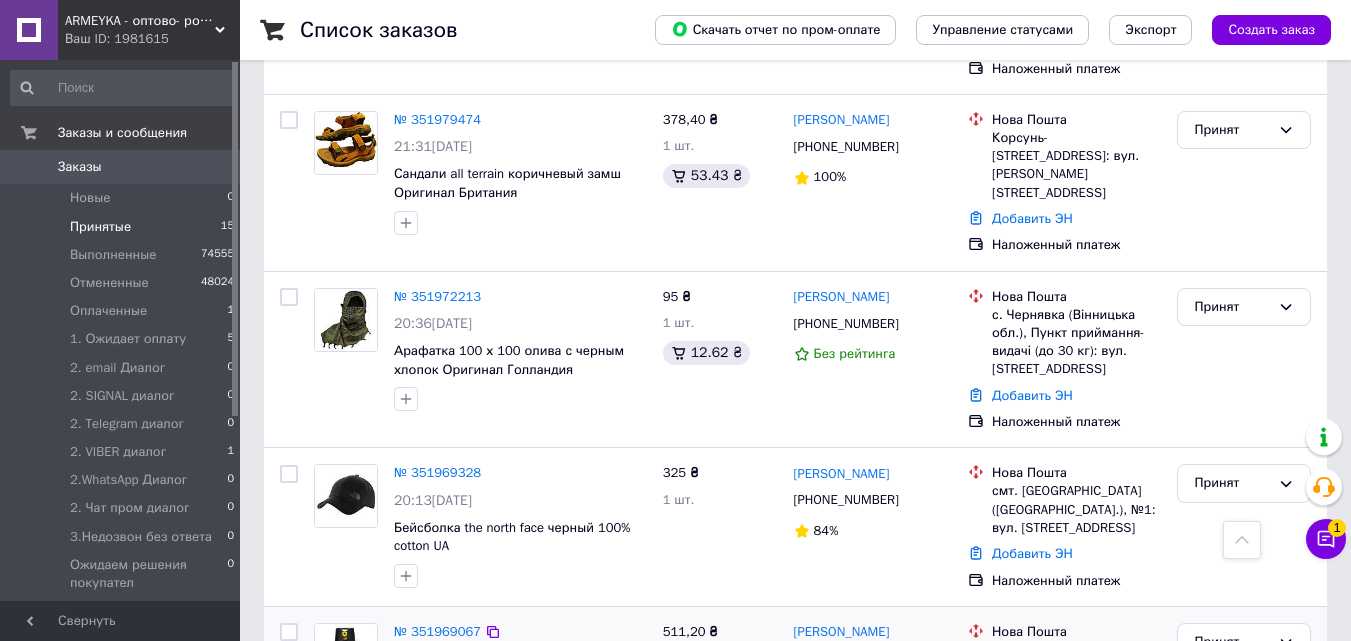 click 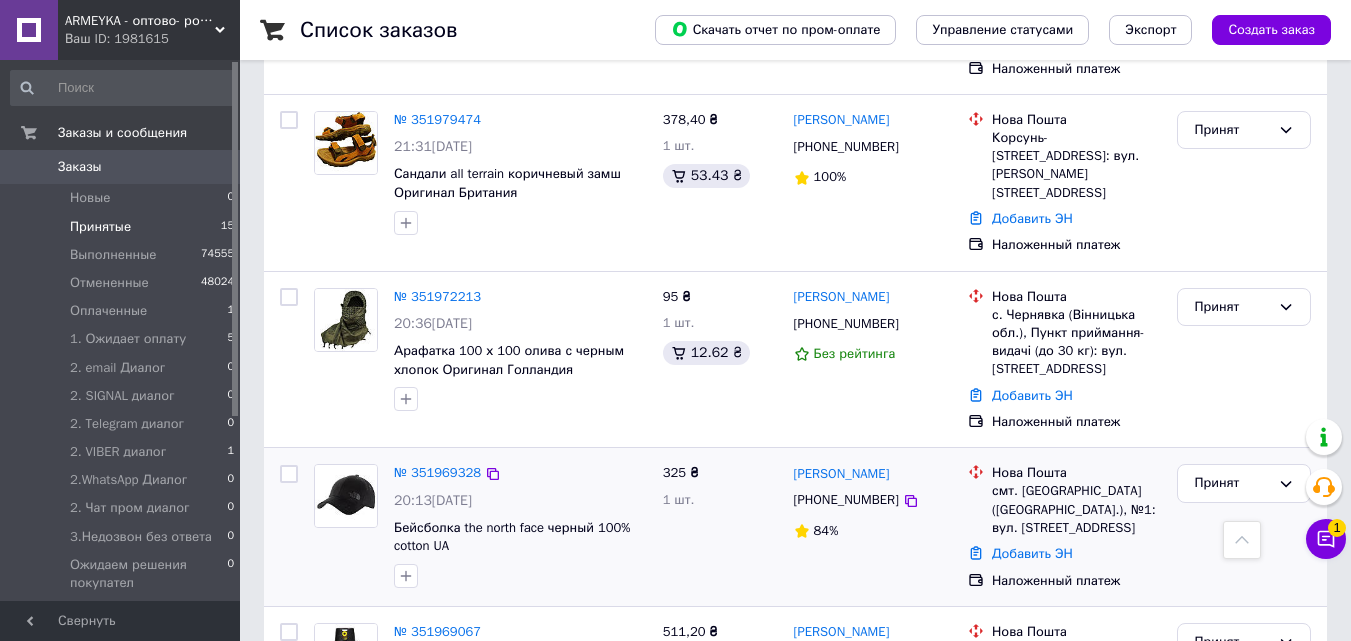 click at bounding box center (346, 526) 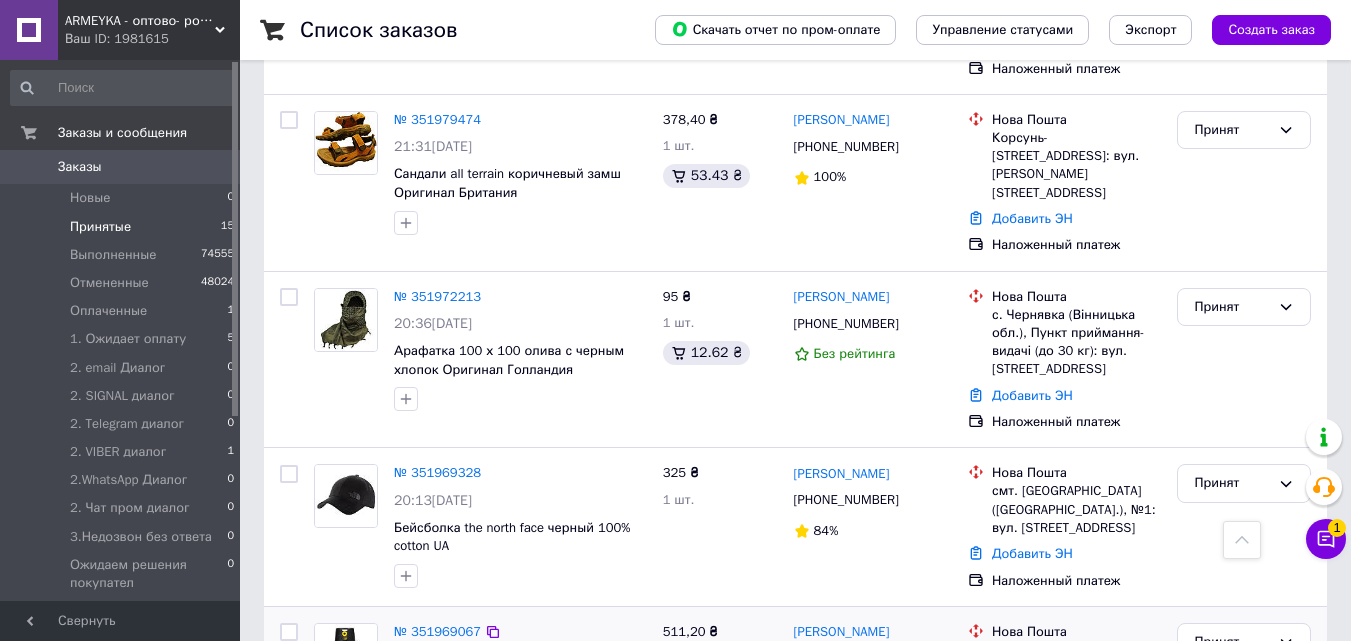 click on "Київ (Київська обл.), Поштомат №34820: просп. Правди, 53/46, під'зд №1 (ТІЛЬКИ ДЛЯ МЕШКАНЦІВ)" at bounding box center (1076, 686) 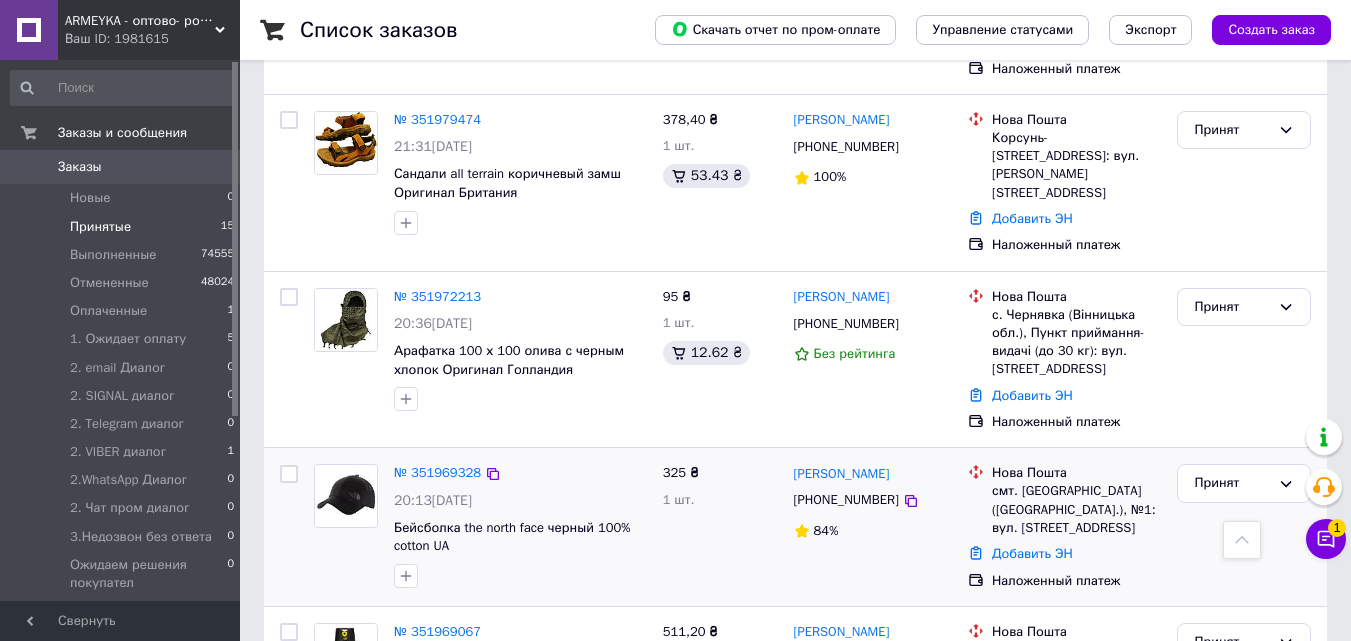 drag, startPoint x: 332, startPoint y: 410, endPoint x: 441, endPoint y: 407, distance: 109.041275 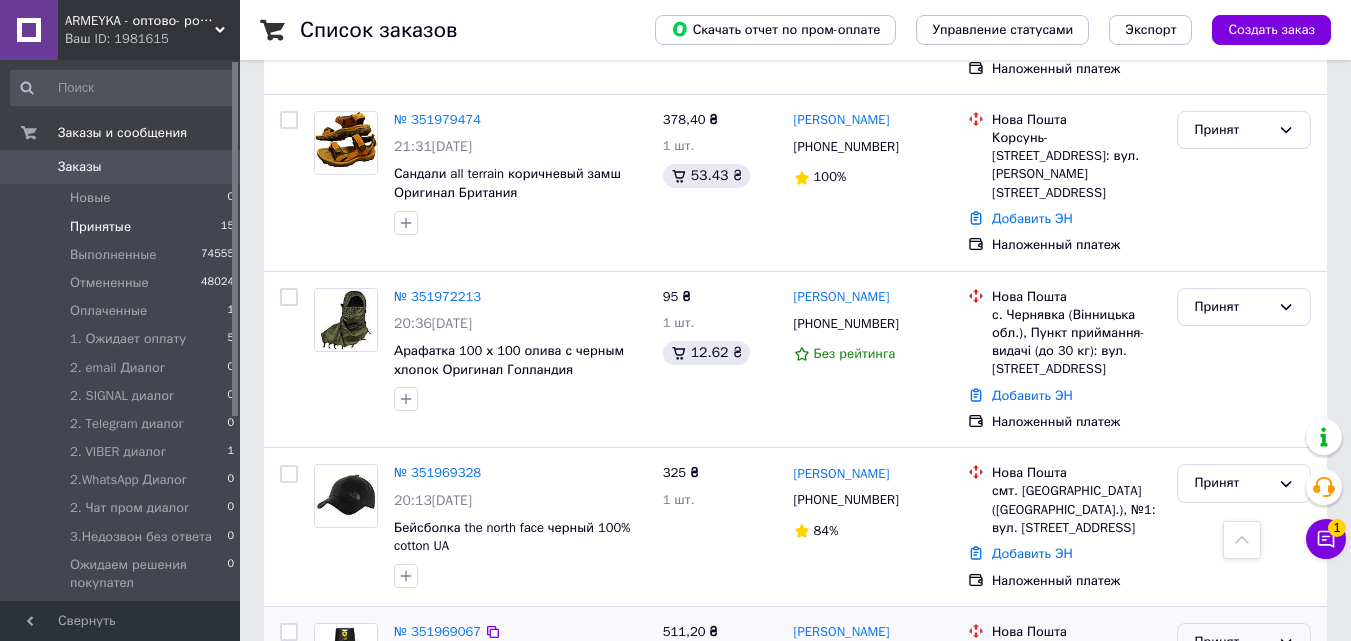 click on "Принят" at bounding box center [1232, 642] 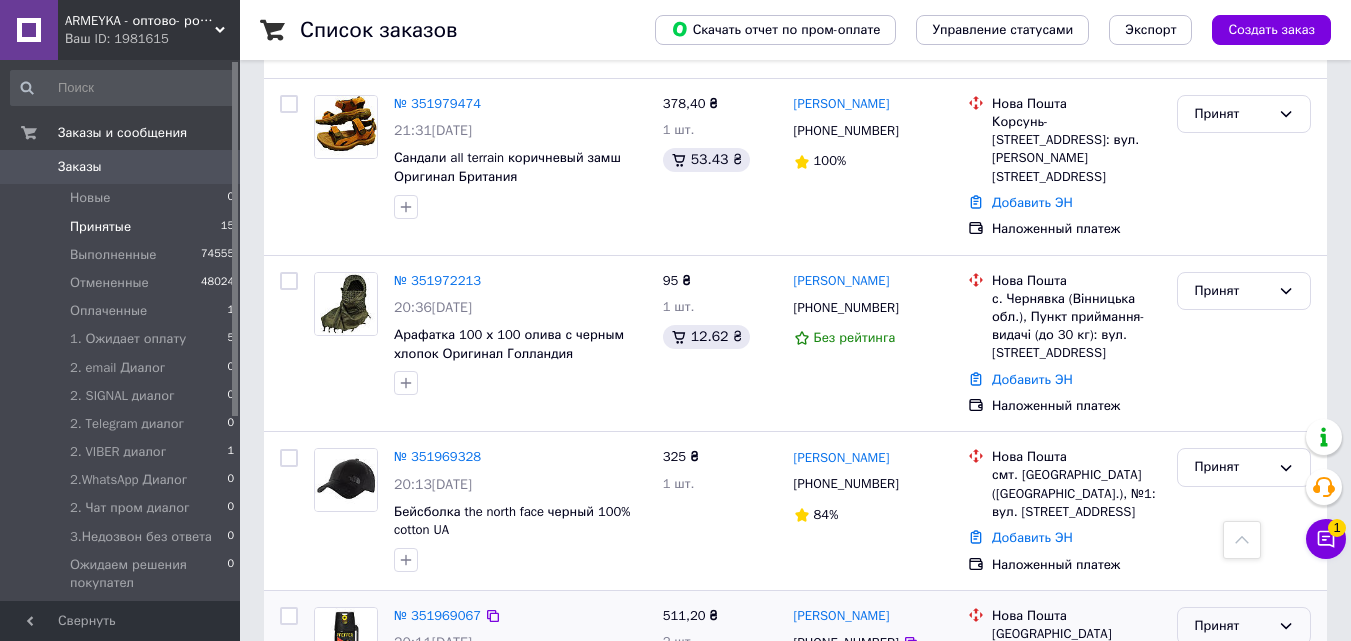 scroll, scrollTop: 2224, scrollLeft: 0, axis: vertical 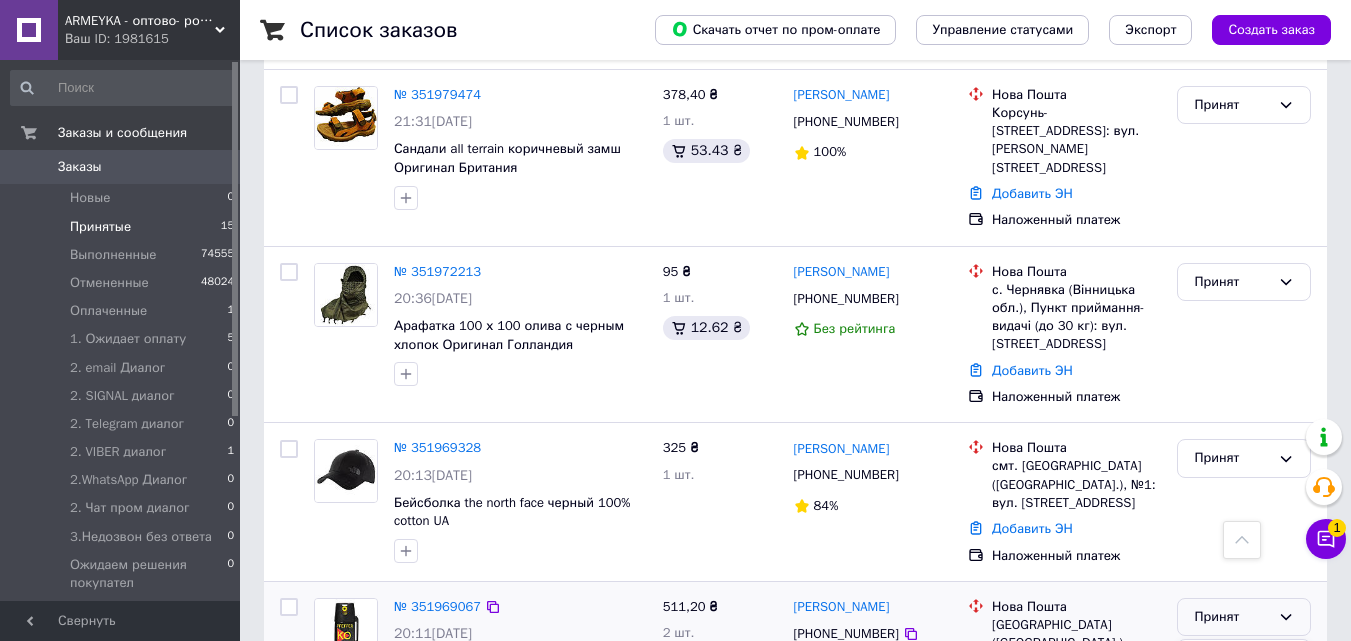 click on "3.Недозвон без ответа" at bounding box center [1244, 737] 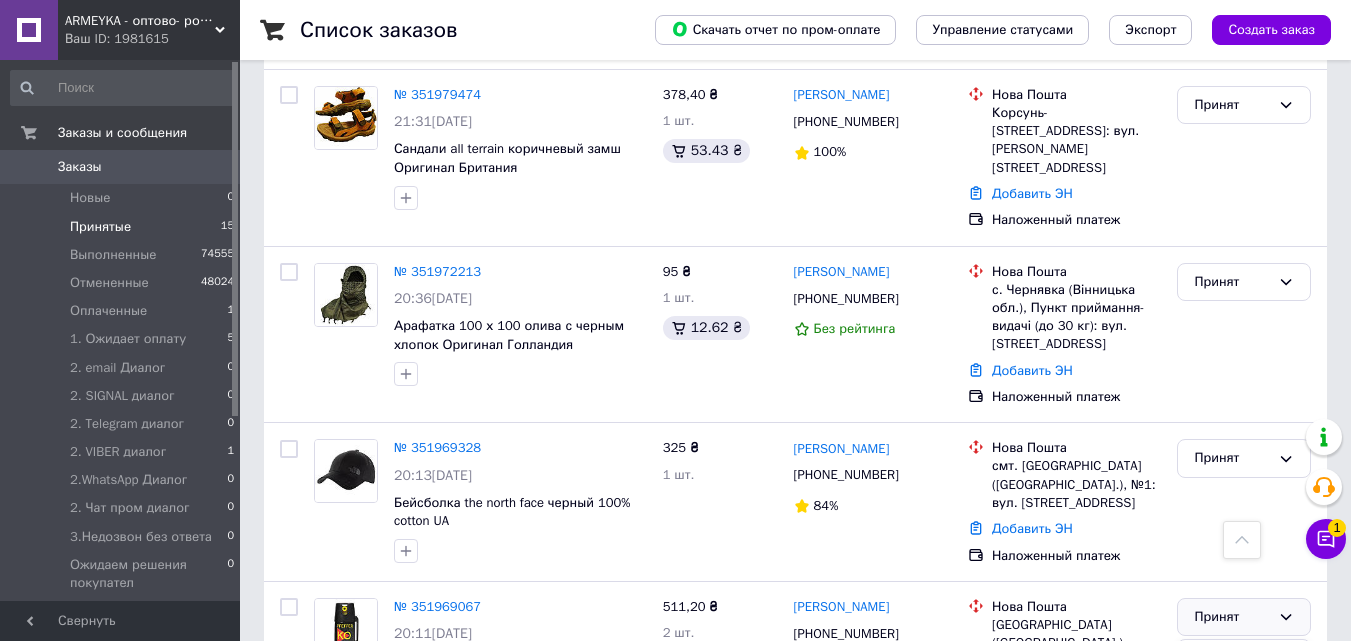 scroll, scrollTop: 2199, scrollLeft: 0, axis: vertical 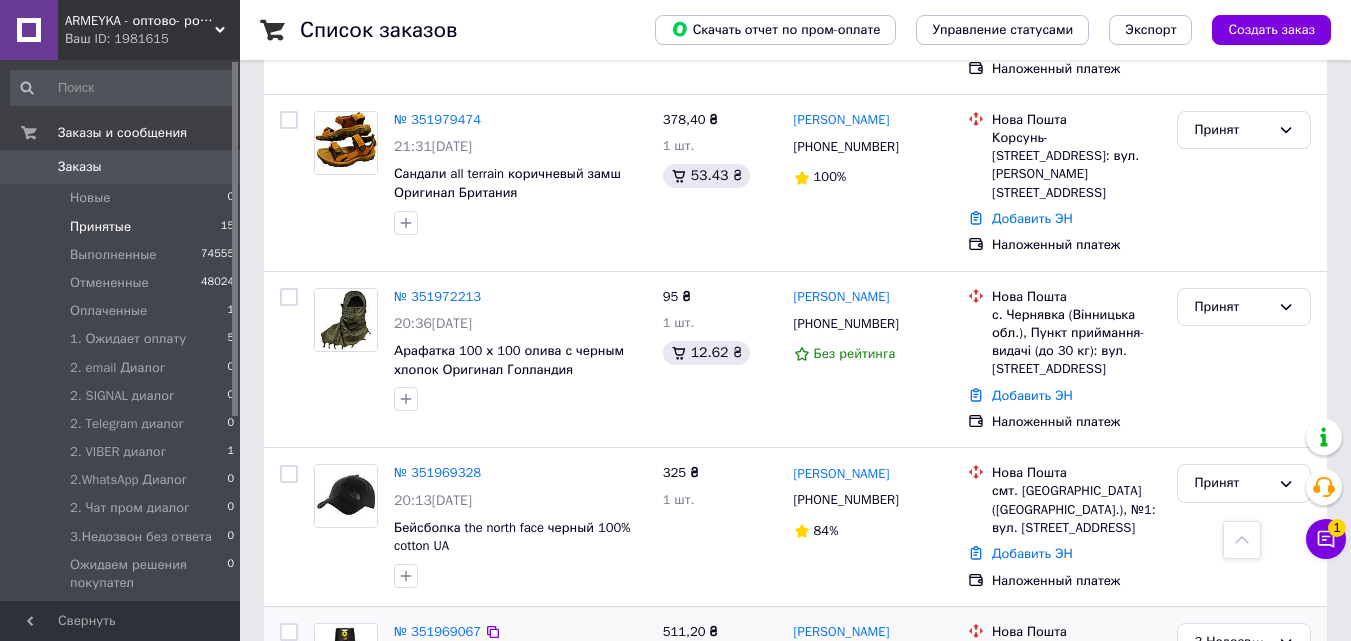 click 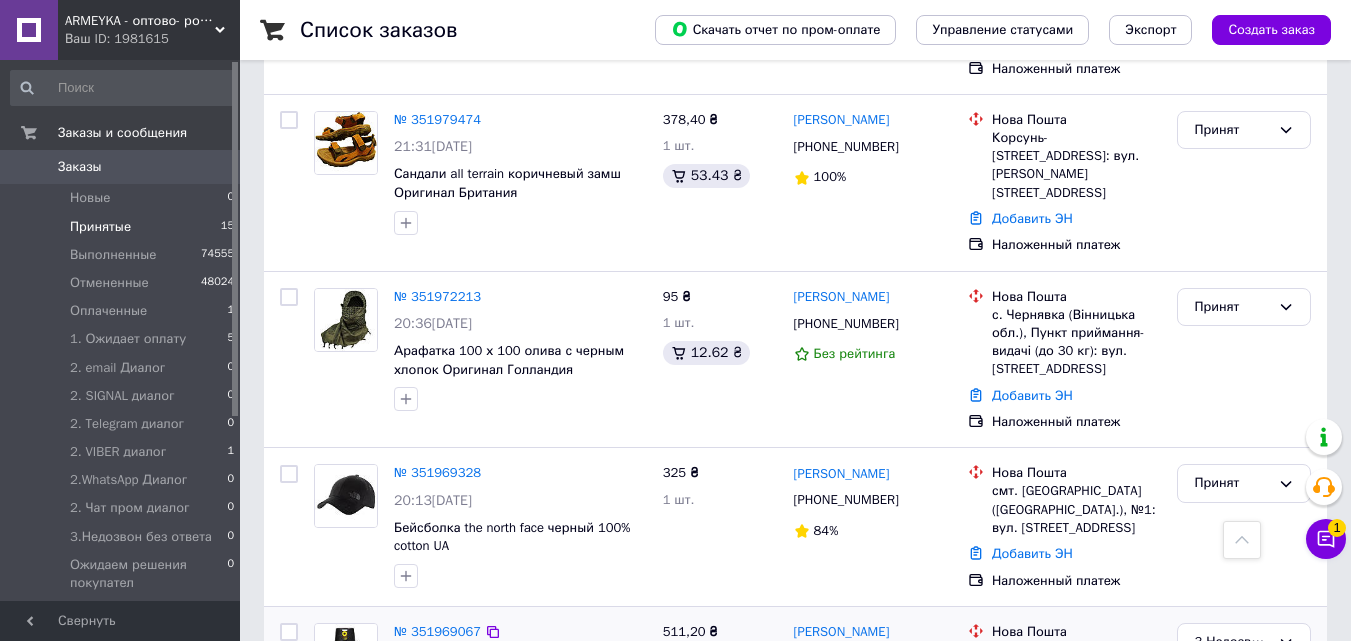 drag, startPoint x: 995, startPoint y: 488, endPoint x: 1164, endPoint y: 547, distance: 179.00279 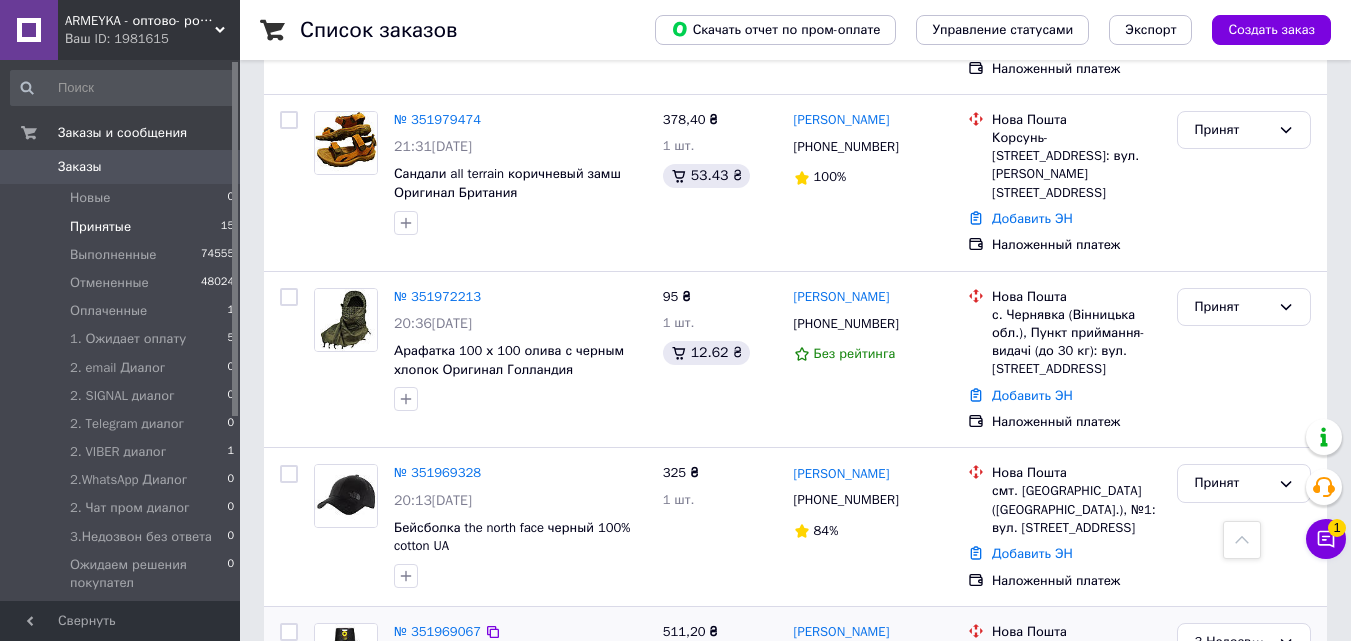click on "Нова Пошта Київ (Київська обл.), Поштомат №34820: просп. Правди, 53/46, під'зд №1 (ТІЛЬКИ ДЛЯ МЕШКАНЦІВ)" at bounding box center (1076, 677) 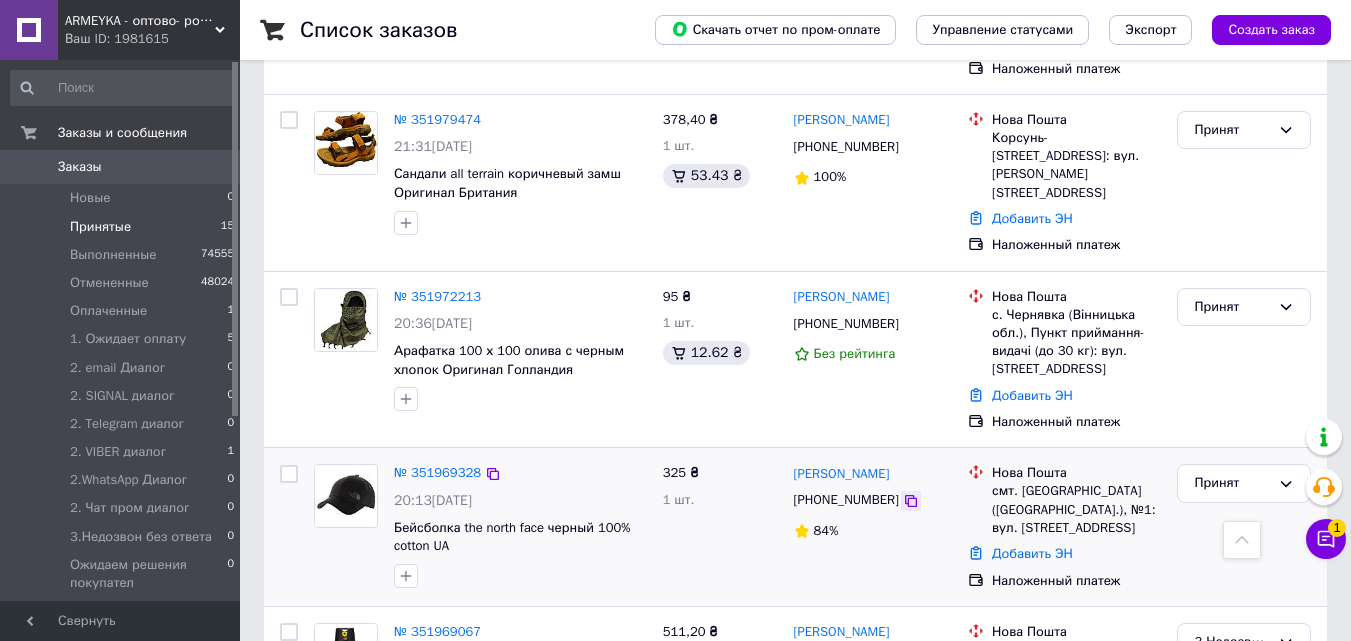 click 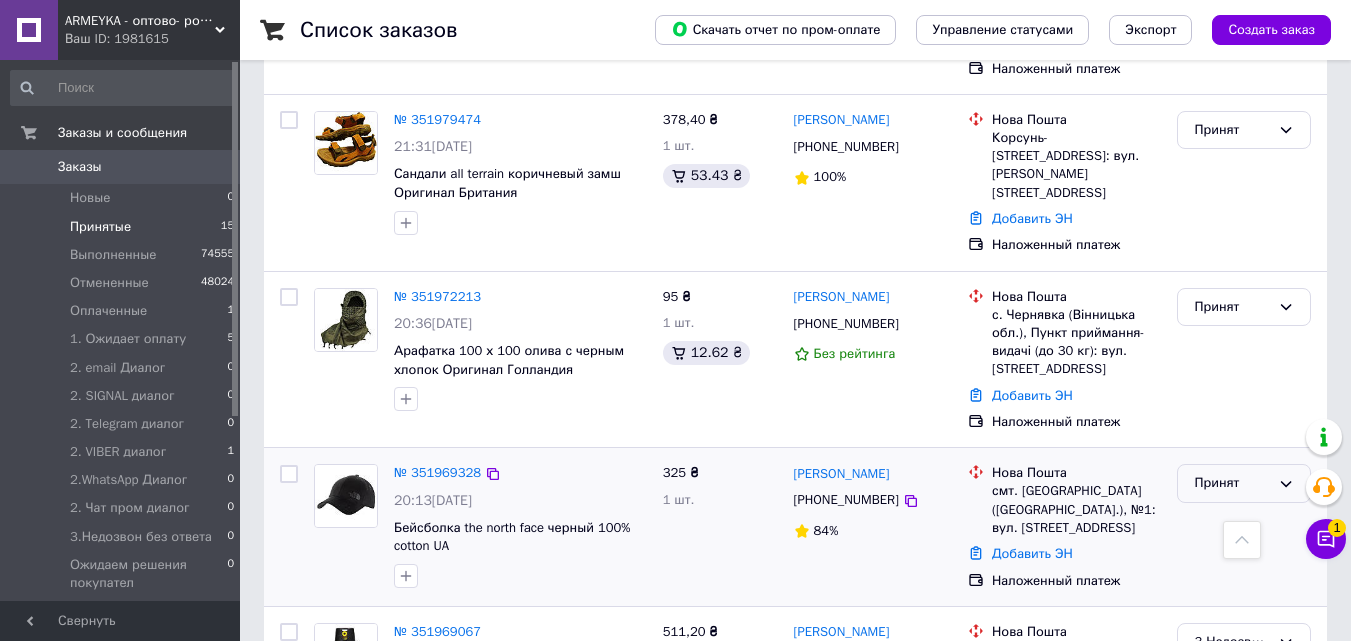 click on "Принят" at bounding box center (1232, 483) 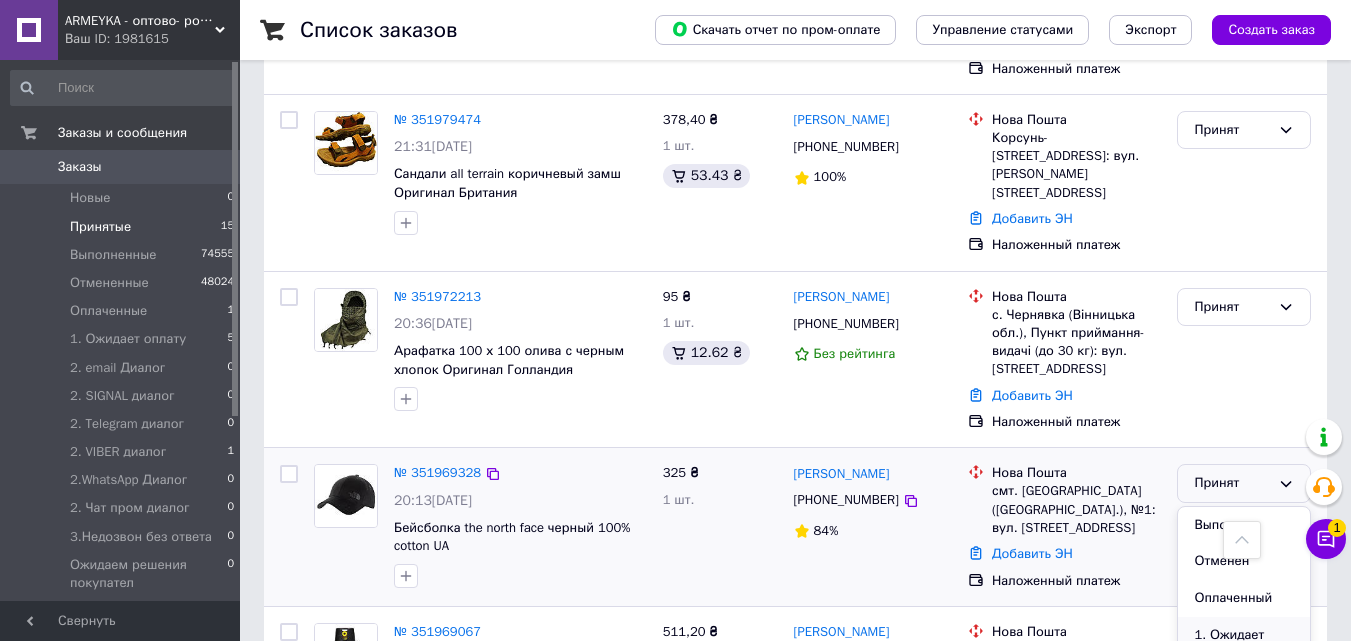 click on "1. Ожидает оплату" at bounding box center (1244, 645) 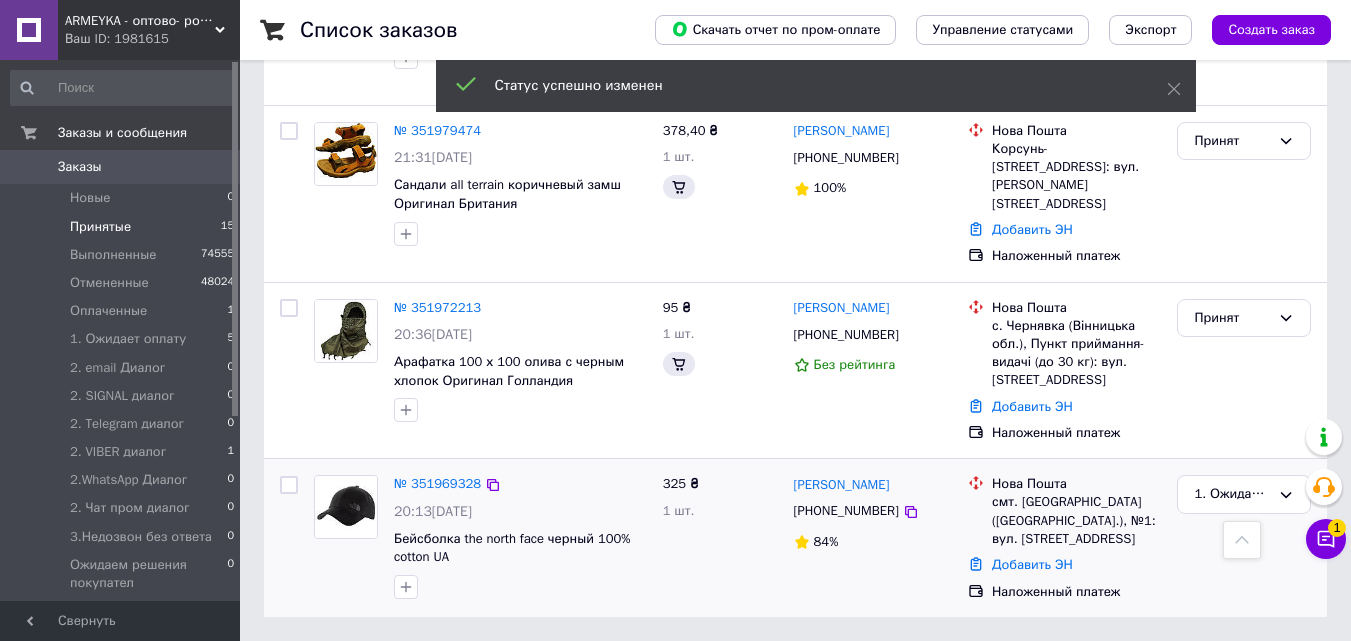 scroll, scrollTop: 2022, scrollLeft: 0, axis: vertical 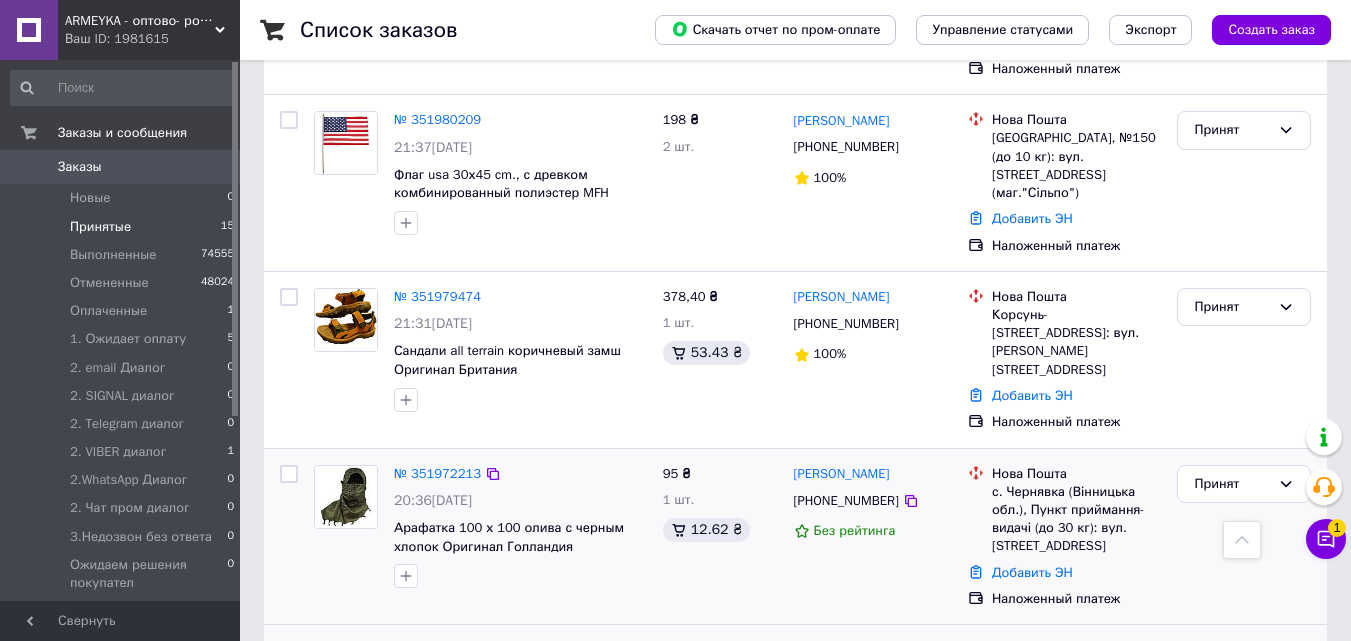 click at bounding box center [346, 527] 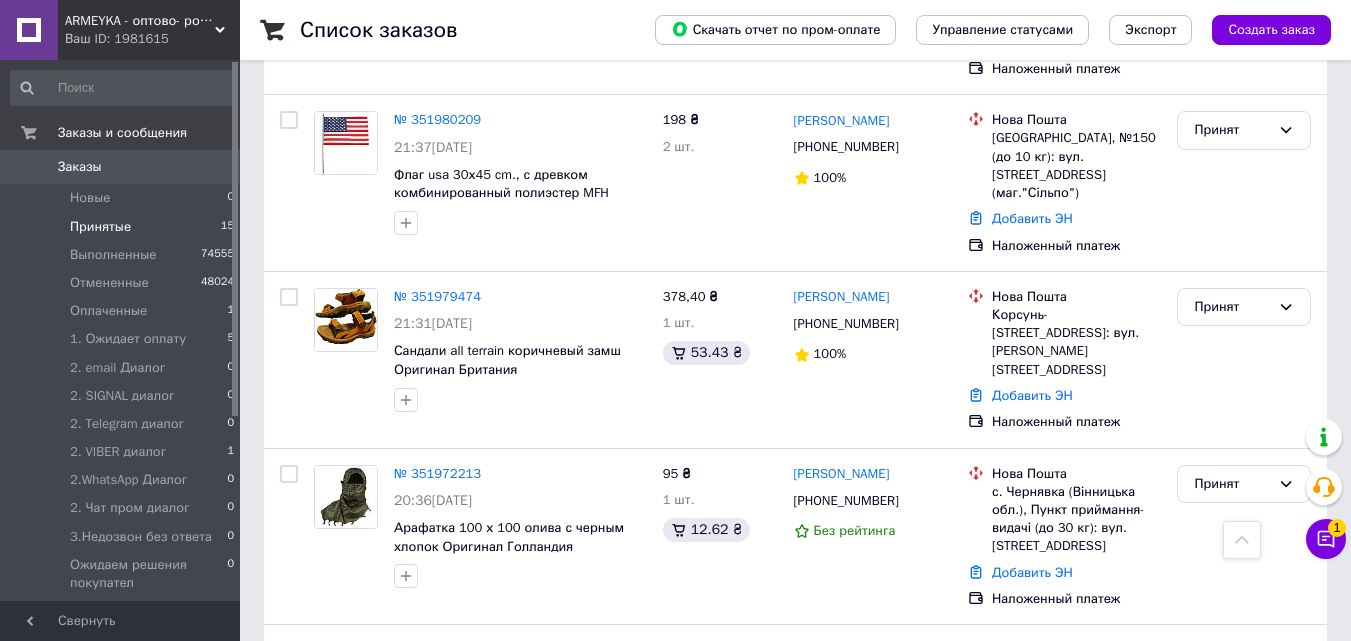 drag, startPoint x: 439, startPoint y: 480, endPoint x: 463, endPoint y: 479, distance: 24.020824 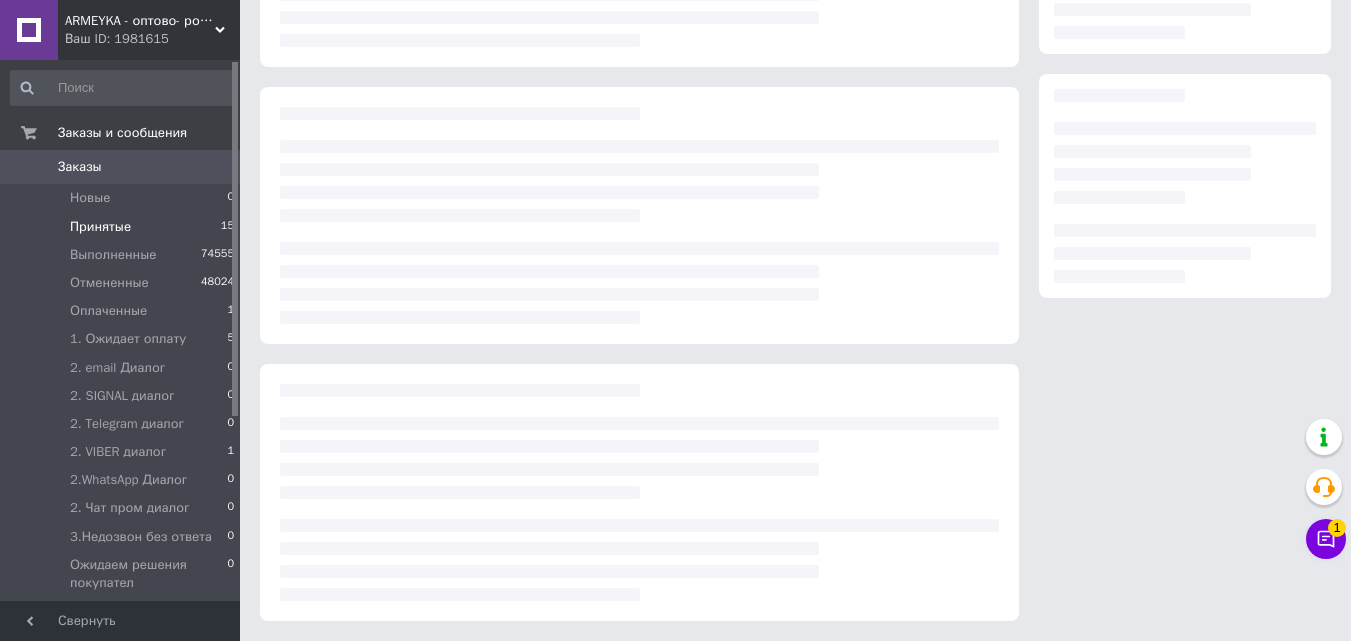 scroll, scrollTop: 0, scrollLeft: 0, axis: both 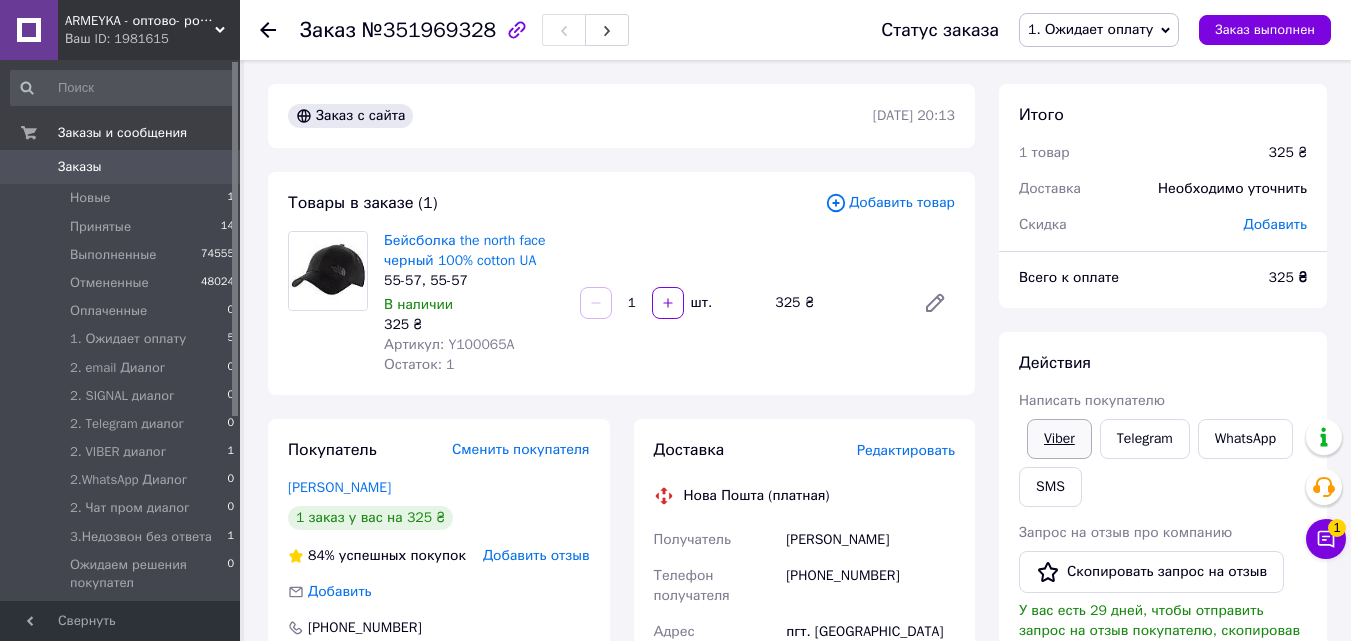 click on "Viber" at bounding box center [1059, 439] 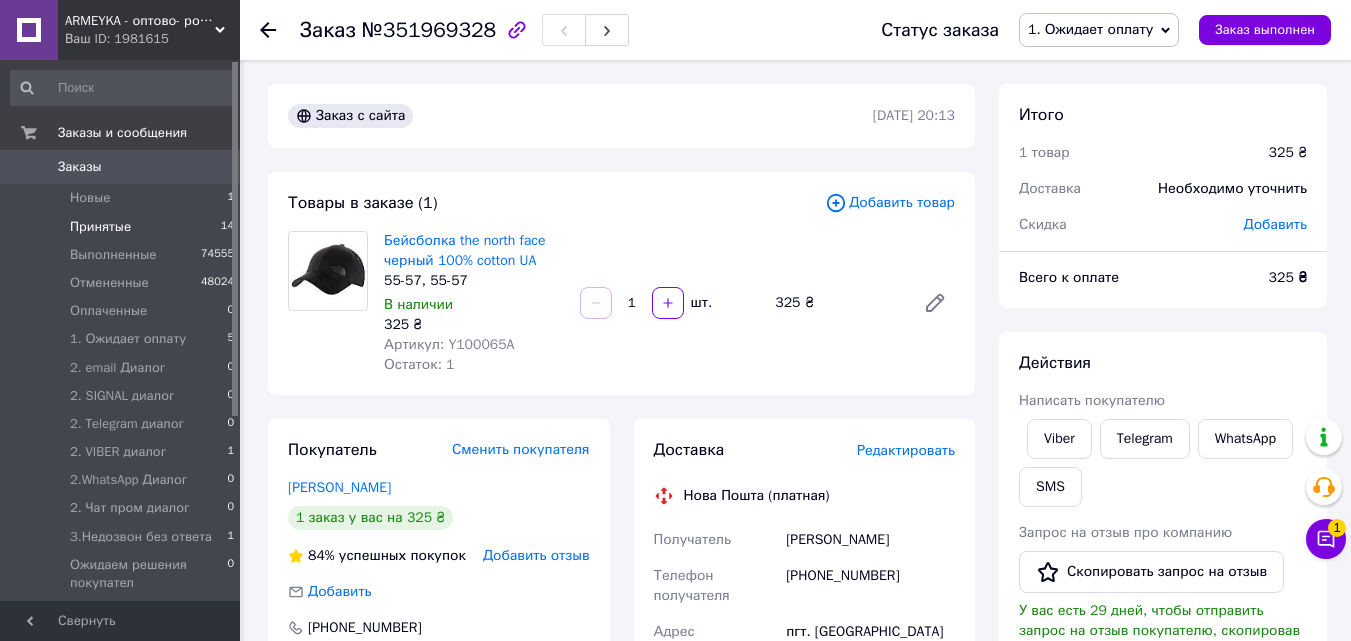 click on "Принятые" at bounding box center [100, 227] 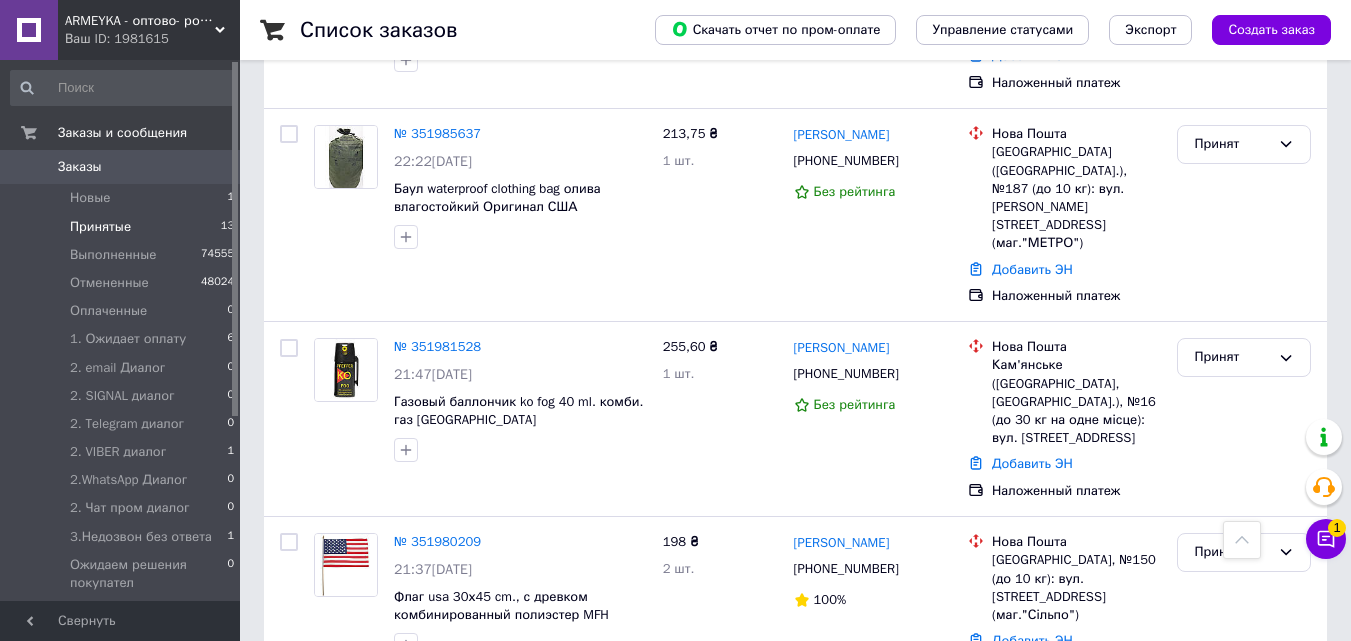 scroll, scrollTop: 1865, scrollLeft: 0, axis: vertical 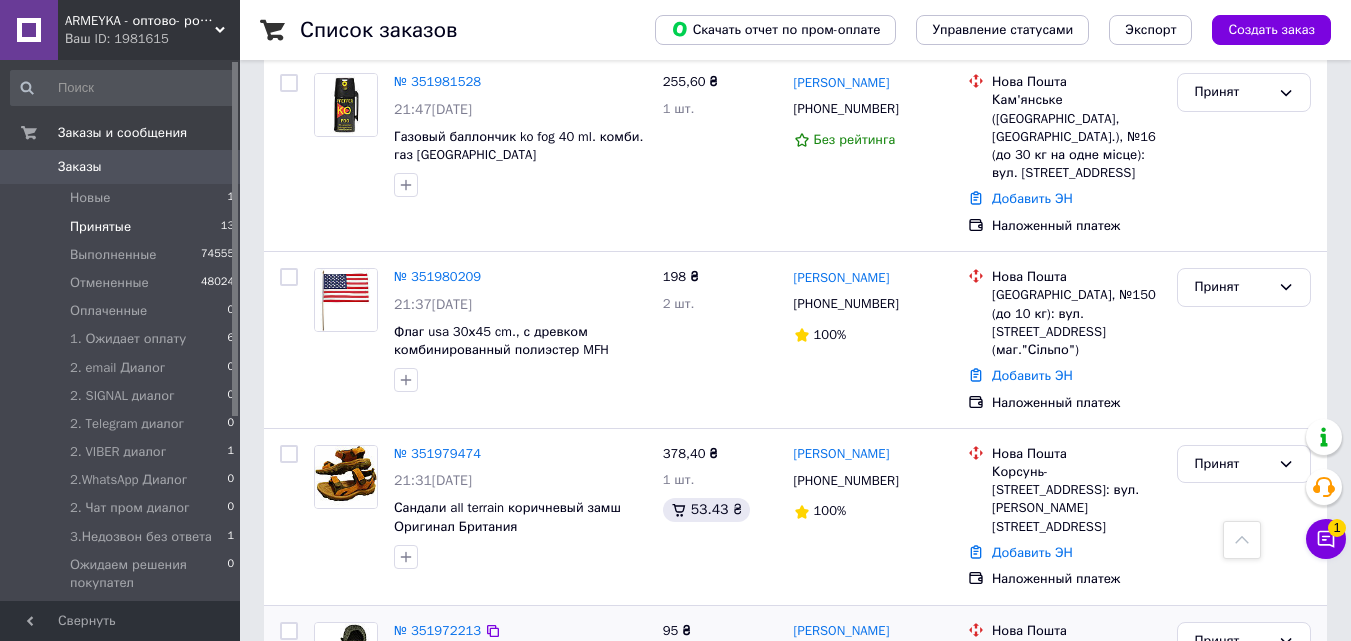 click 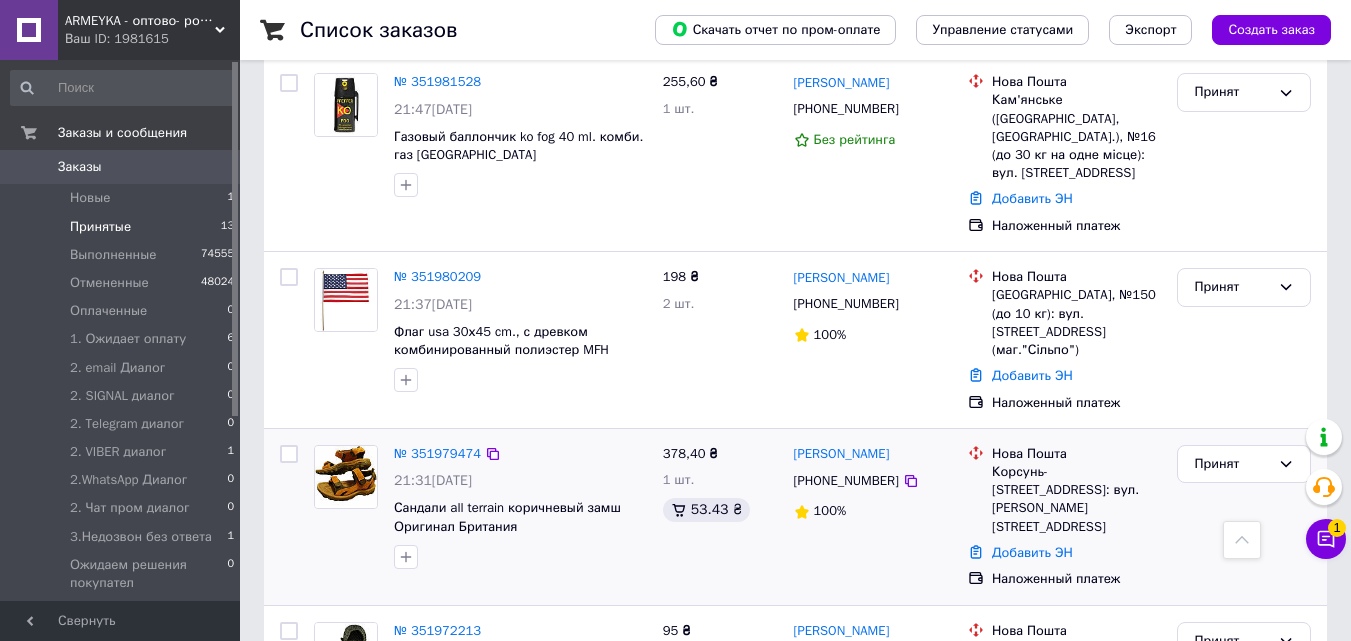 click at bounding box center [346, 507] 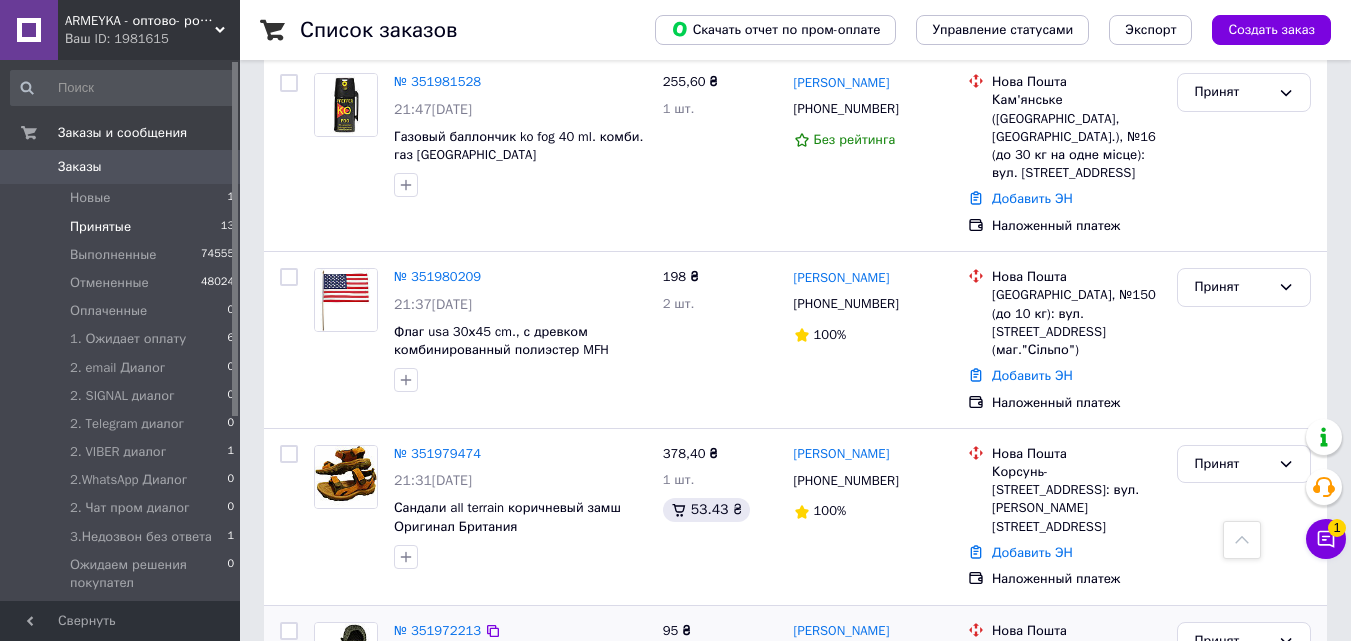 click 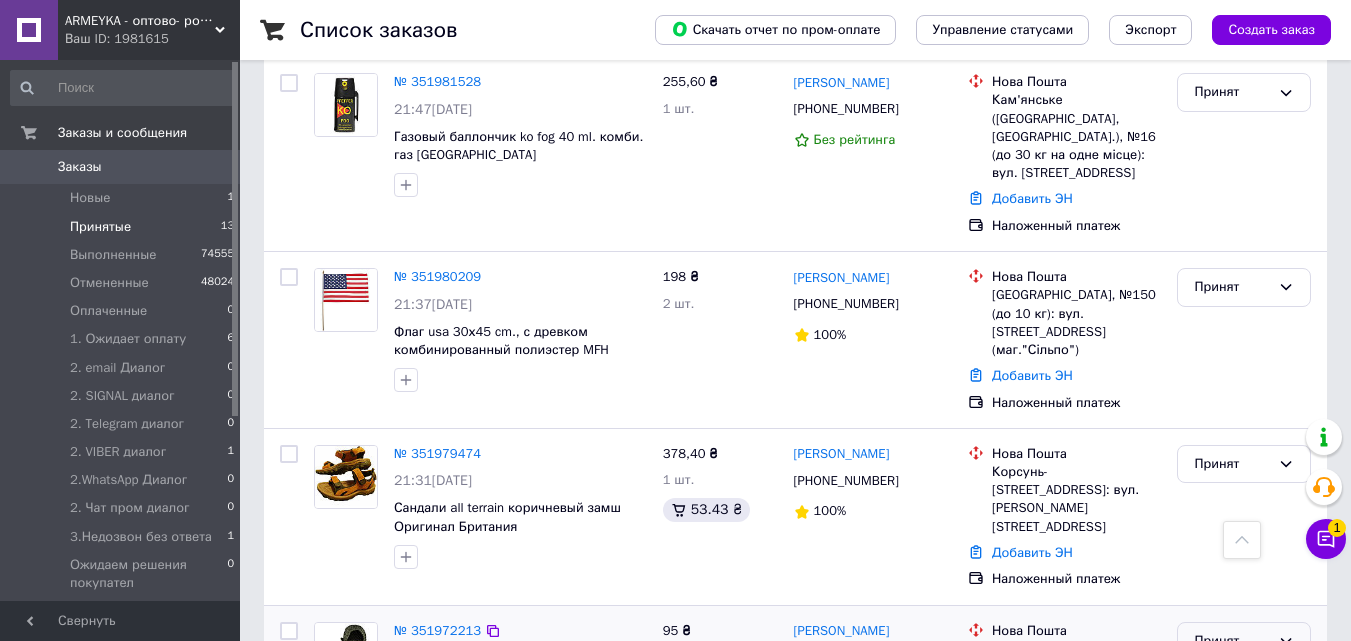 click on "Принят" at bounding box center (1232, 641) 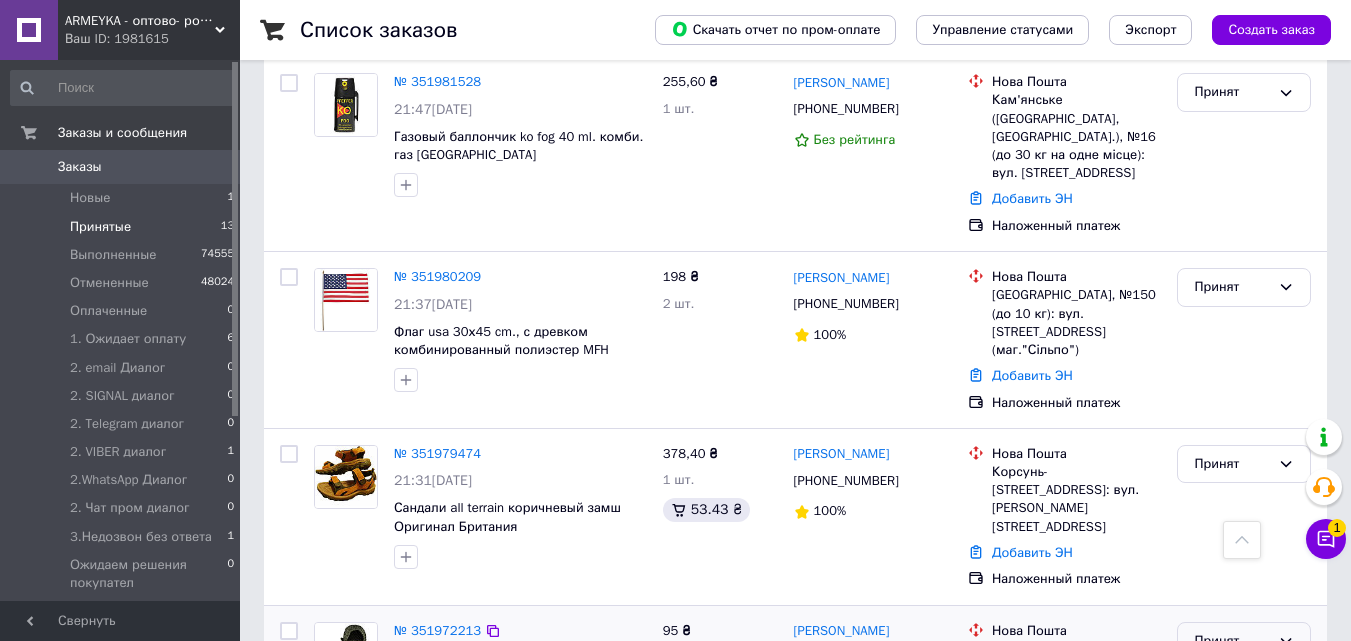 scroll, scrollTop: 300, scrollLeft: 0, axis: vertical 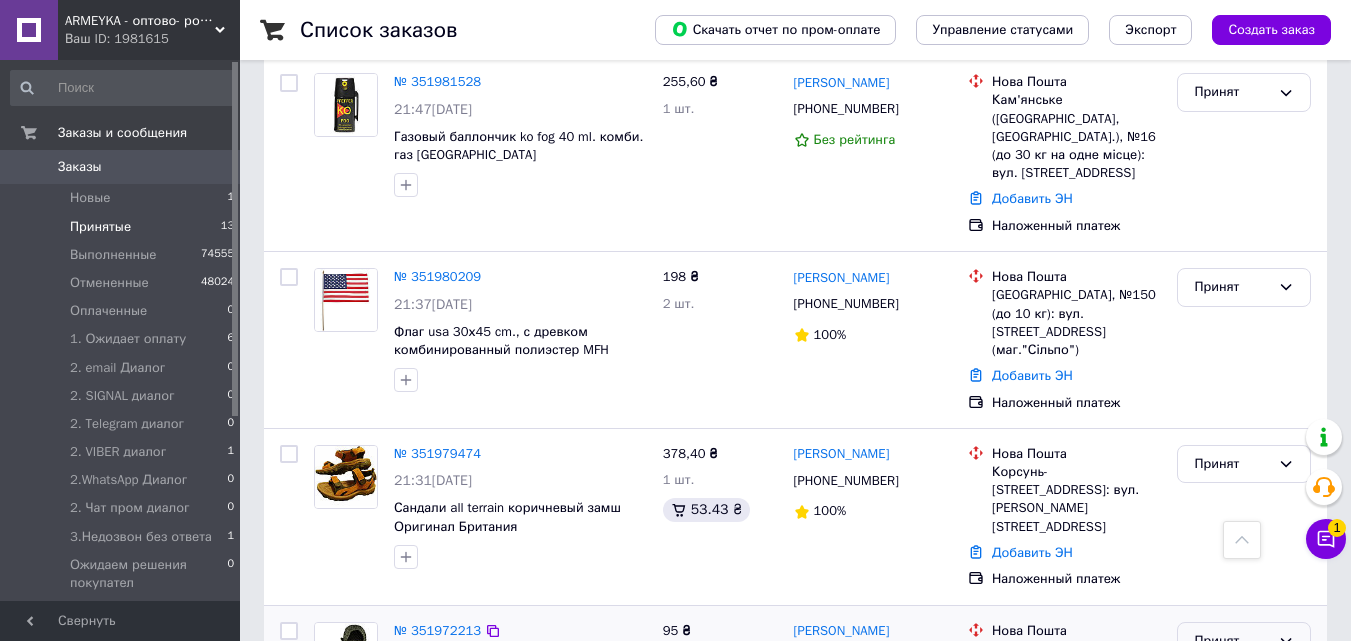 click on "2.WhatsApp  Диалог" at bounding box center [1244, 747] 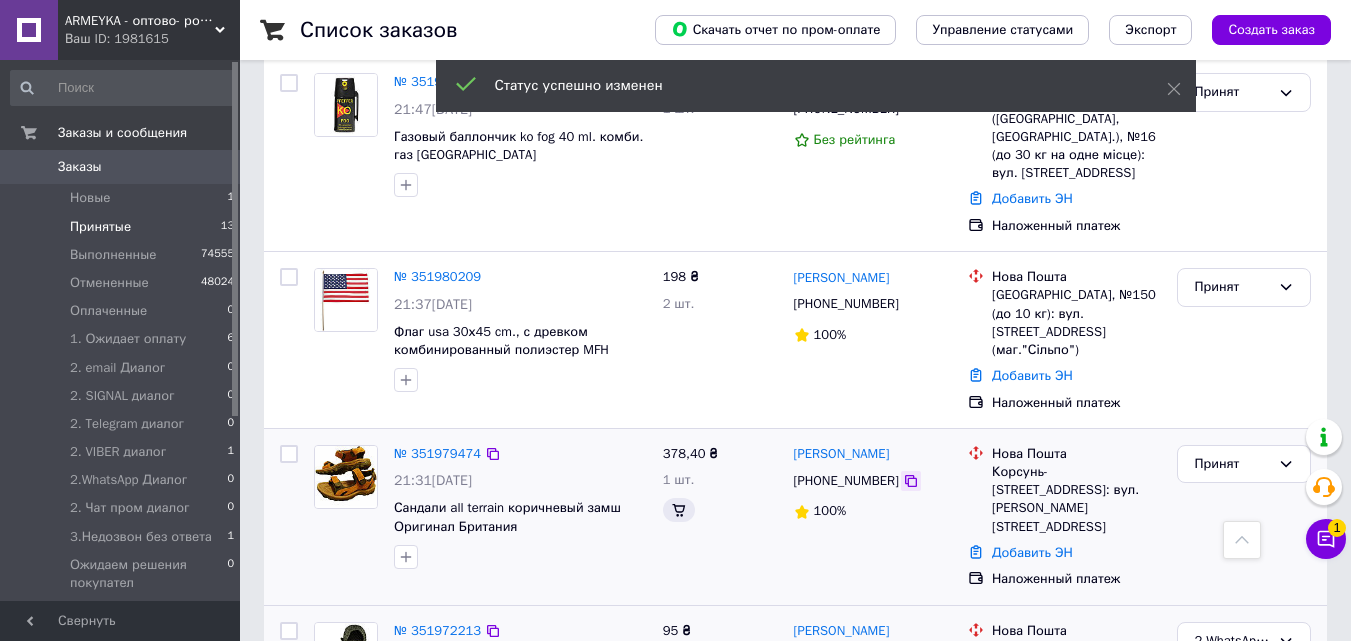 click 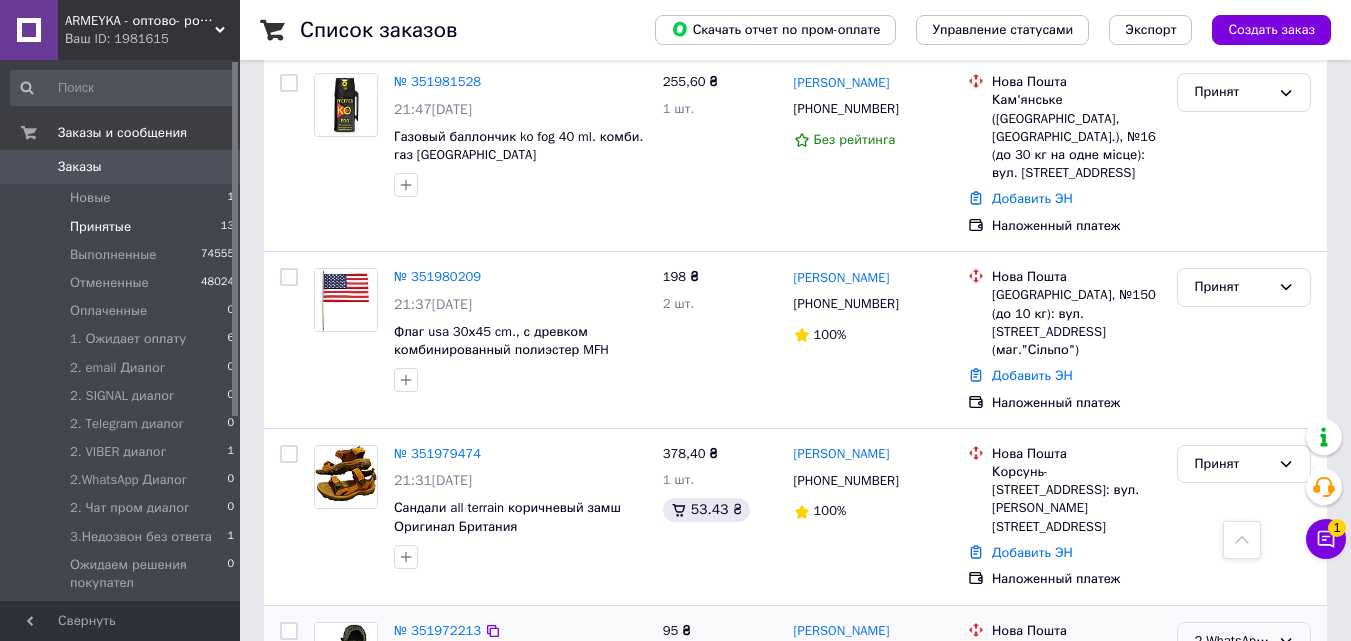 click on "2.WhatsApp  Диалог" at bounding box center [1232, 641] 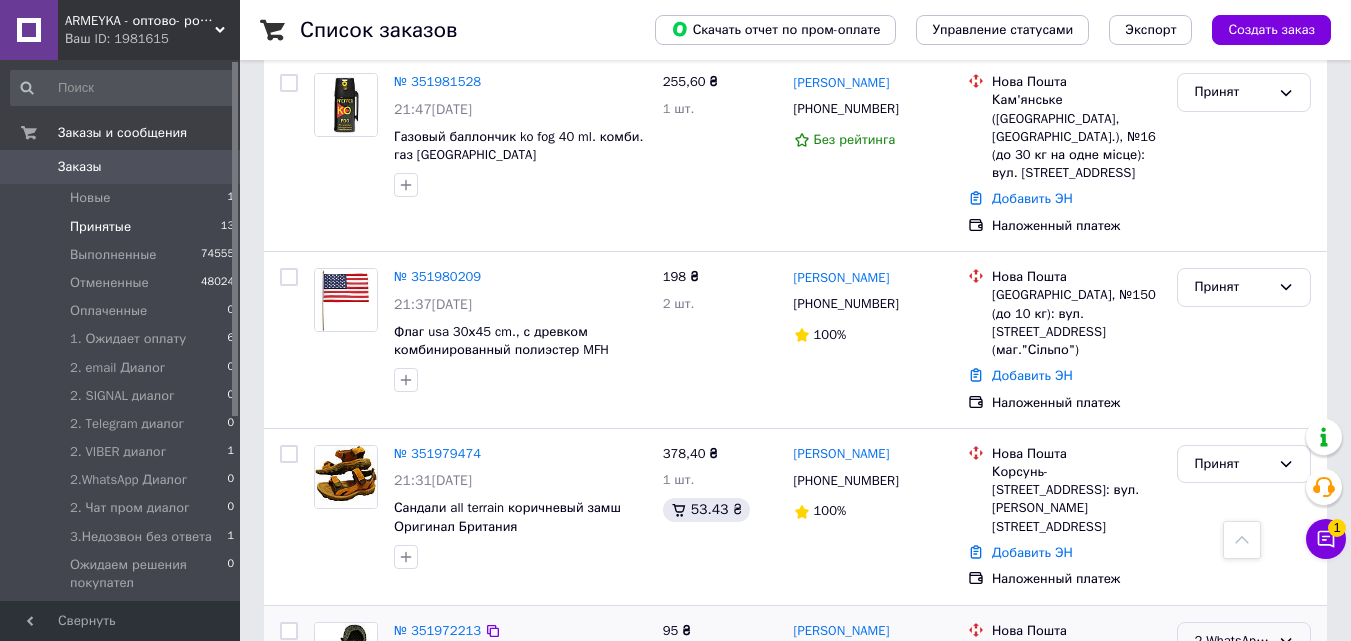 scroll, scrollTop: 100, scrollLeft: 0, axis: vertical 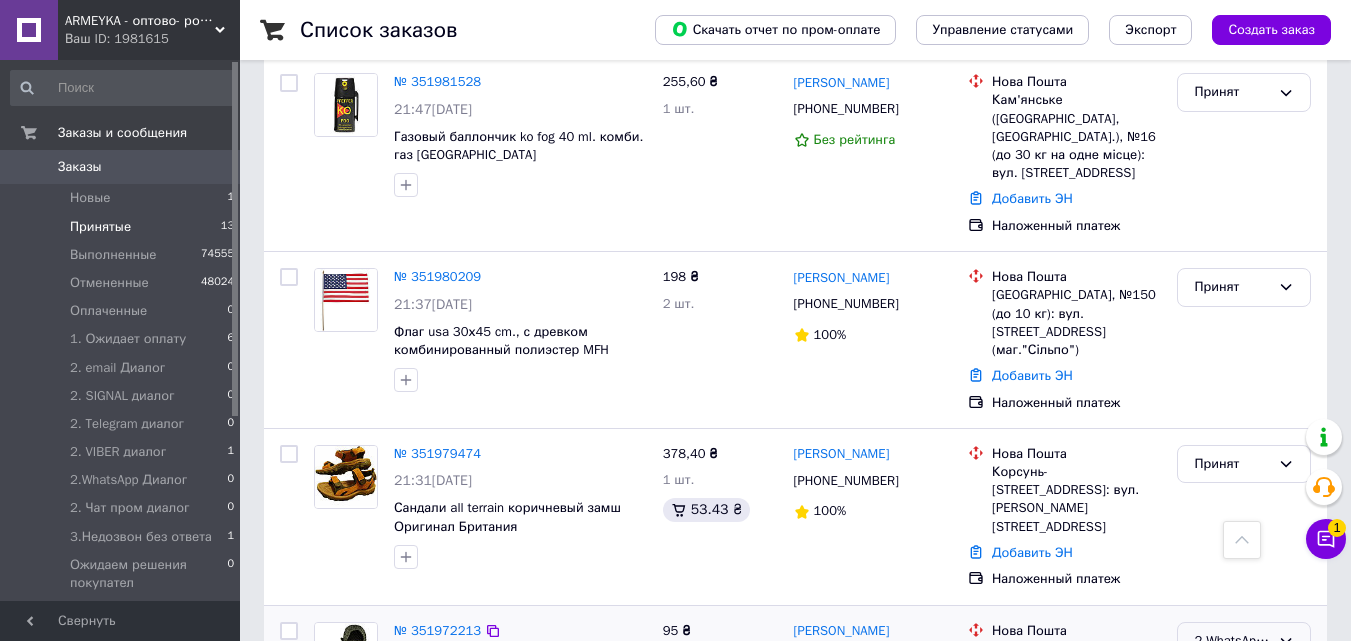 click on "1. Ожидает оплату" at bounding box center [1244, 738] 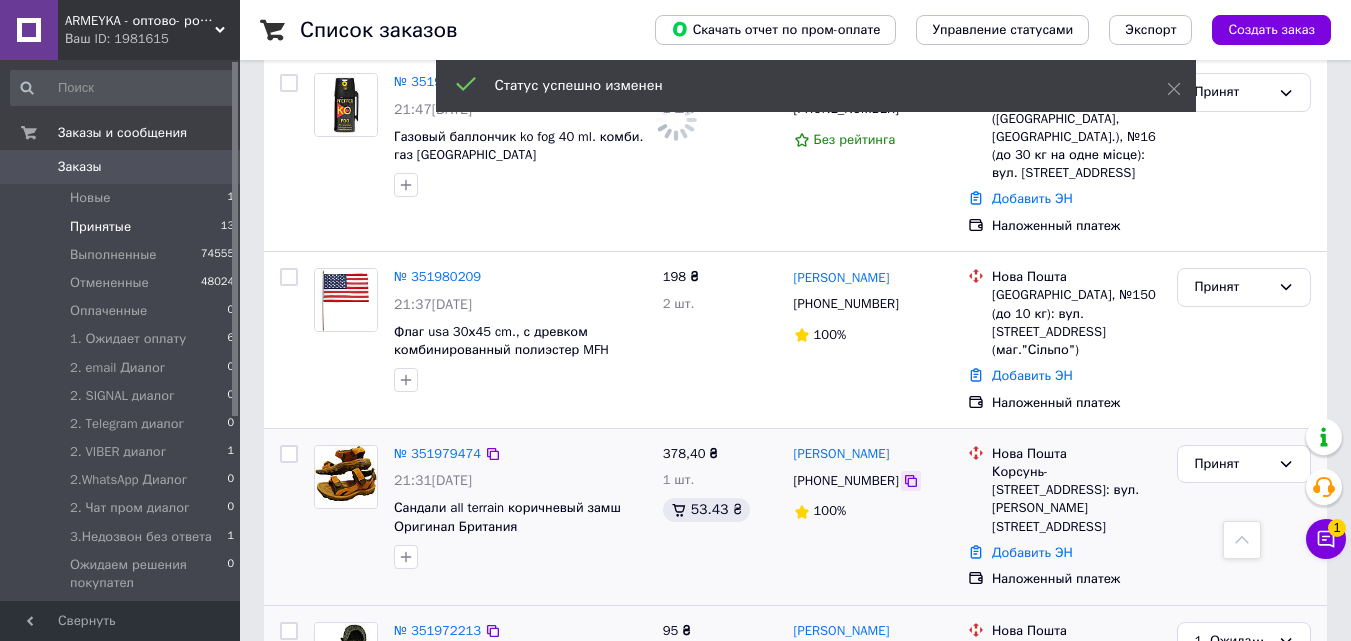 click 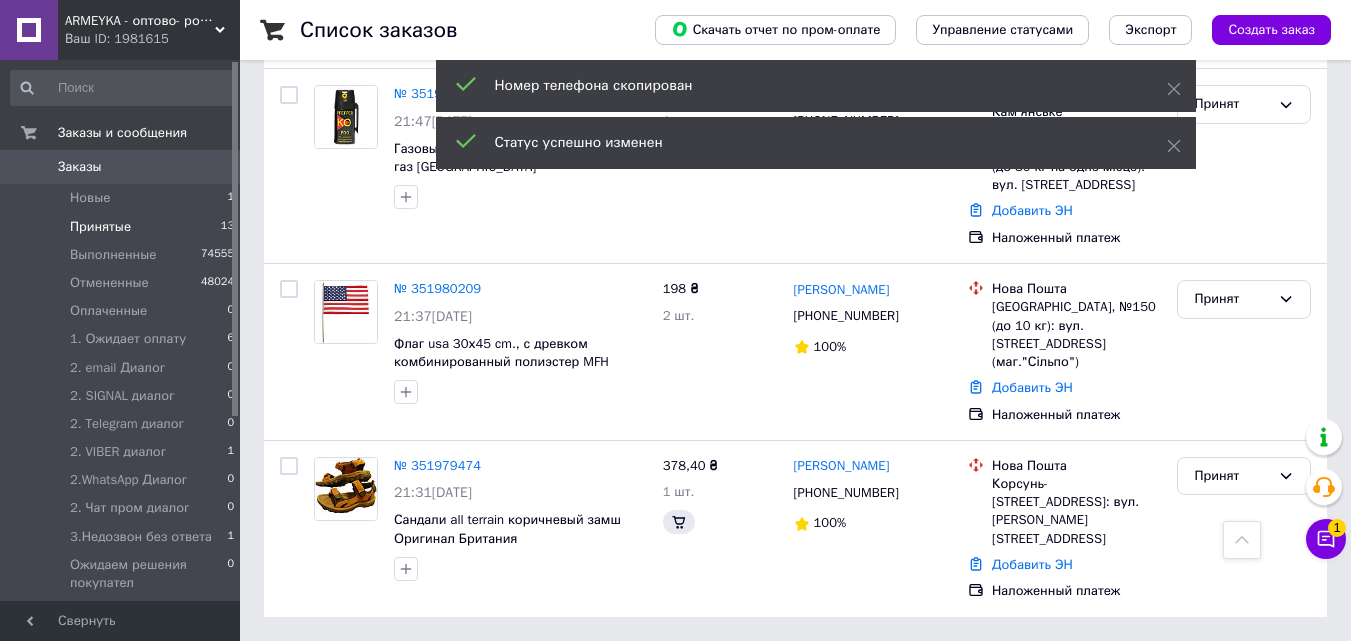 scroll, scrollTop: 1689, scrollLeft: 0, axis: vertical 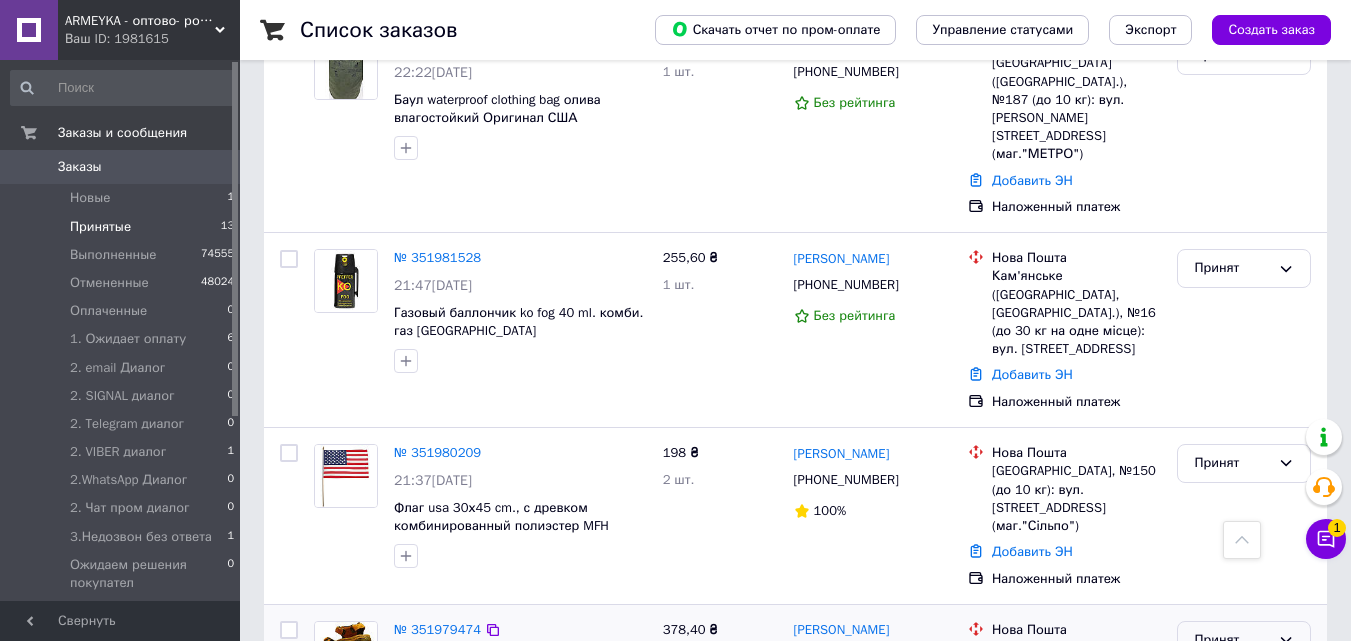 click on "Принят" at bounding box center [1232, 640] 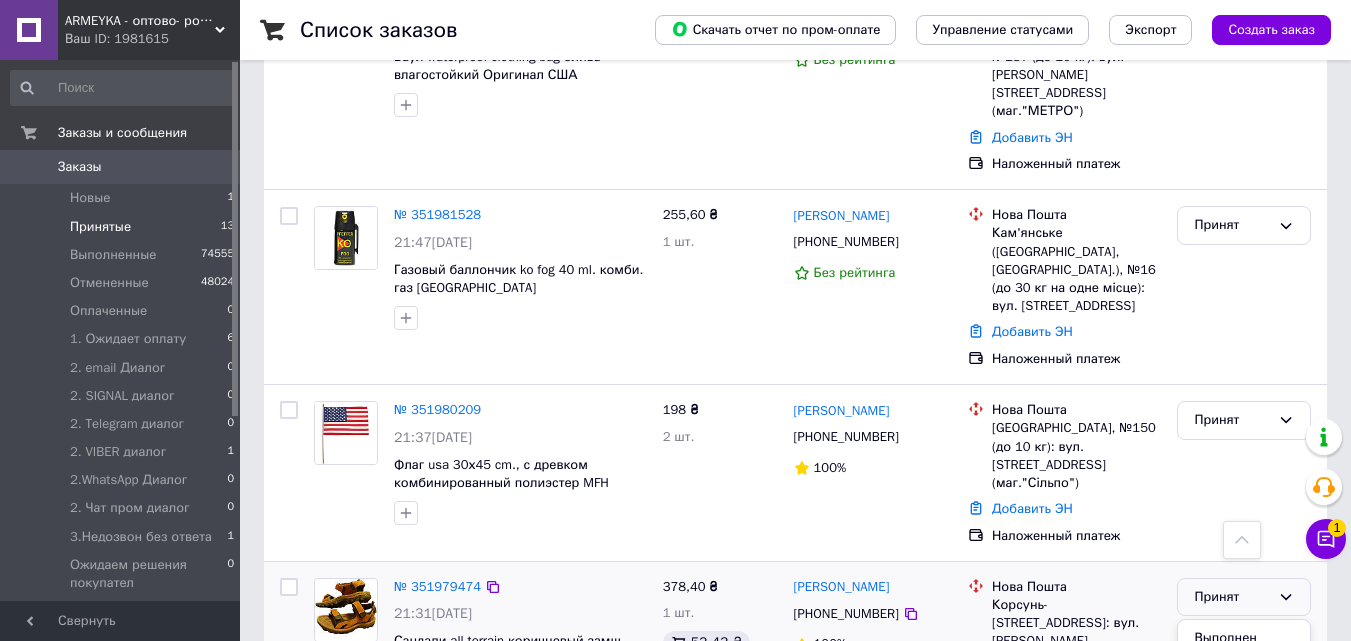 click on "Отменен" at bounding box center [1244, 675] 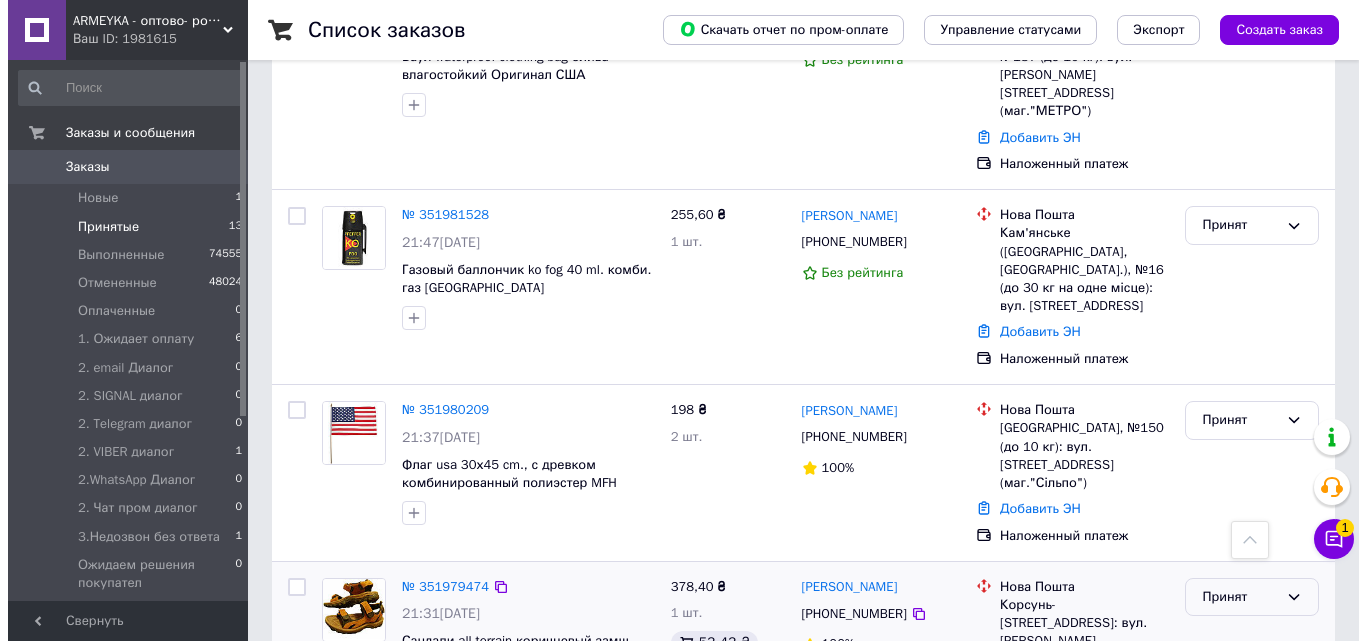 scroll, scrollTop: 1689, scrollLeft: 0, axis: vertical 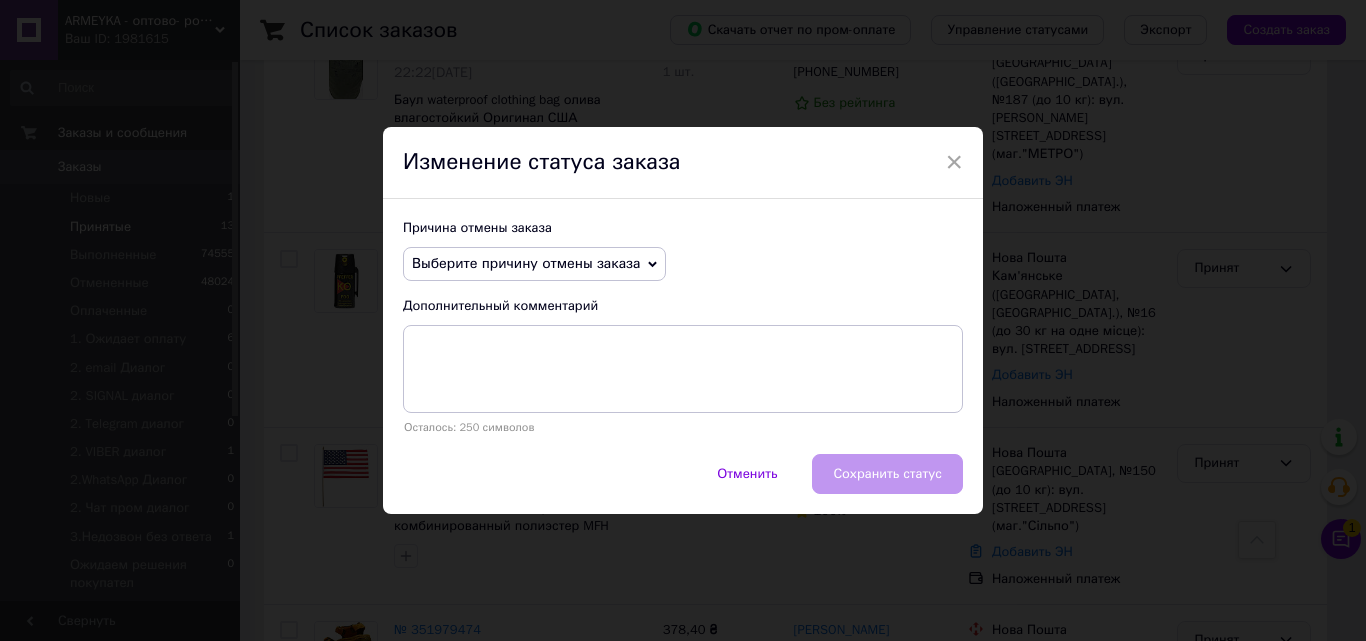click on "Выберите причину отмены заказа" at bounding box center (526, 263) 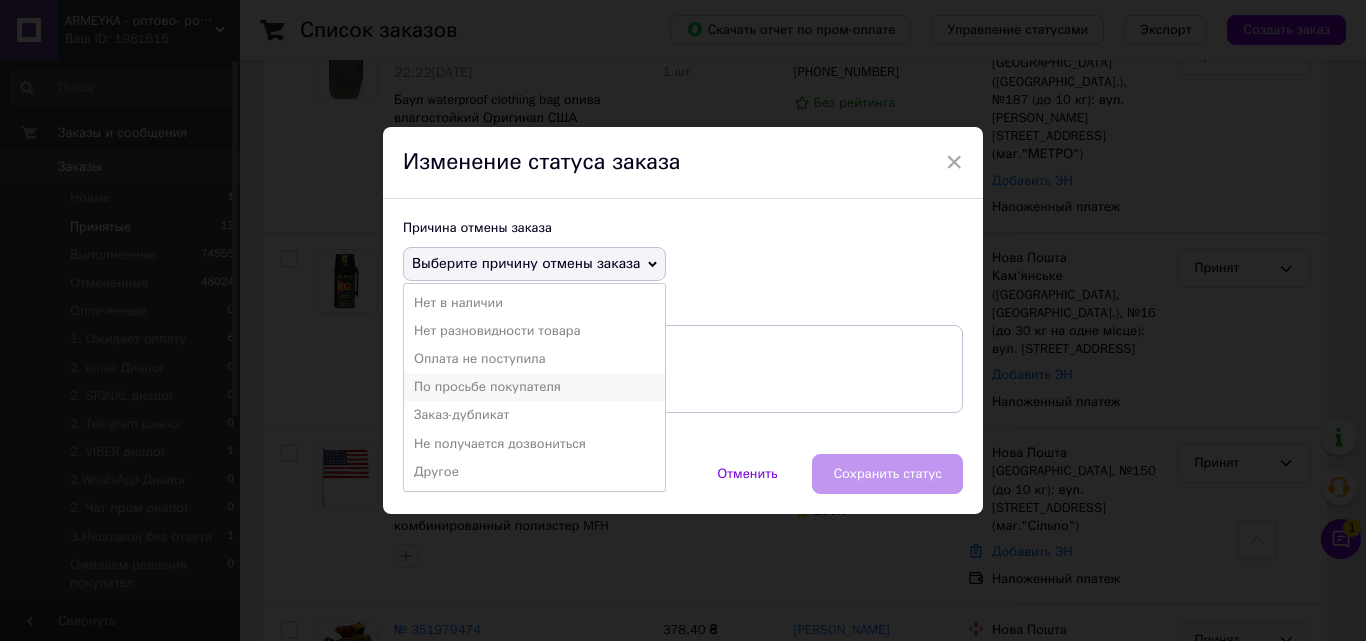 click on "По просьбе покупателя" at bounding box center (534, 387) 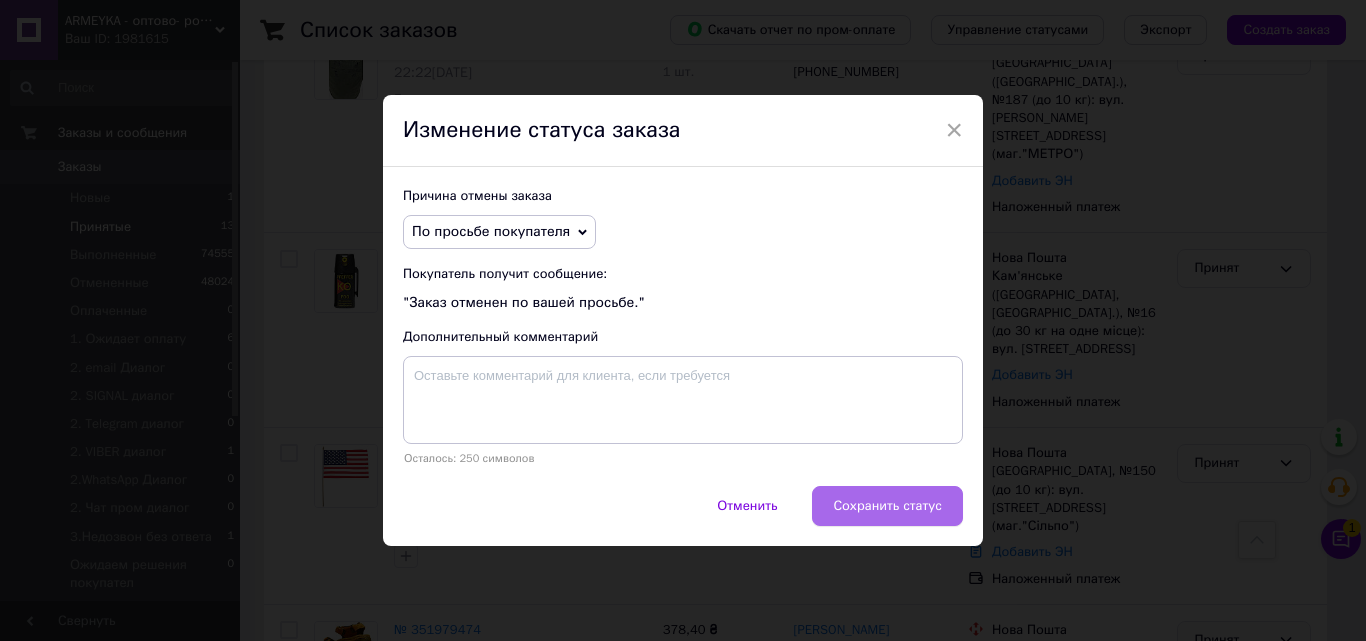 click on "Сохранить статус" at bounding box center (887, 506) 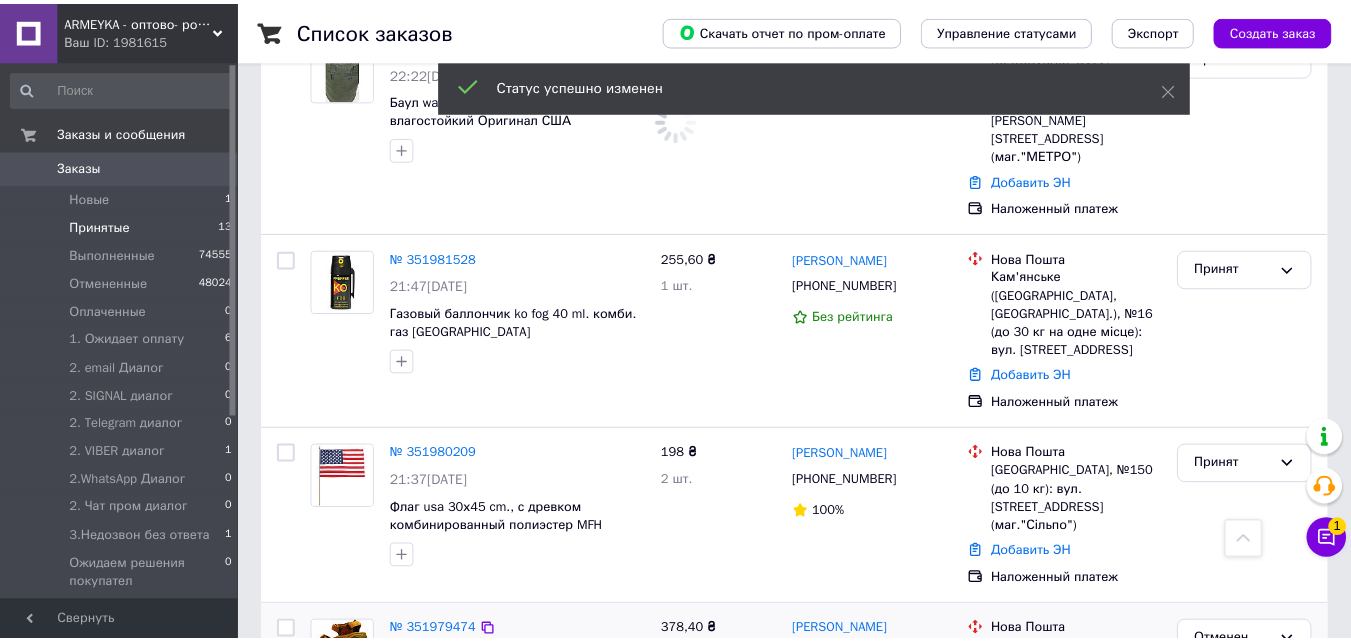 scroll, scrollTop: 1670, scrollLeft: 0, axis: vertical 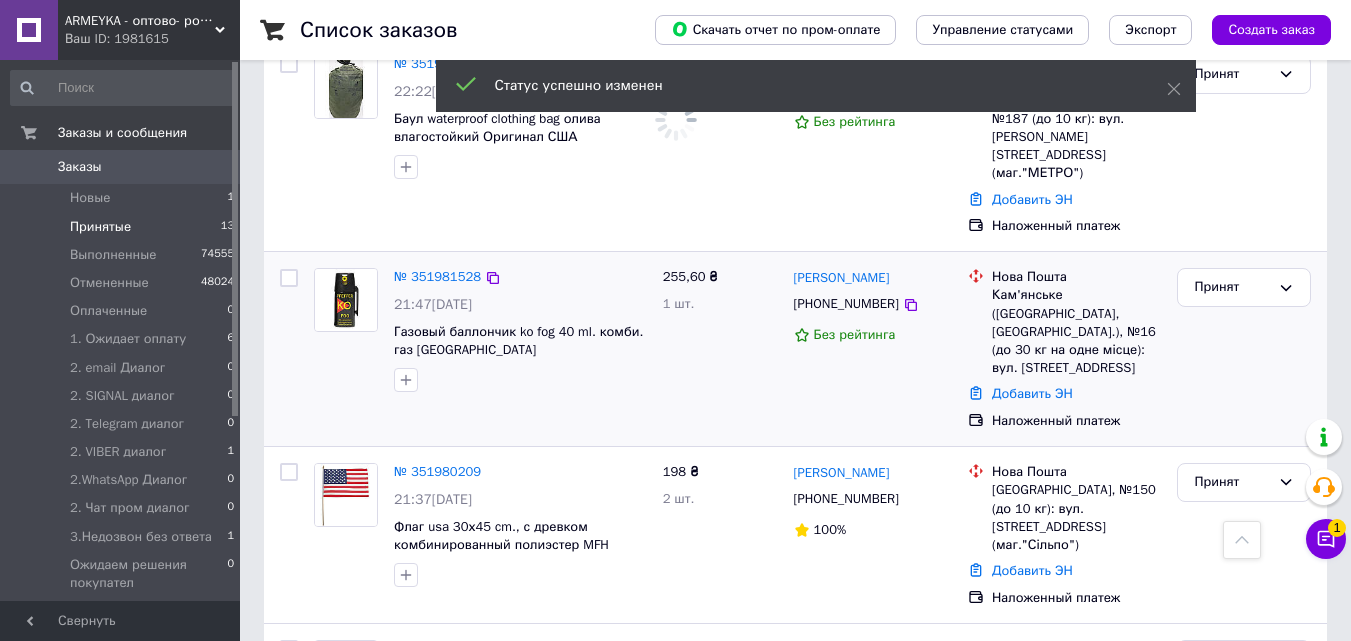 click at bounding box center (346, 330) 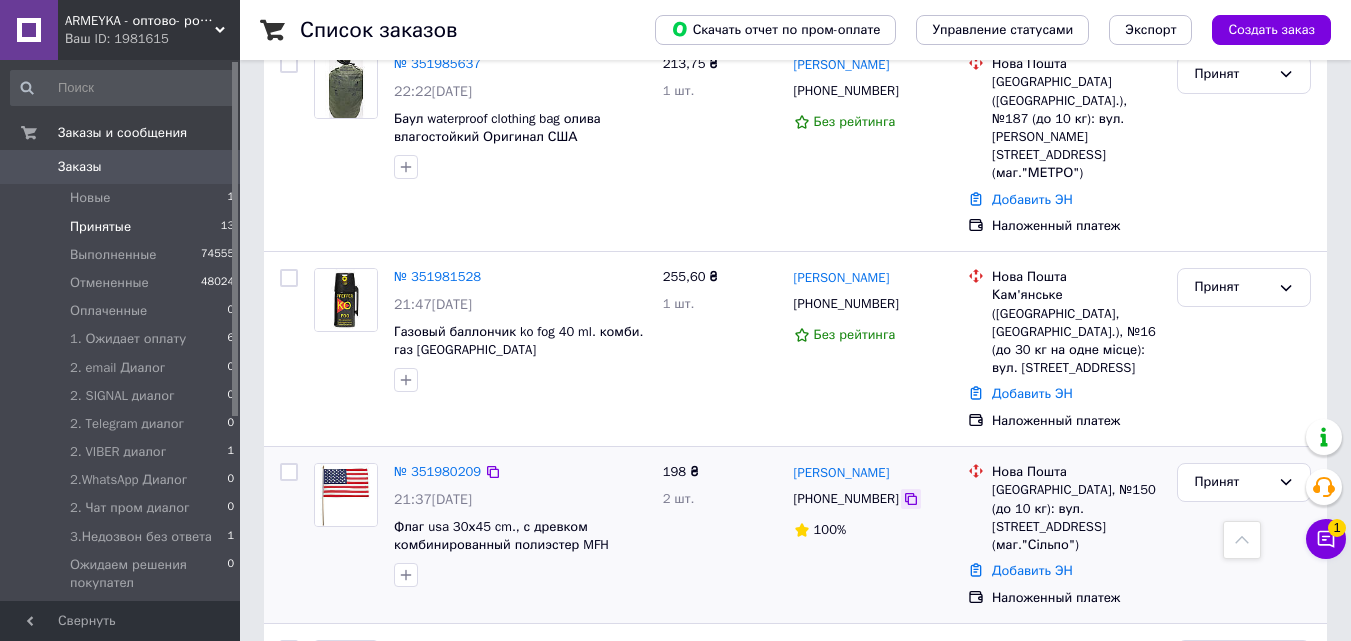 click 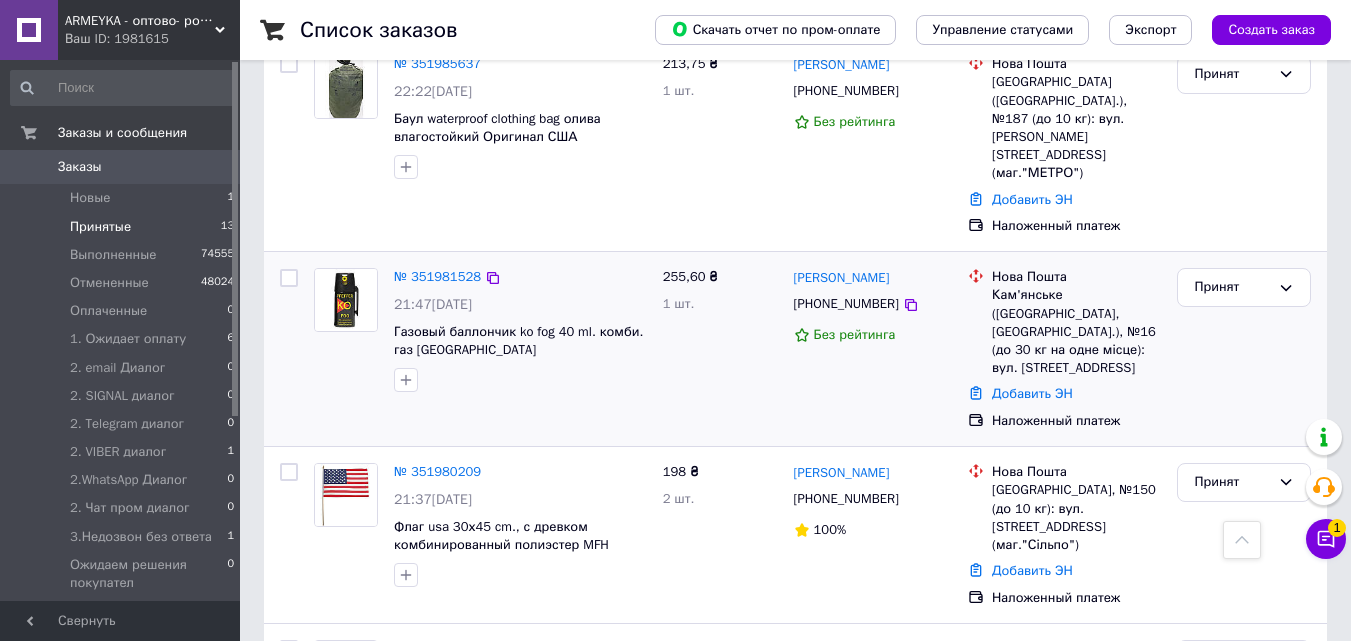 click at bounding box center [346, 330] 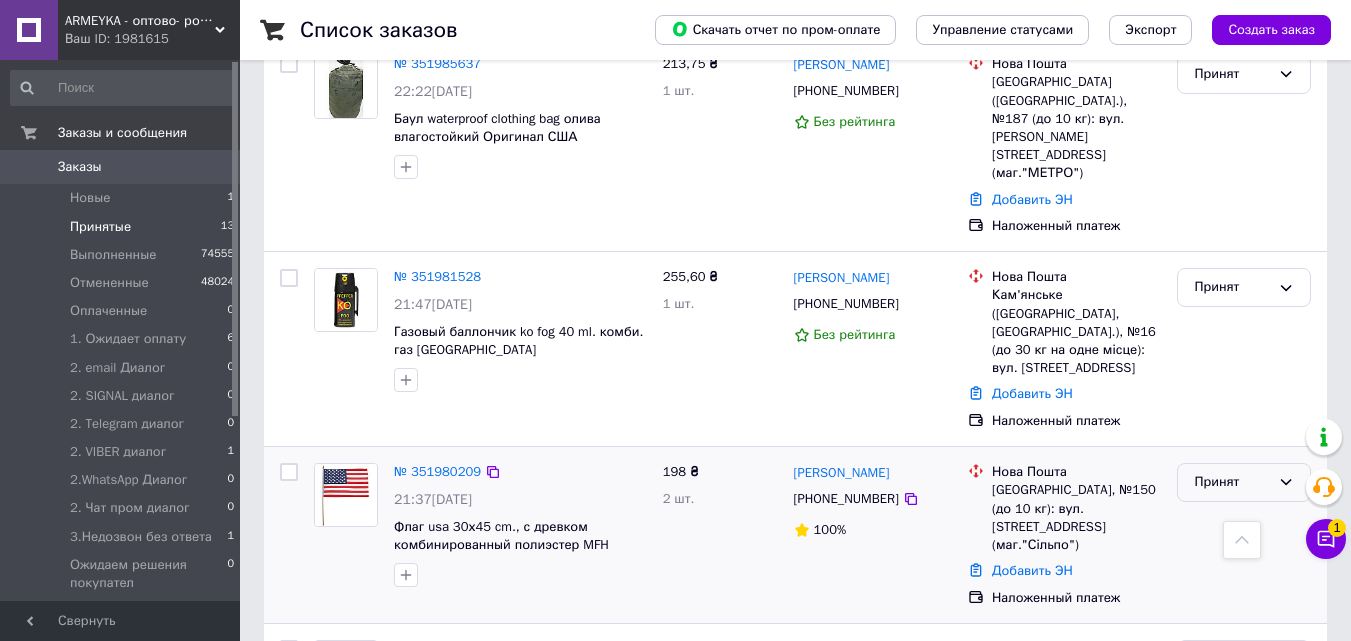 click on "Принят" at bounding box center [1232, 482] 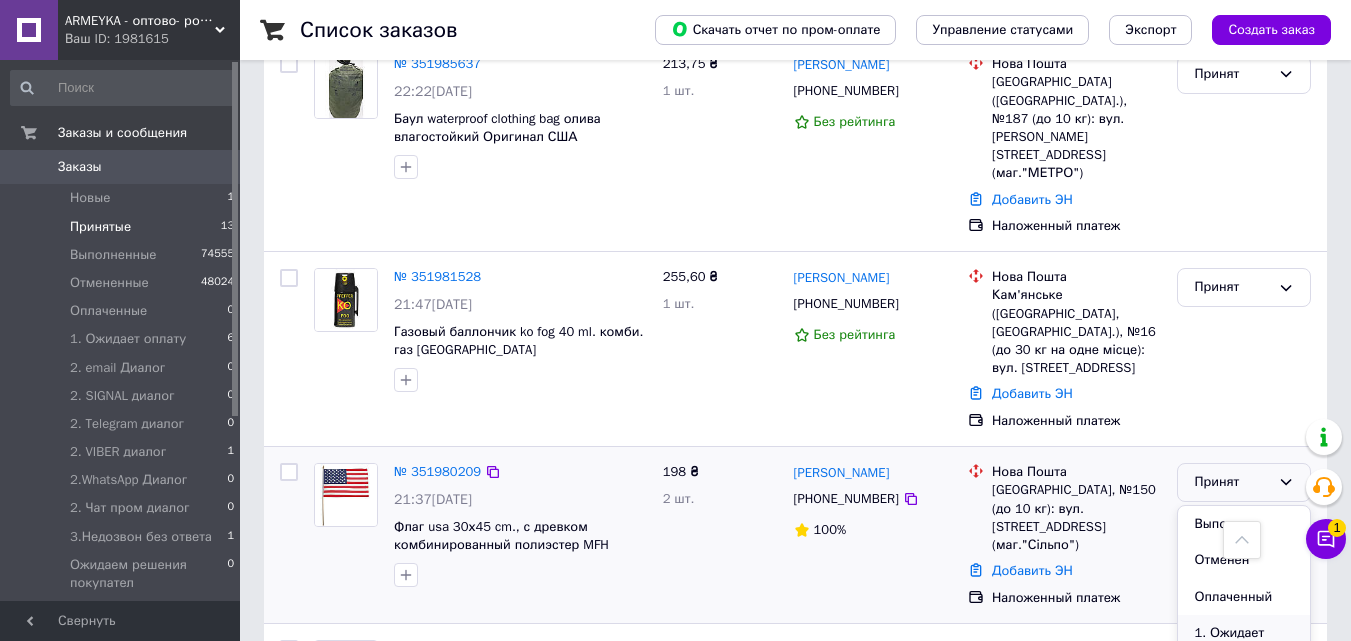 click on "1. Ожидает оплату" at bounding box center [1244, 643] 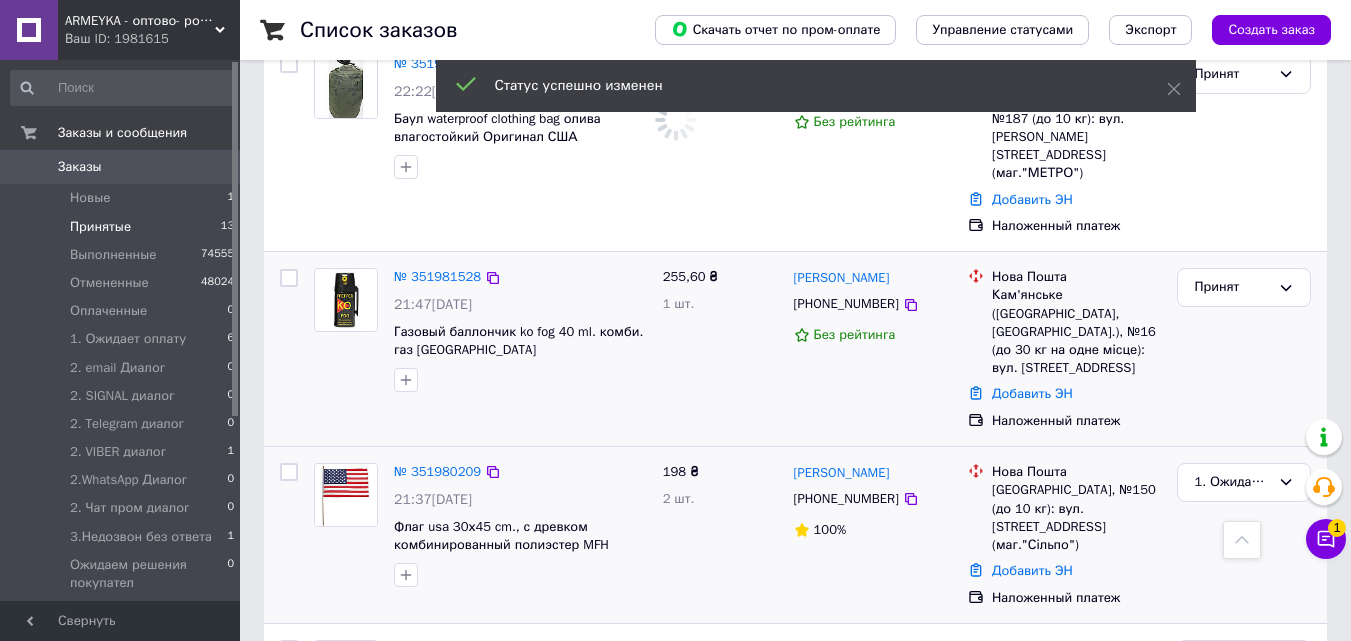 scroll, scrollTop: 1530, scrollLeft: 0, axis: vertical 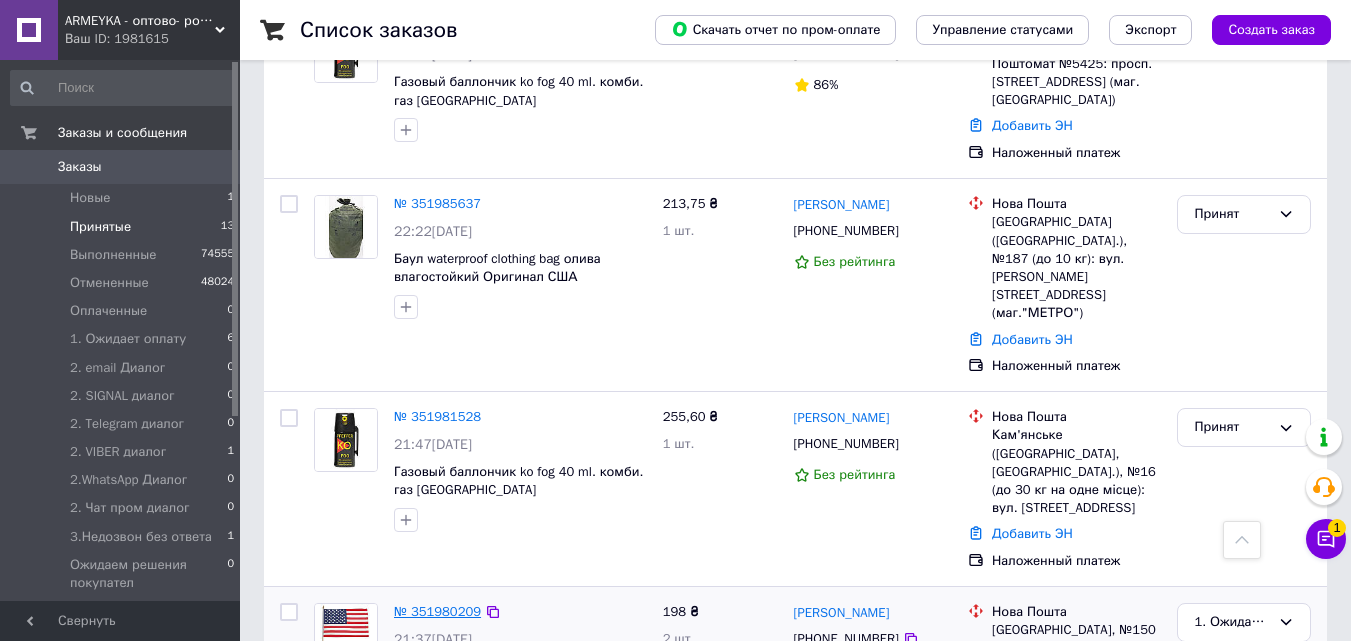 click on "№ 351980209" at bounding box center (437, 611) 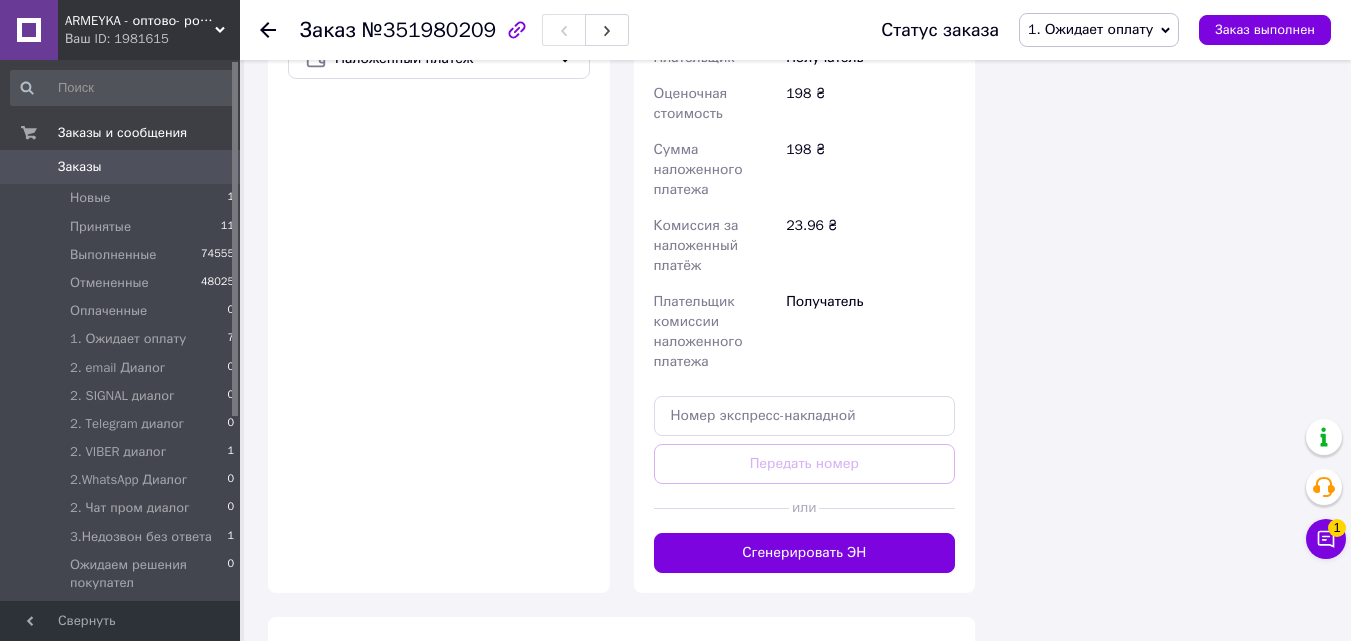 scroll, scrollTop: 901, scrollLeft: 0, axis: vertical 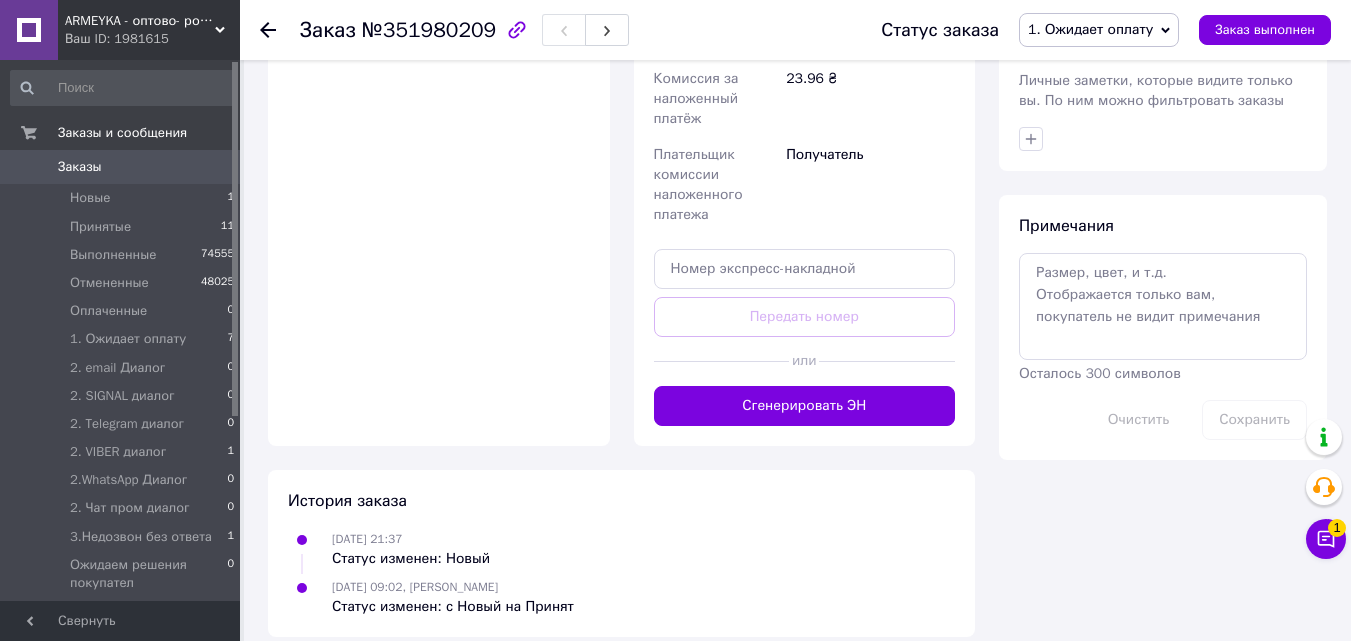 click on "Оплата Наложенный платеж" at bounding box center [439, 167] 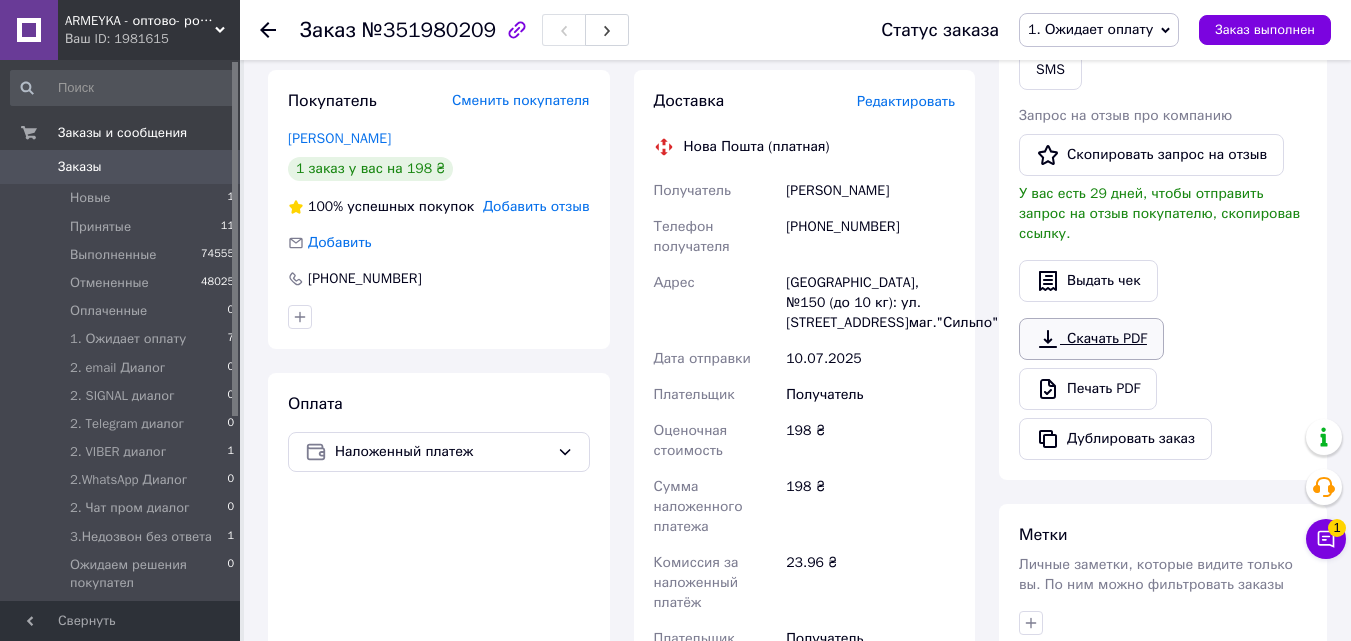 scroll, scrollTop: 301, scrollLeft: 0, axis: vertical 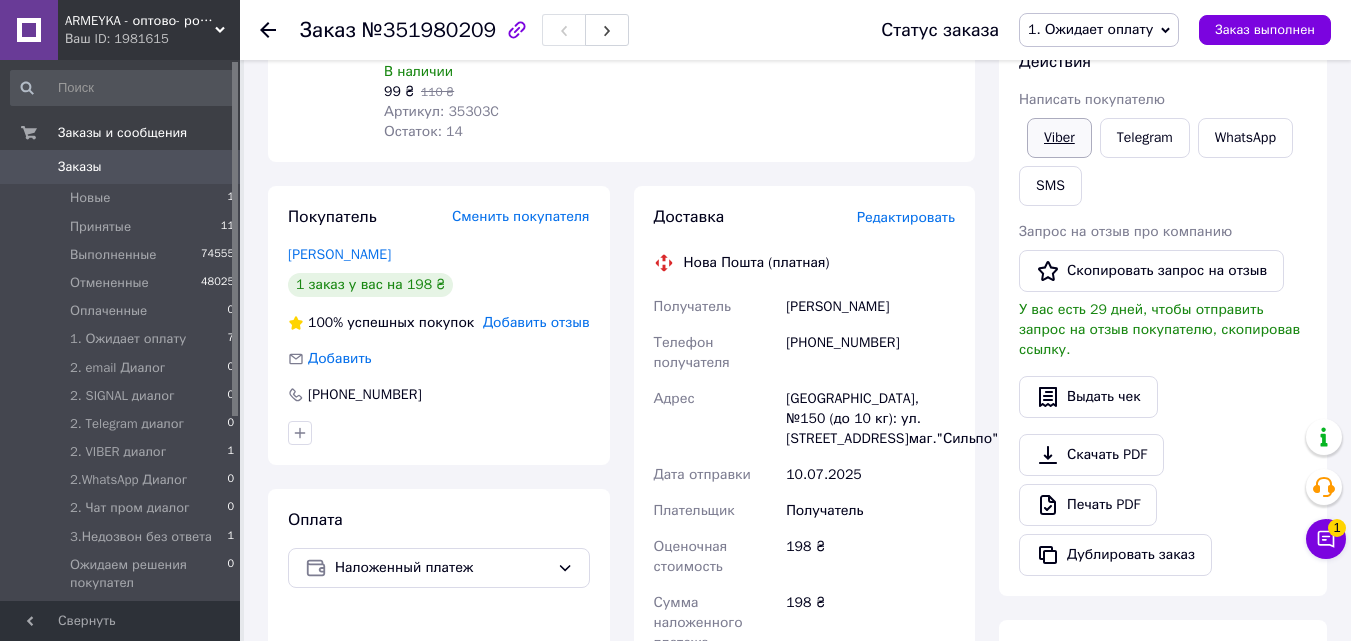 click on "Viber" at bounding box center (1059, 138) 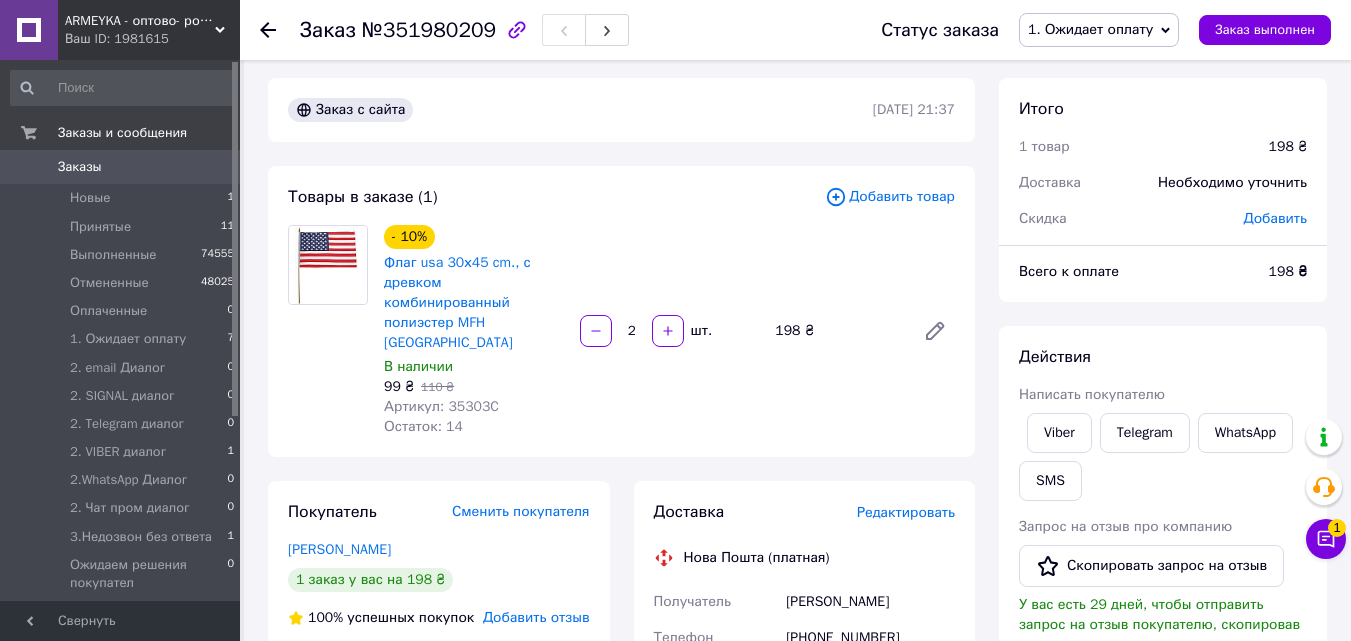 scroll, scrollTop: 0, scrollLeft: 0, axis: both 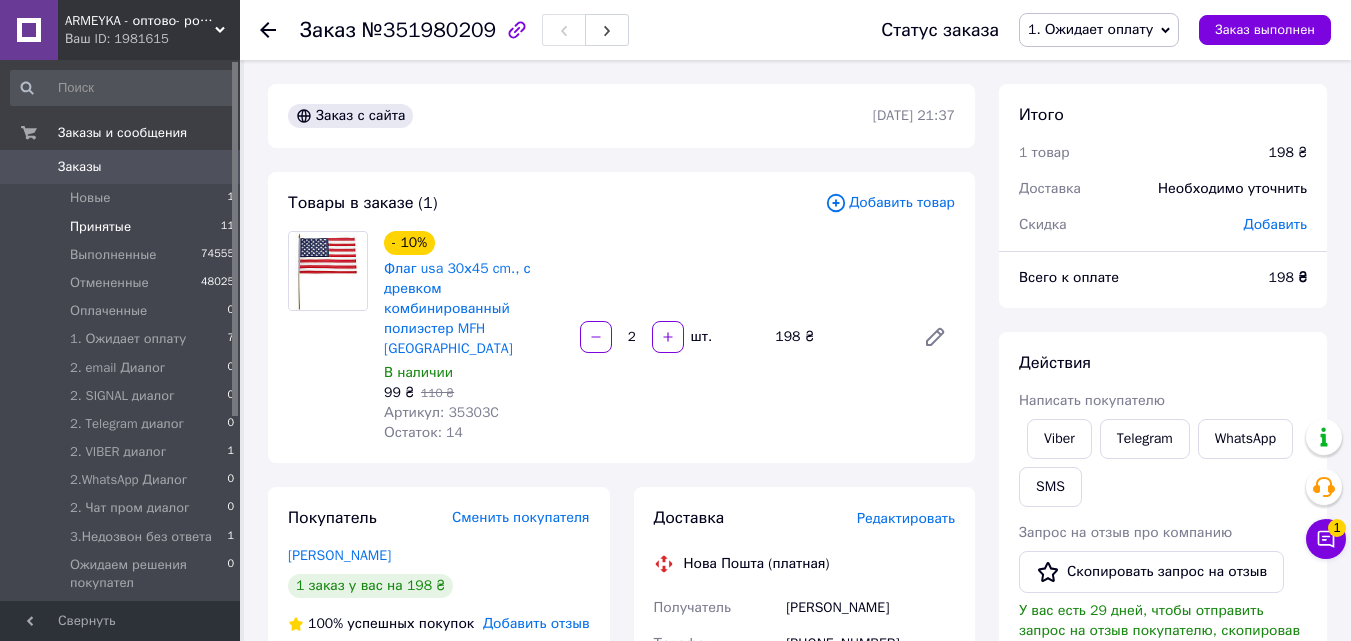 click on "Принятые" at bounding box center (100, 227) 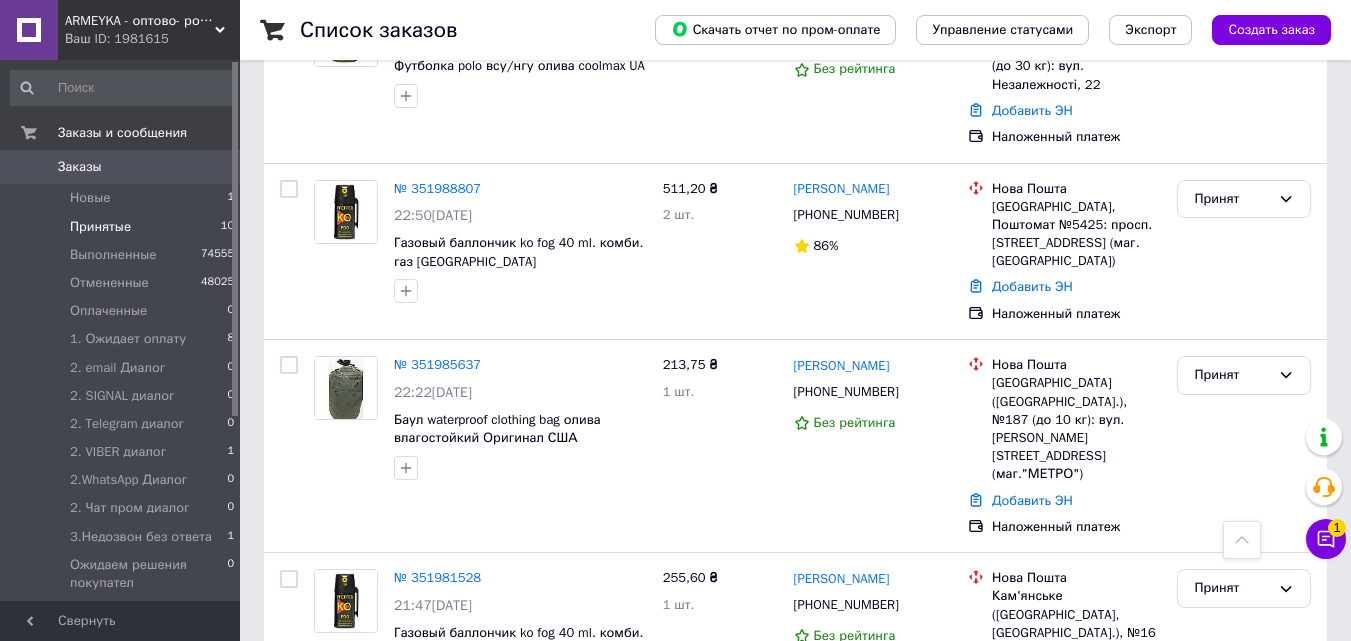 scroll, scrollTop: 1371, scrollLeft: 0, axis: vertical 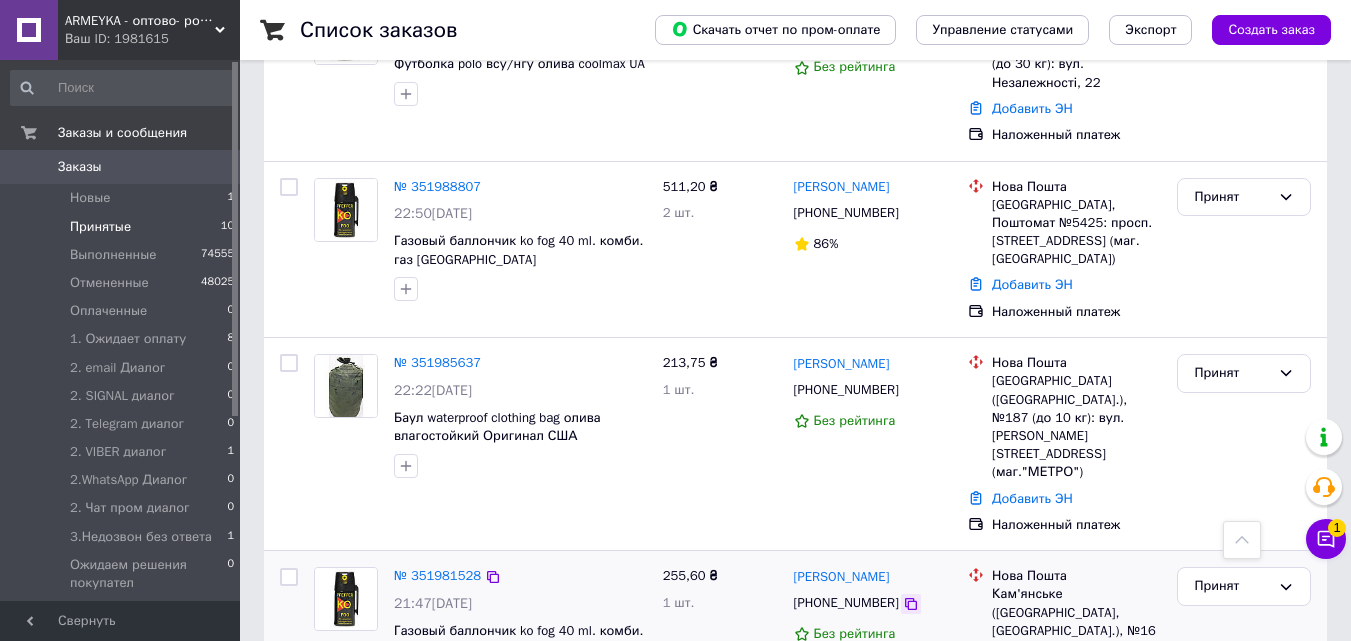 click 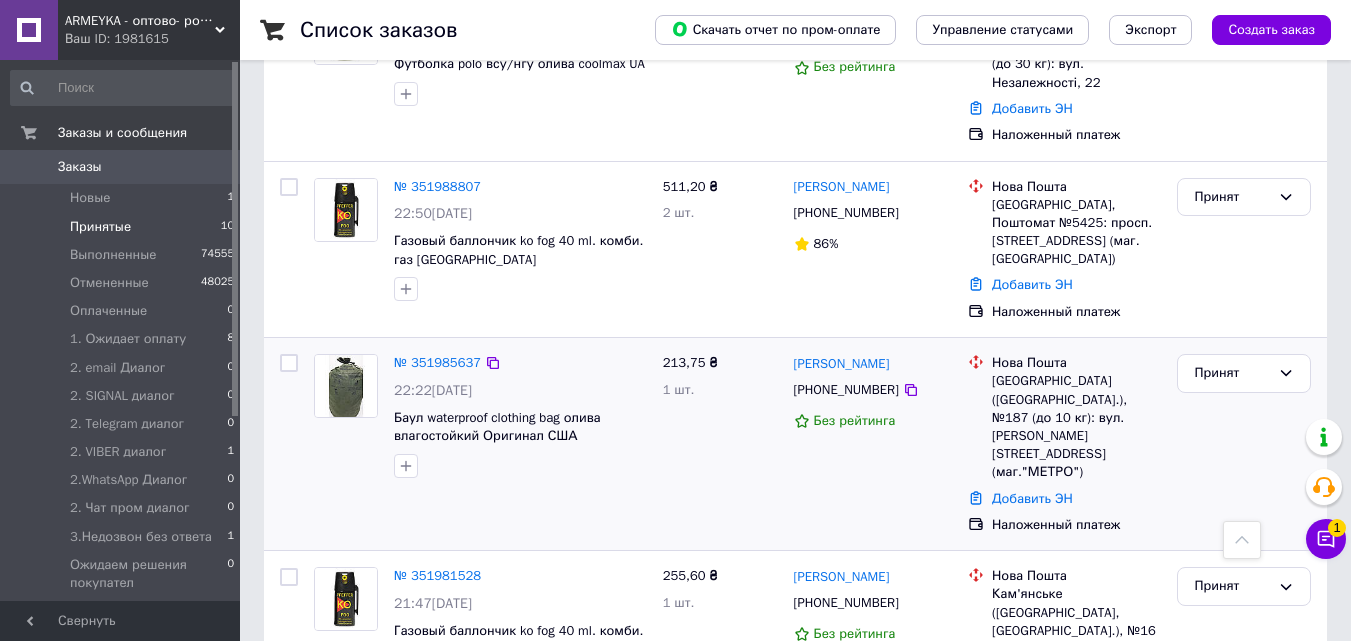 click at bounding box center [346, 416] 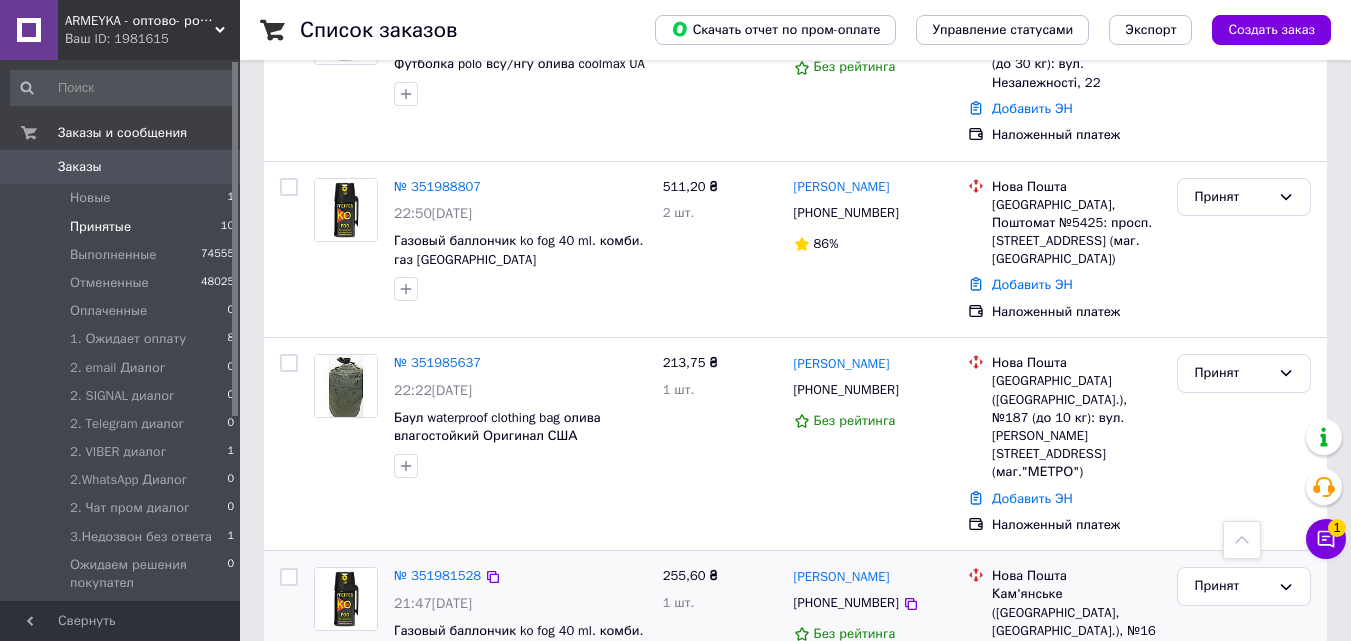 click on "Кам'янське ([GEOGRAPHIC_DATA], [GEOGRAPHIC_DATA].), №16 (до 30 кг на одне місце): вул. [STREET_ADDRESS]" at bounding box center [1076, 630] 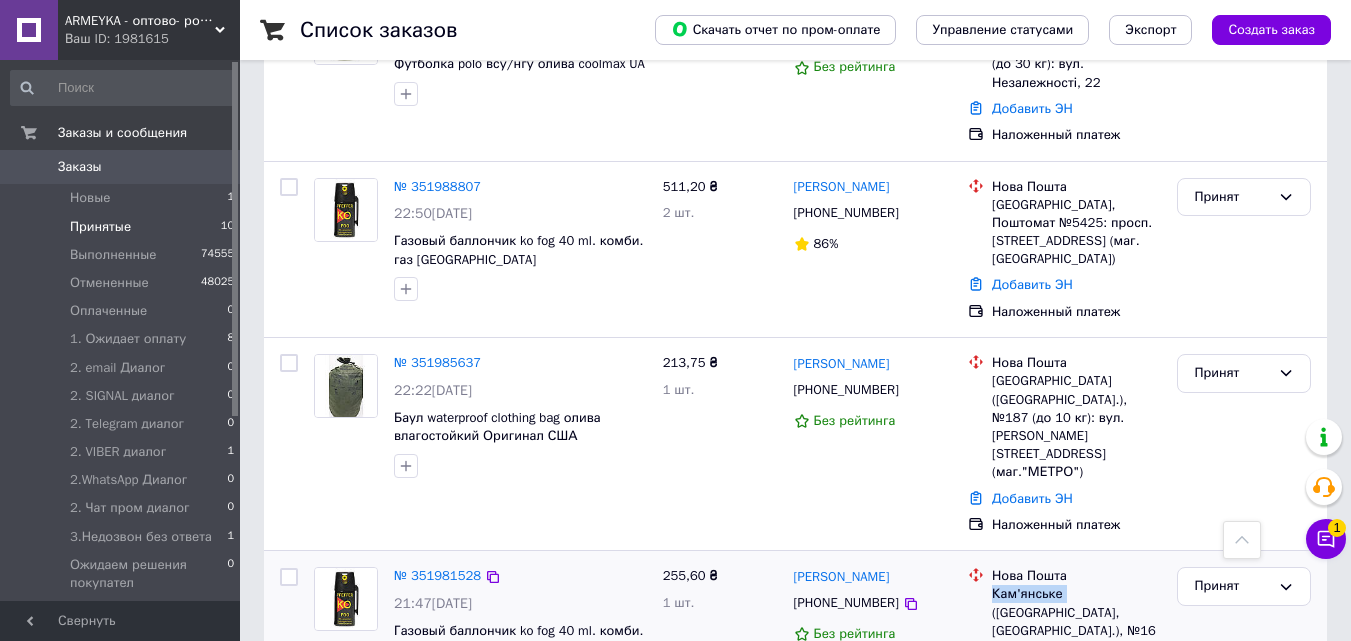 click on "Кам'янське ([GEOGRAPHIC_DATA], [GEOGRAPHIC_DATA].), №16 (до 30 кг на одне місце): вул. [STREET_ADDRESS]" at bounding box center (1076, 630) 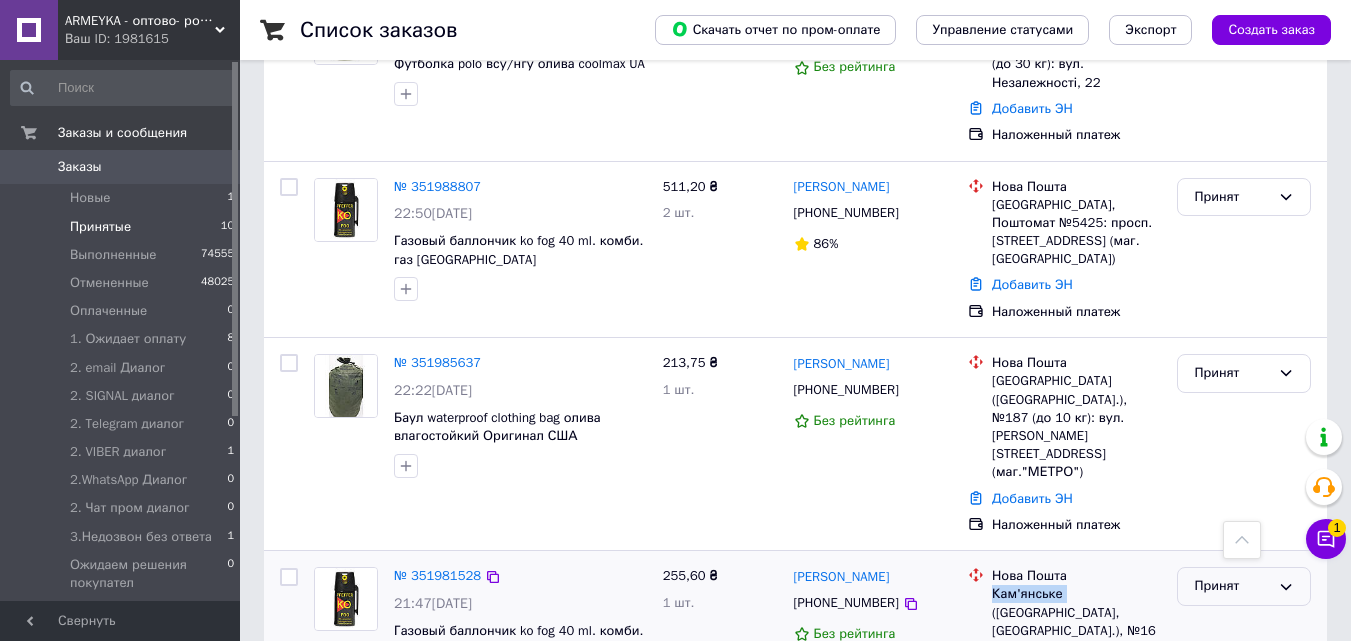click on "Принят" at bounding box center [1232, 586] 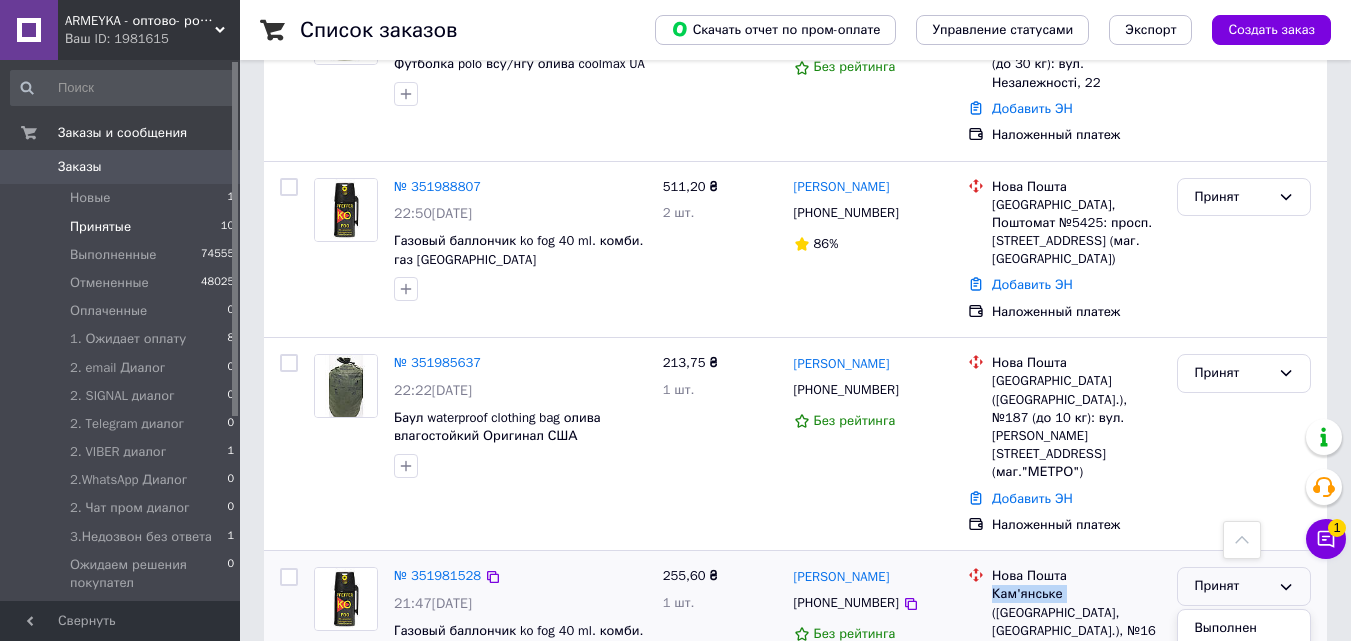 click on "1. Ожидает оплату" at bounding box center (1244, 748) 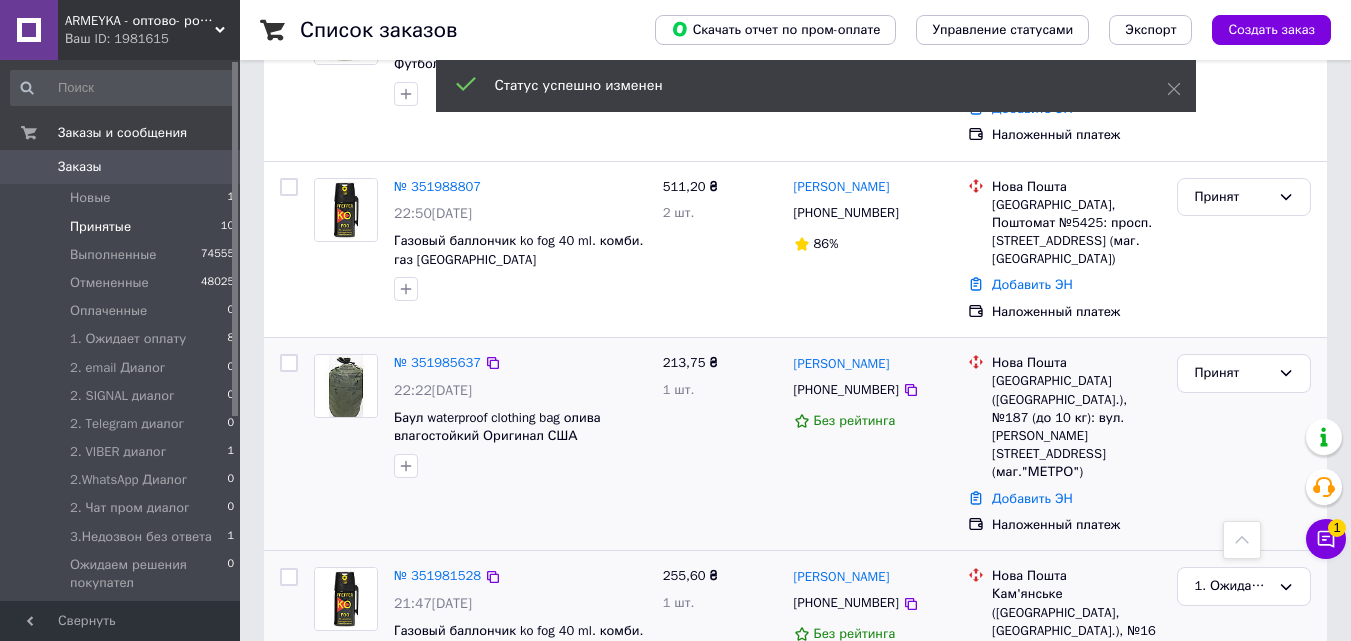 click at bounding box center [346, 416] 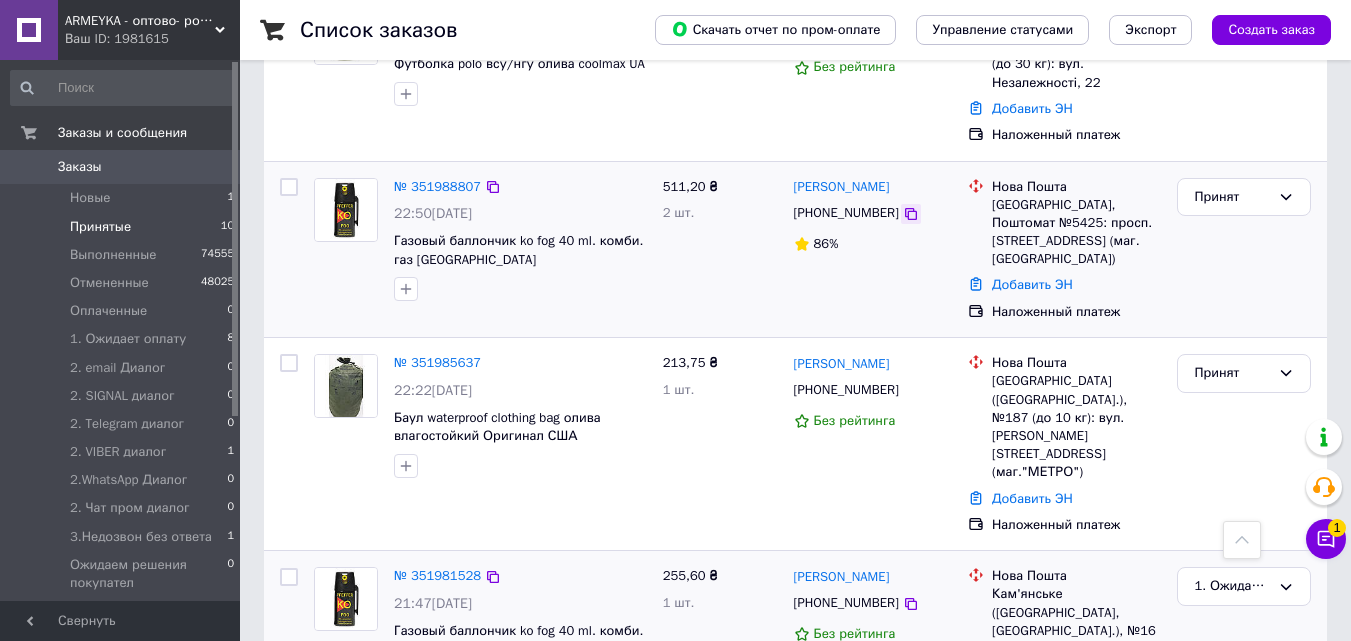 click 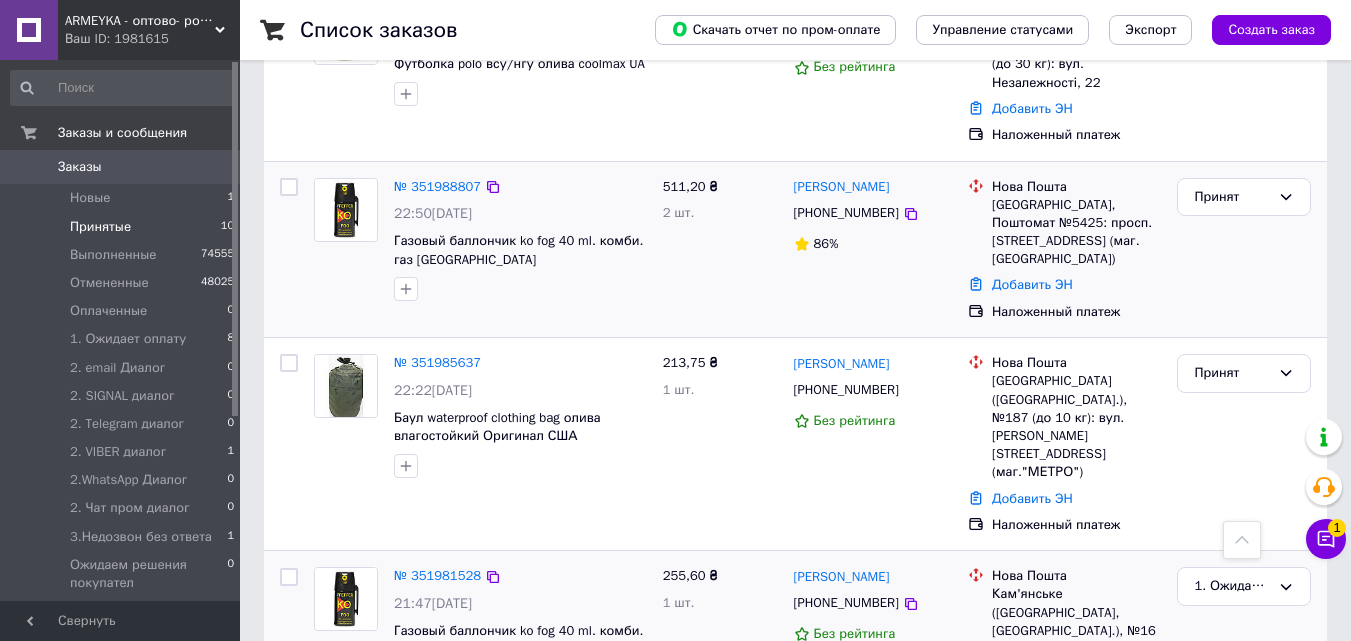 click at bounding box center (346, 240) 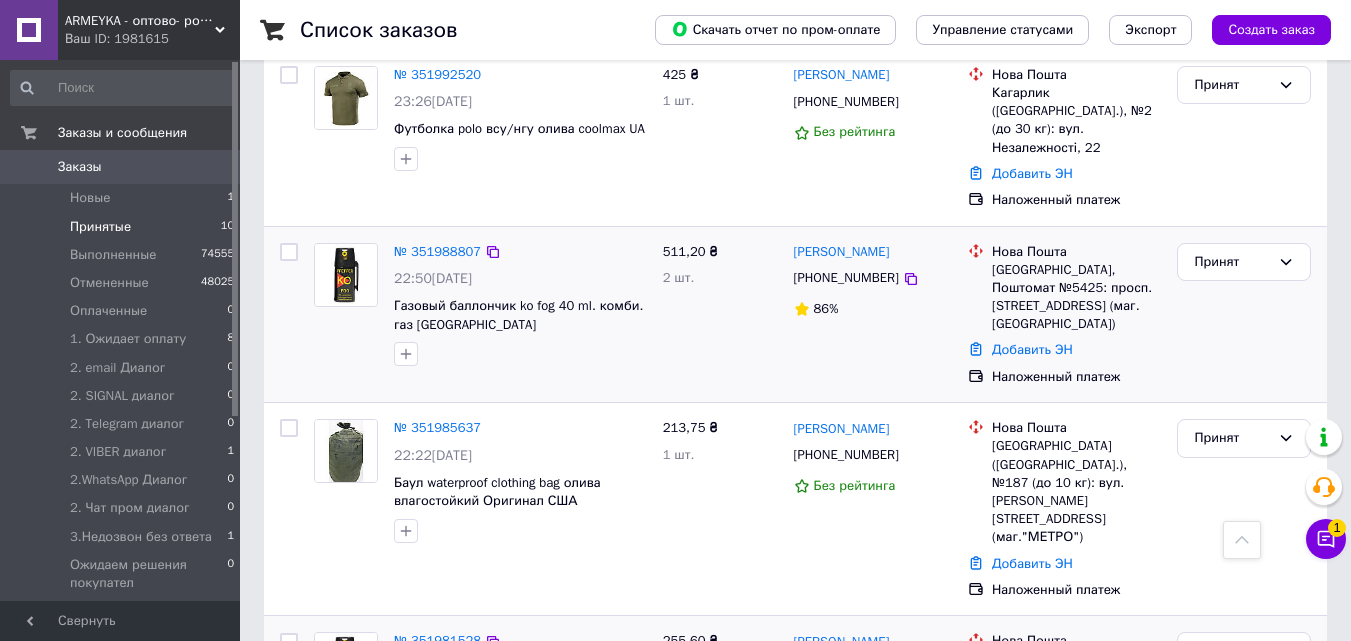 scroll, scrollTop: 1271, scrollLeft: 0, axis: vertical 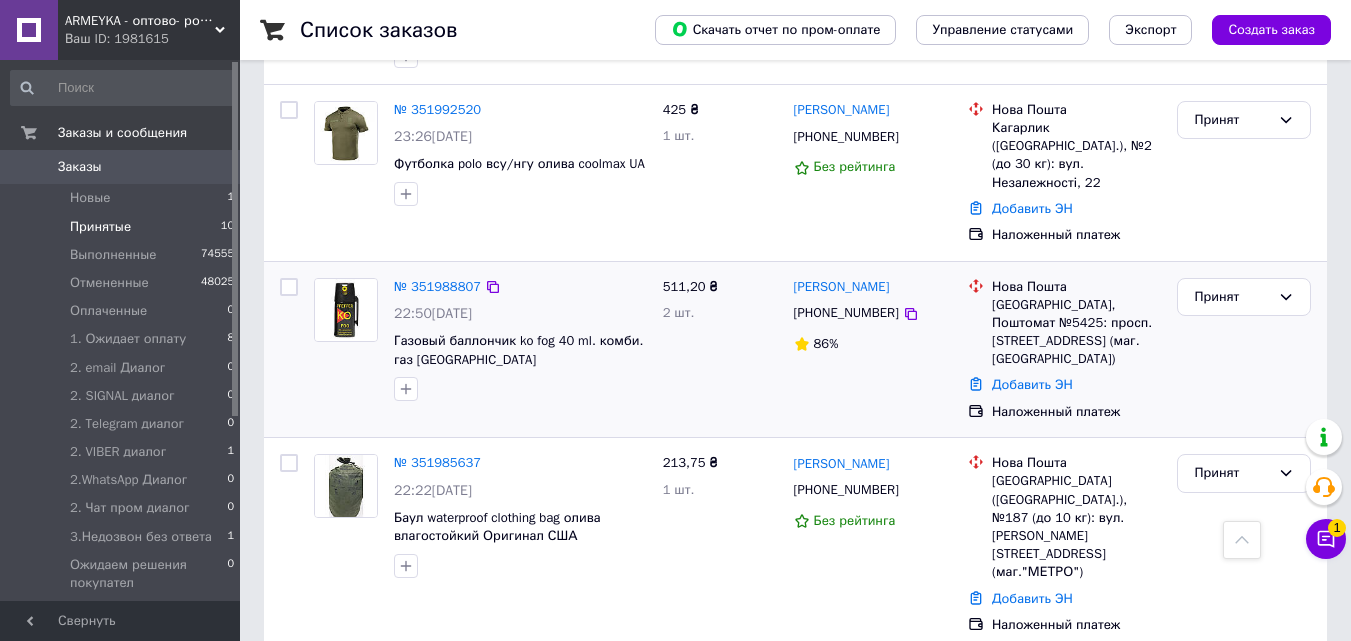 click on "[GEOGRAPHIC_DATA], Поштомат №5425: просп. [STREET_ADDRESS] (маг. [GEOGRAPHIC_DATA])" at bounding box center [1076, 332] 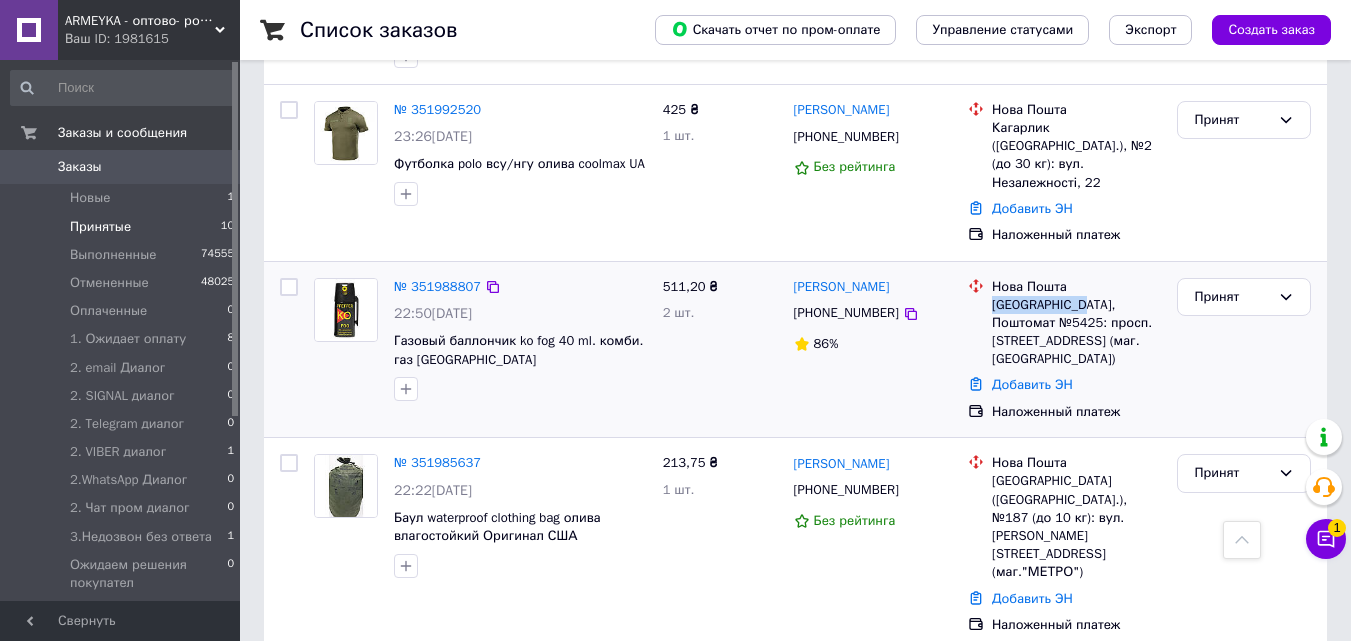 click on "[GEOGRAPHIC_DATA], Поштомат №5425: просп. [STREET_ADDRESS] (маг. [GEOGRAPHIC_DATA])" at bounding box center (1076, 332) 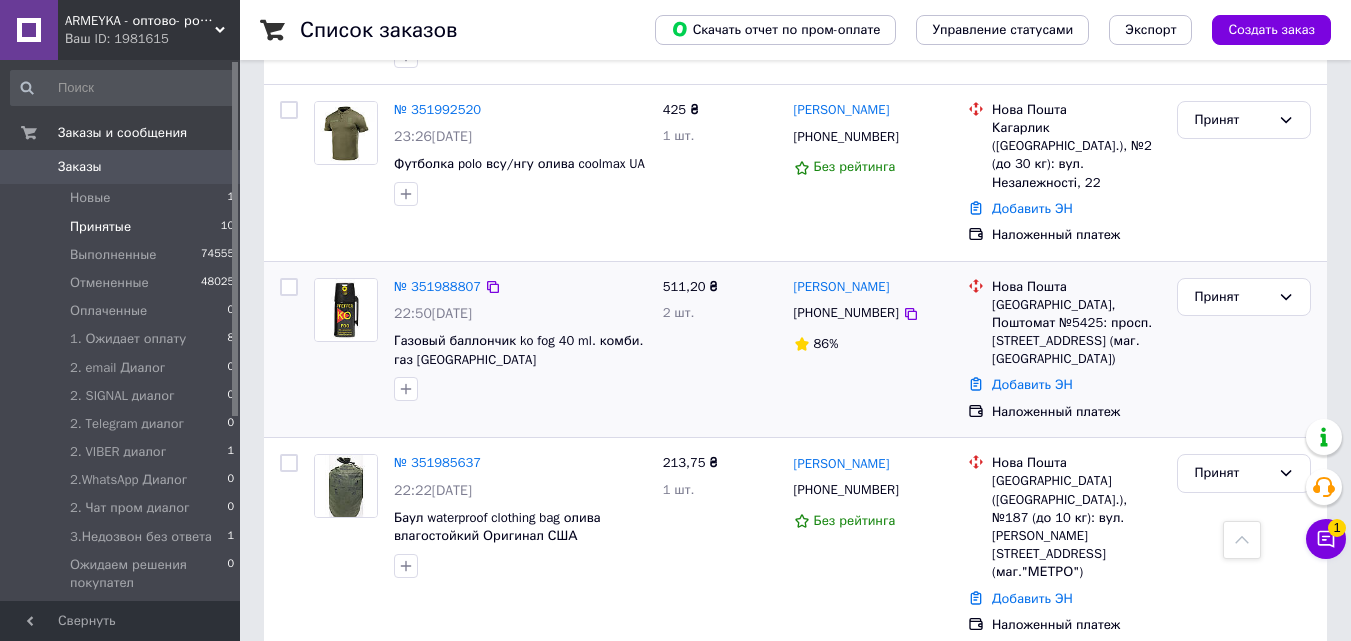 click on "[GEOGRAPHIC_DATA], Поштомат №5425: просп. [STREET_ADDRESS] (маг. [GEOGRAPHIC_DATA])" at bounding box center (1076, 332) 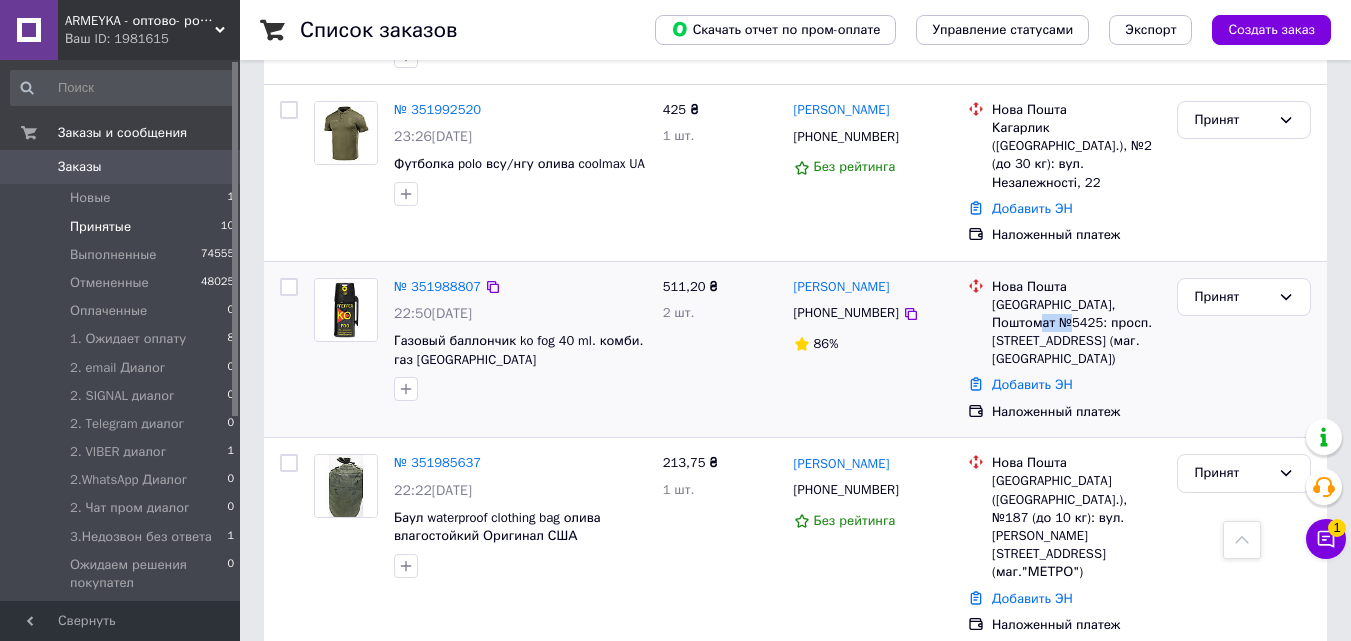 click on "[GEOGRAPHIC_DATA], Поштомат №5425: просп. [STREET_ADDRESS] (маг. [GEOGRAPHIC_DATA])" at bounding box center (1076, 332) 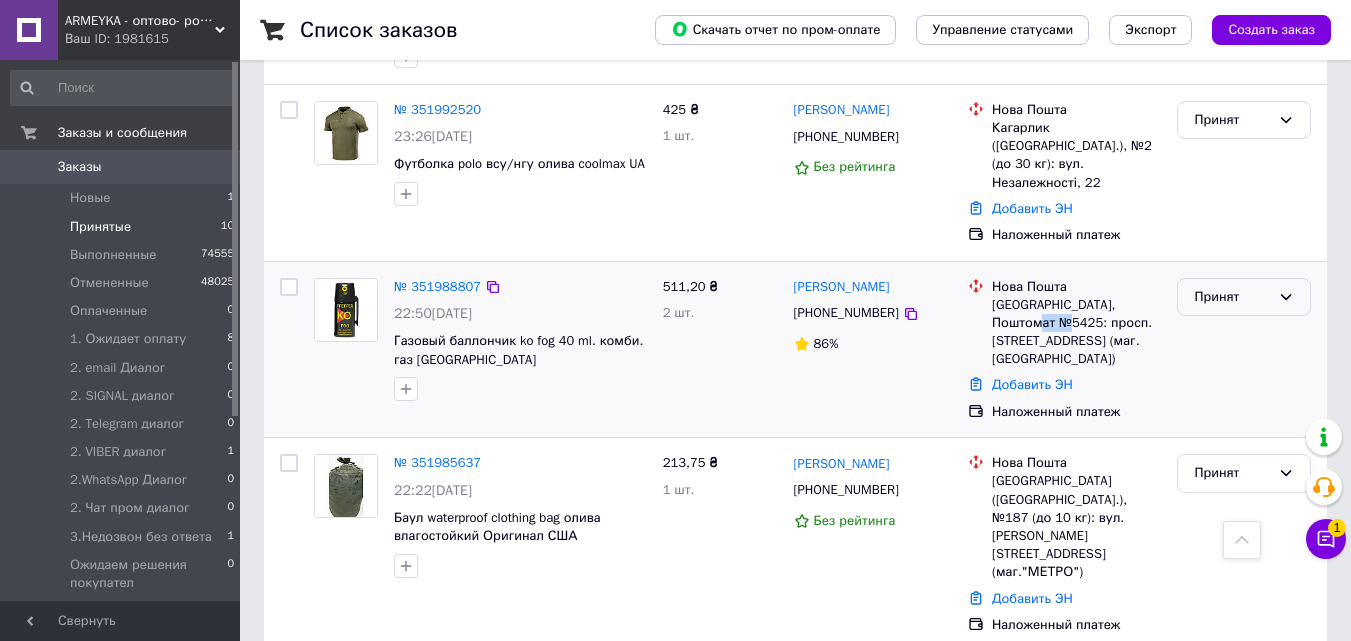 click on "Принят" at bounding box center (1232, 297) 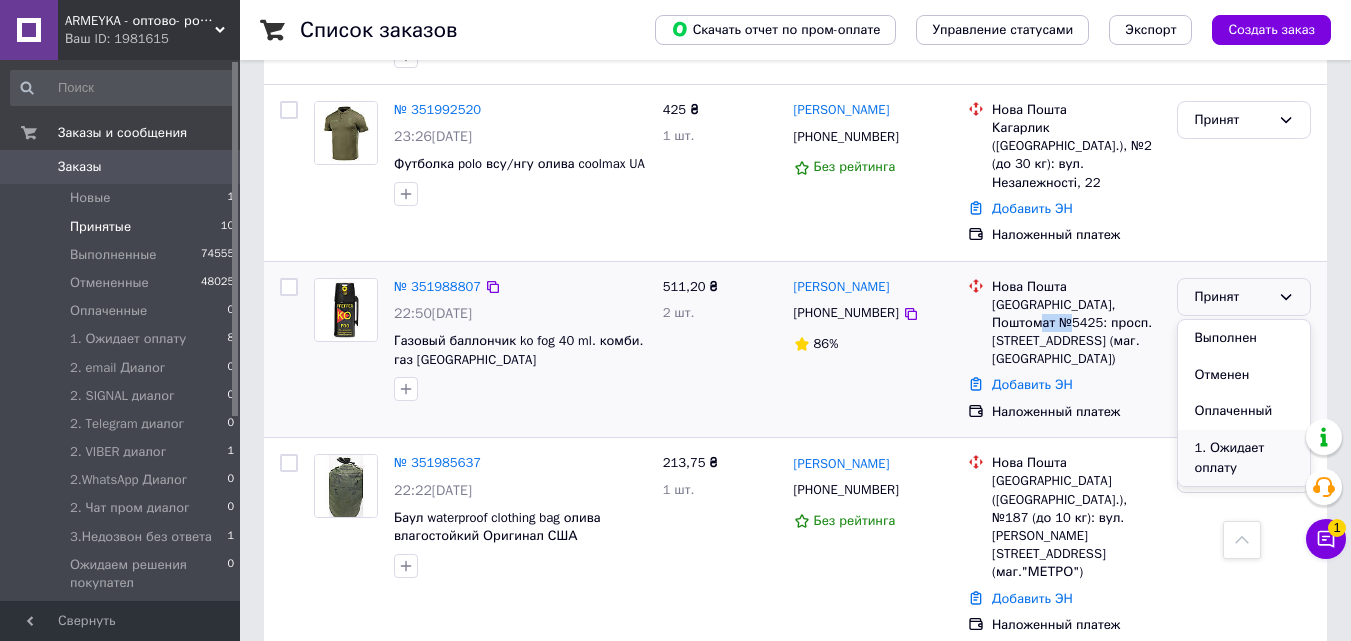 click on "1. Ожидает оплату" at bounding box center (1244, 458) 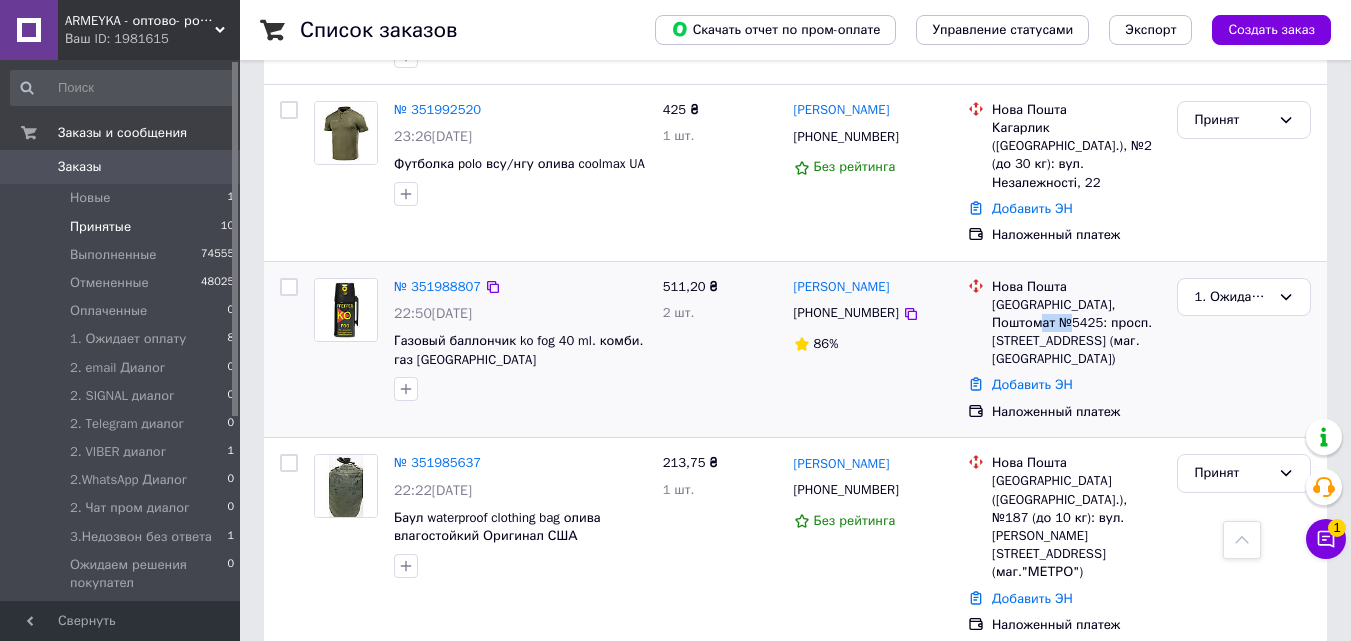 scroll, scrollTop: 1177, scrollLeft: 0, axis: vertical 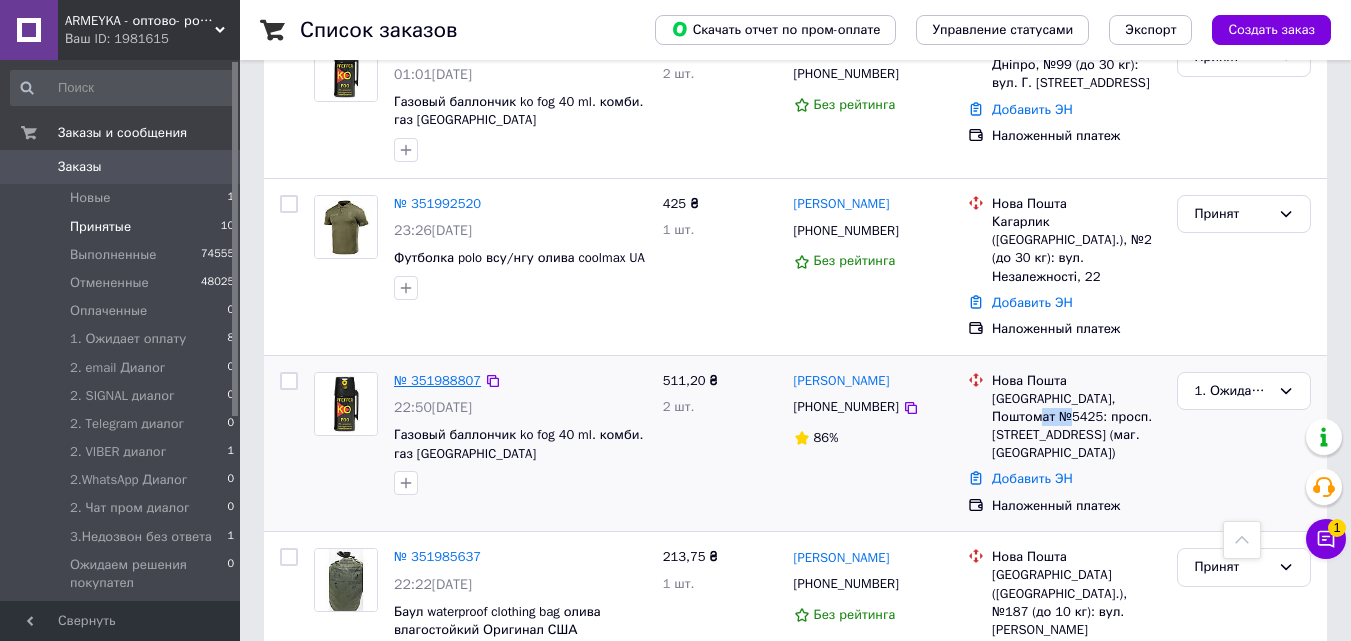 click on "№ 351988807" at bounding box center [437, 380] 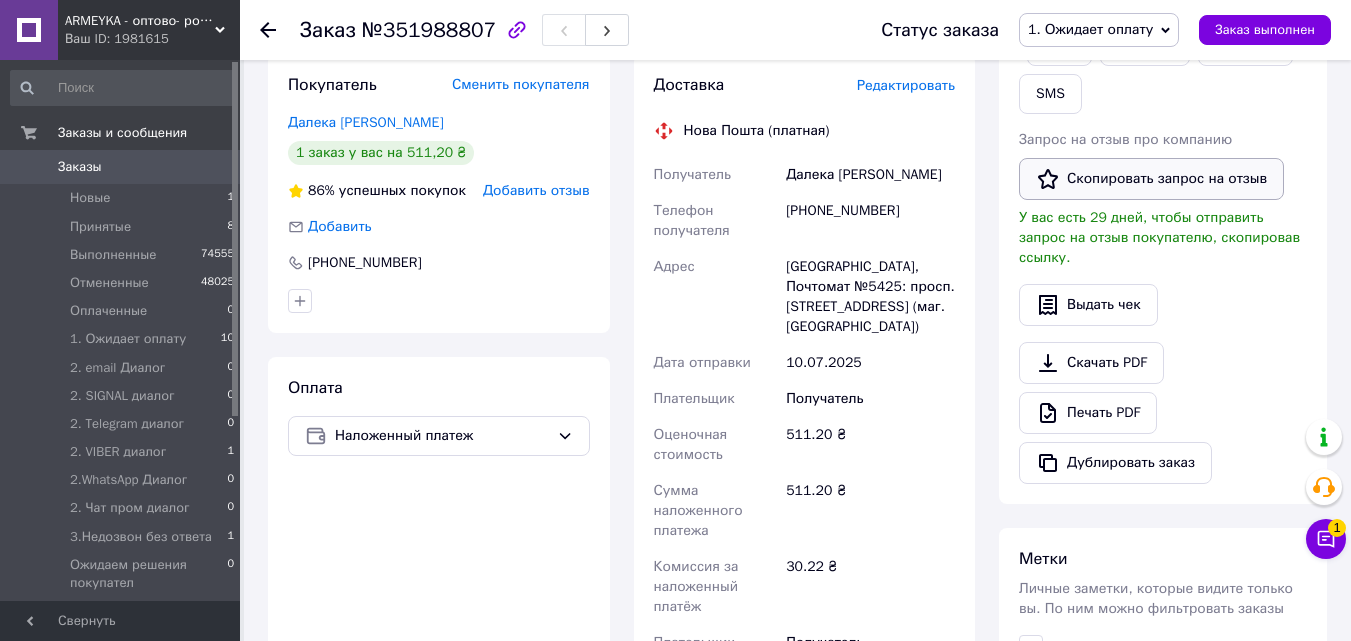 scroll, scrollTop: 229, scrollLeft: 0, axis: vertical 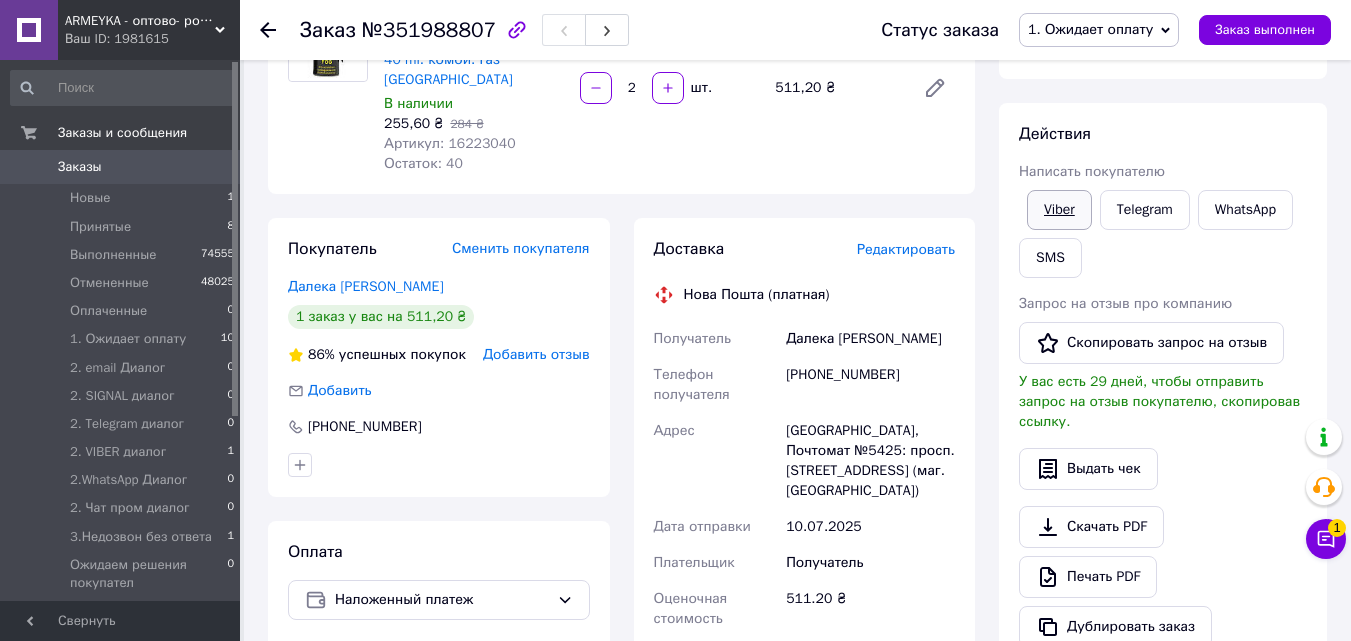 click on "Viber" at bounding box center [1059, 210] 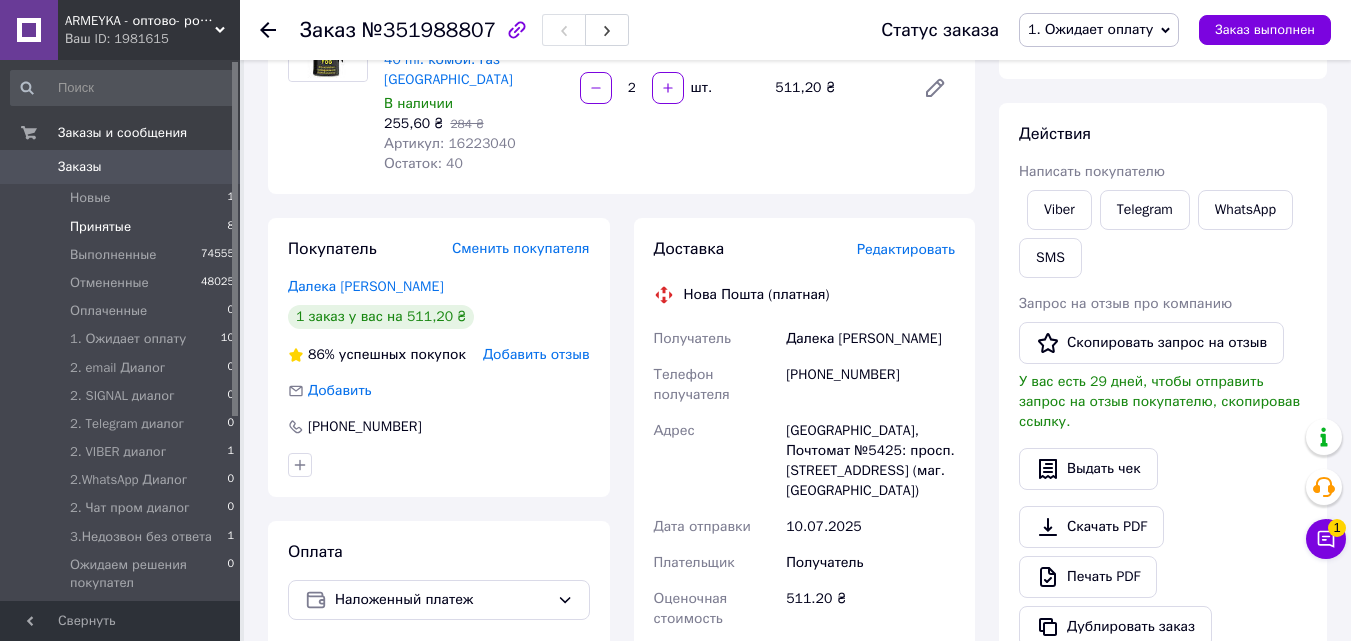 click on "Принятые" at bounding box center [100, 227] 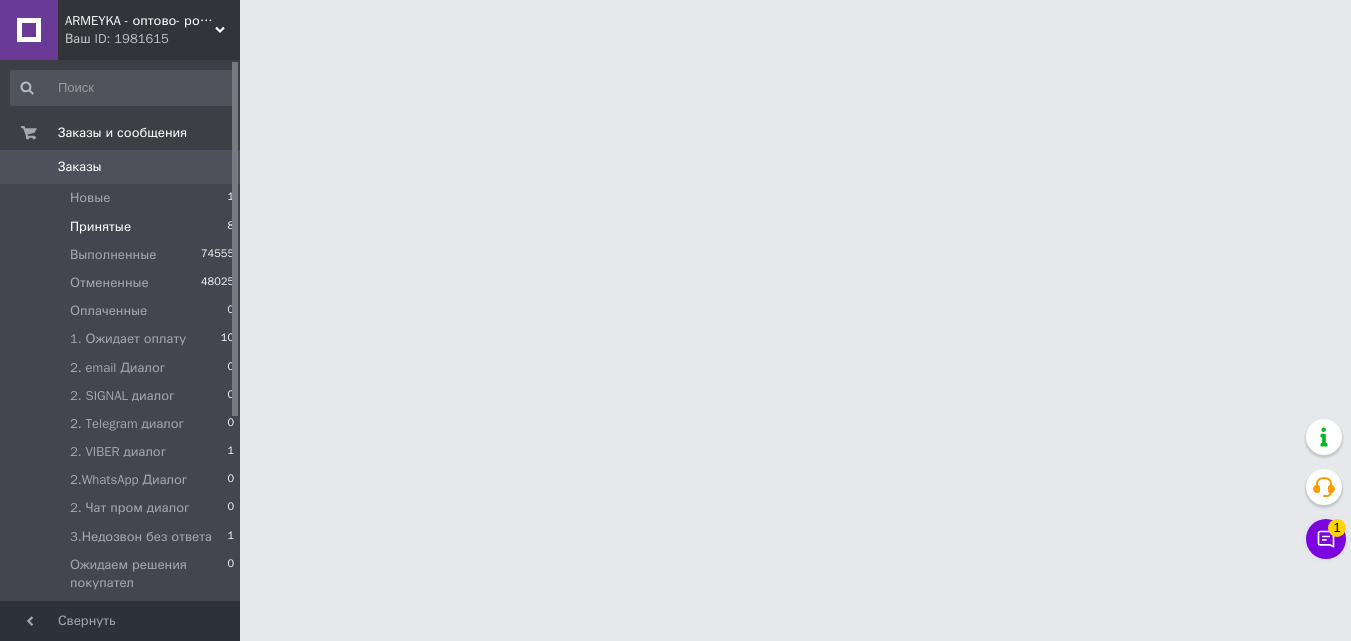 scroll, scrollTop: 0, scrollLeft: 0, axis: both 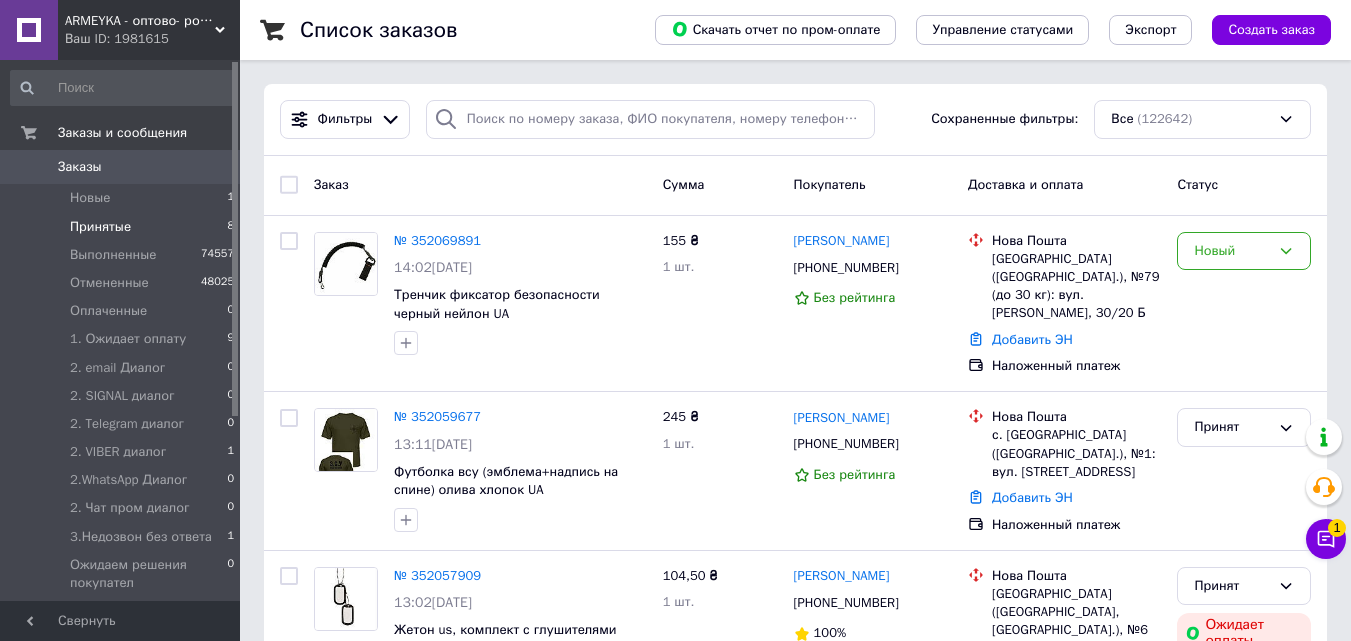 click on "Принятые" at bounding box center [100, 227] 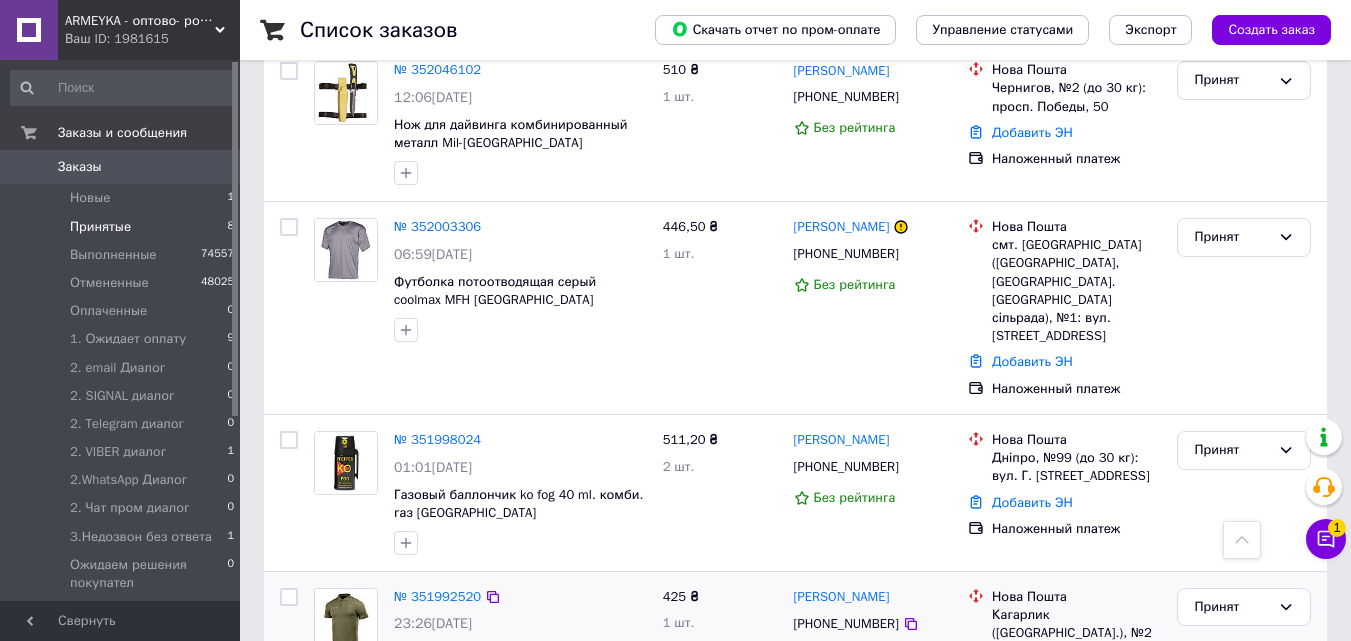 scroll, scrollTop: 1000, scrollLeft: 0, axis: vertical 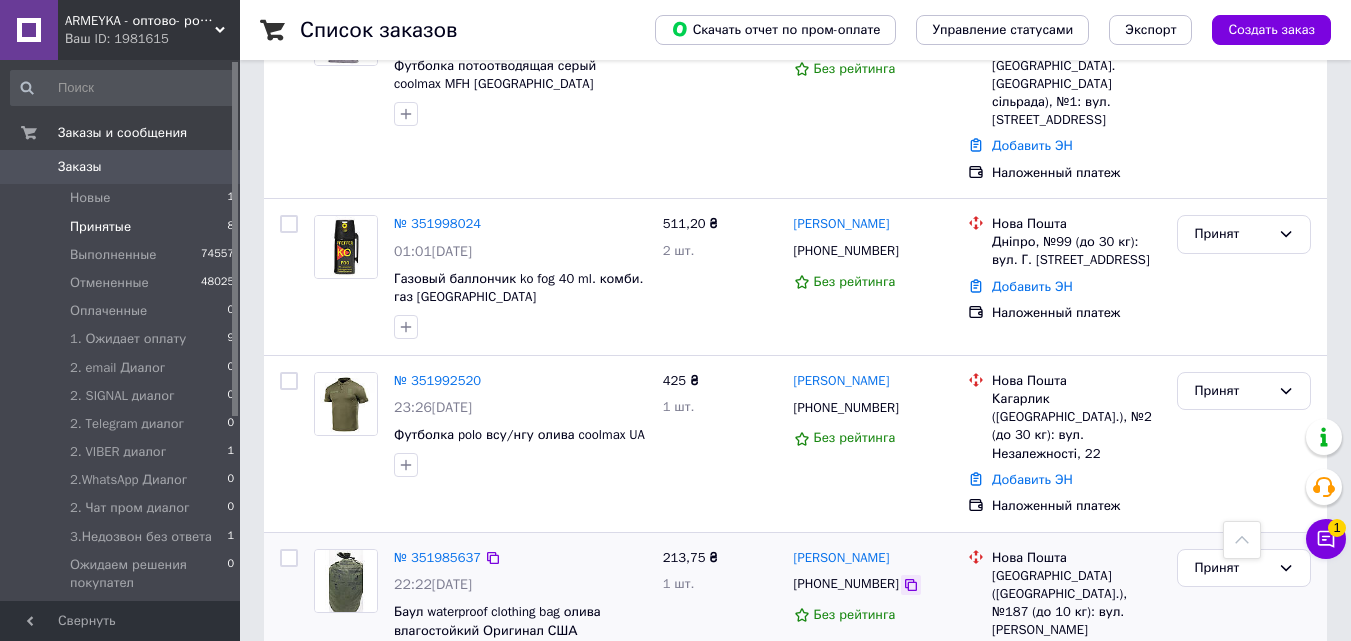 click 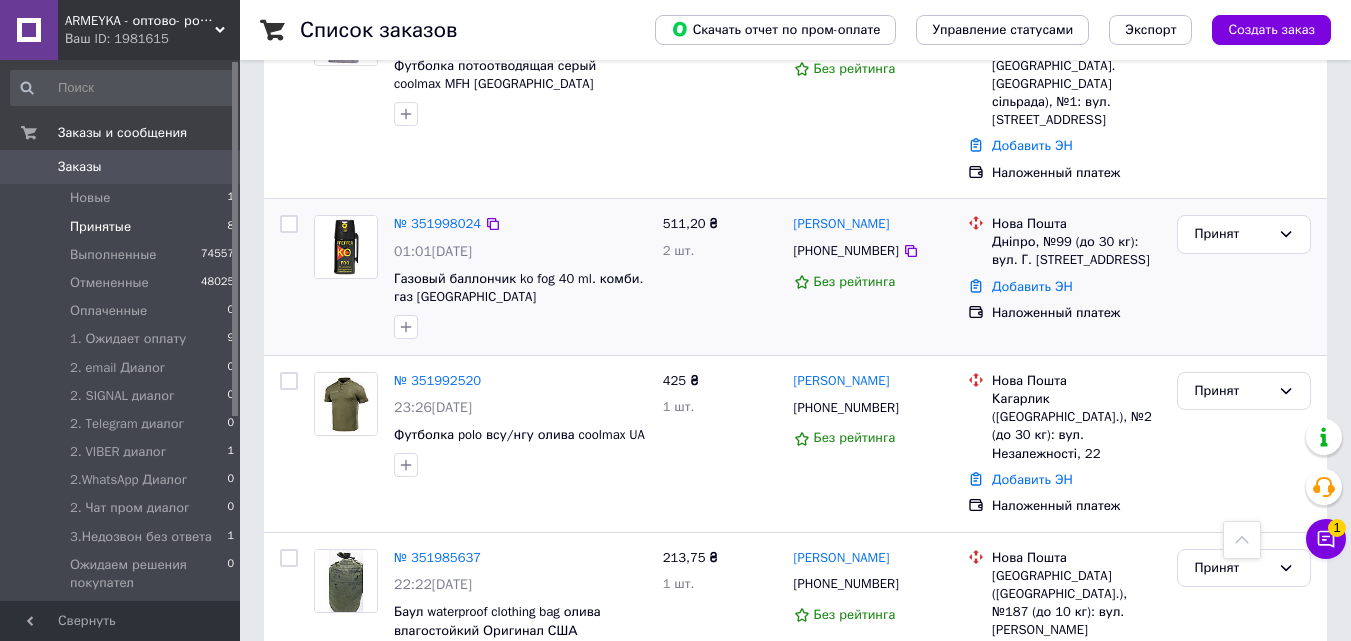 click at bounding box center (346, 277) 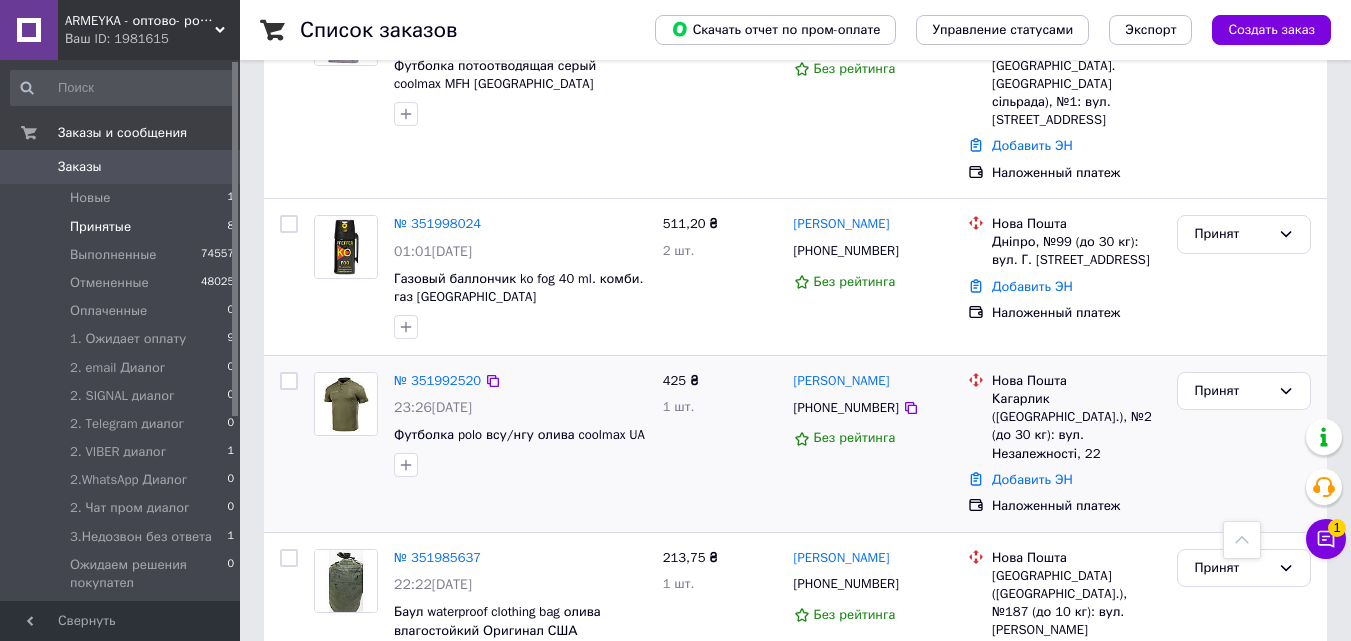 click at bounding box center [289, 444] 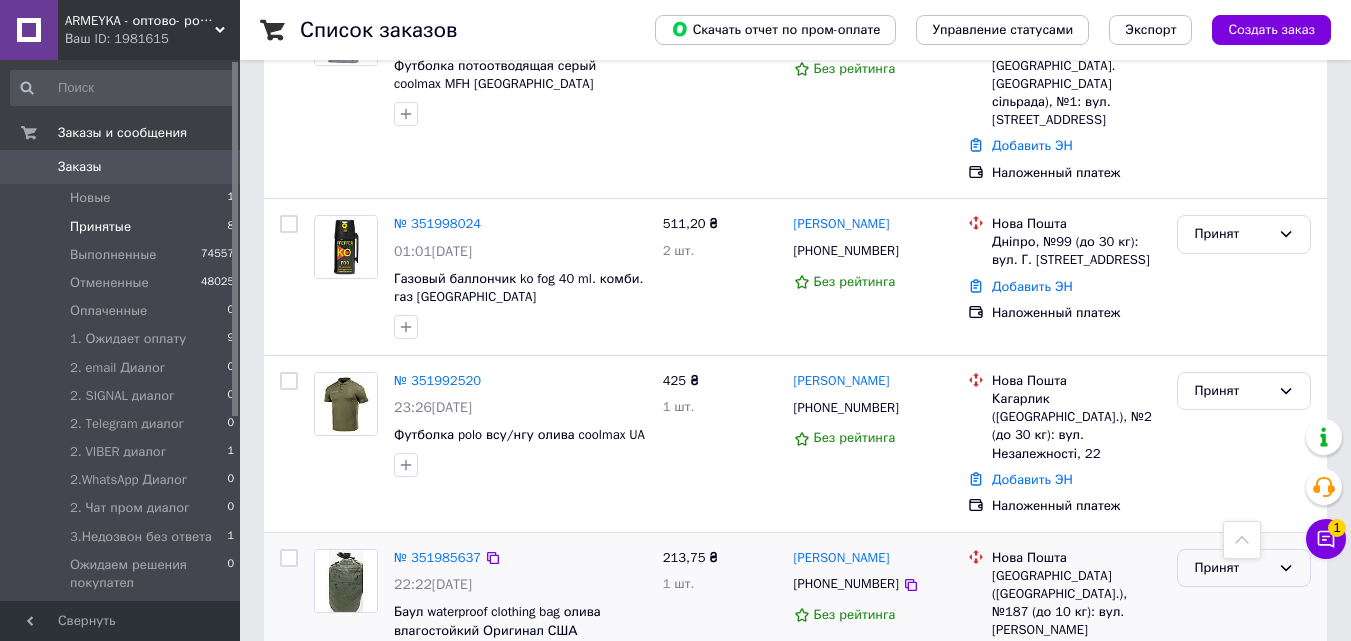 click on "Принят" at bounding box center (1232, 568) 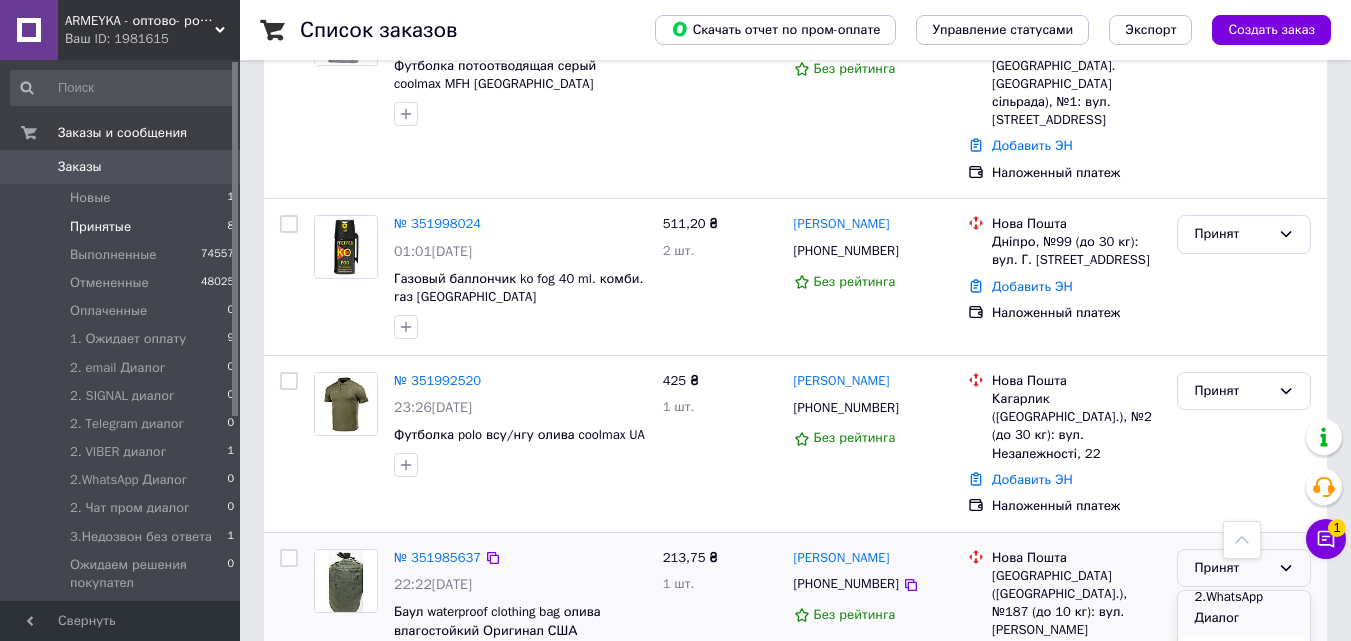 scroll, scrollTop: 400, scrollLeft: 0, axis: vertical 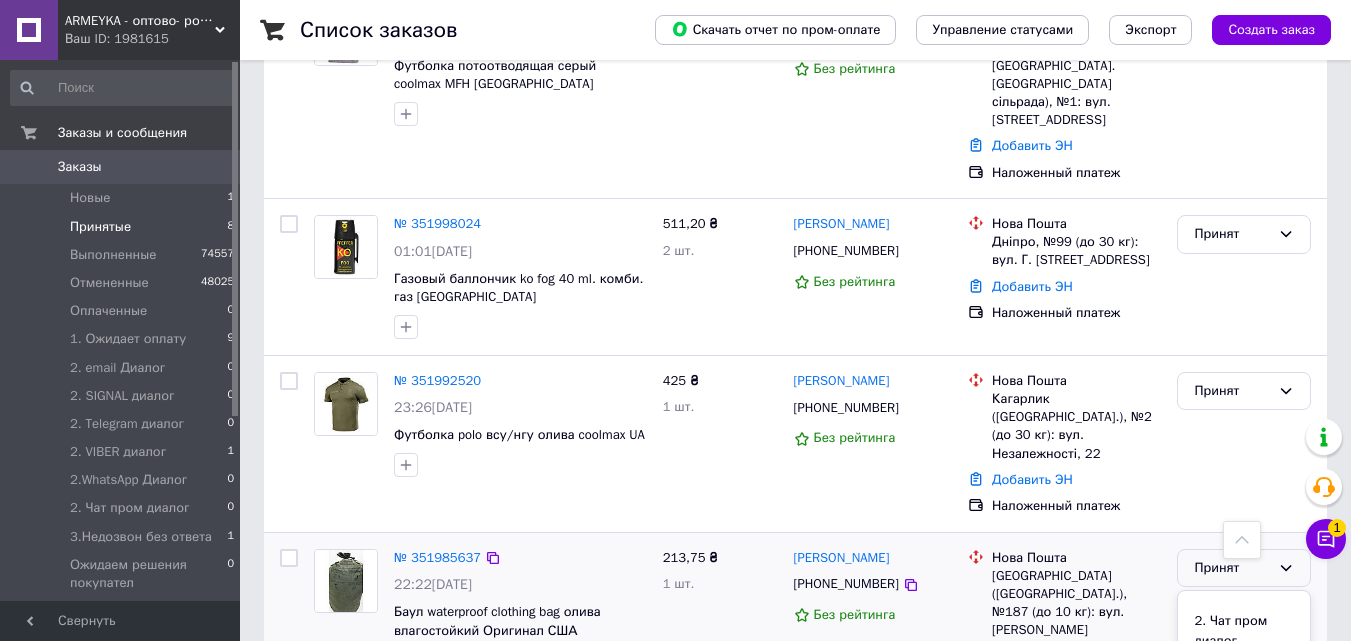 click on "3.Недозвон без ответа" at bounding box center [1244, 688] 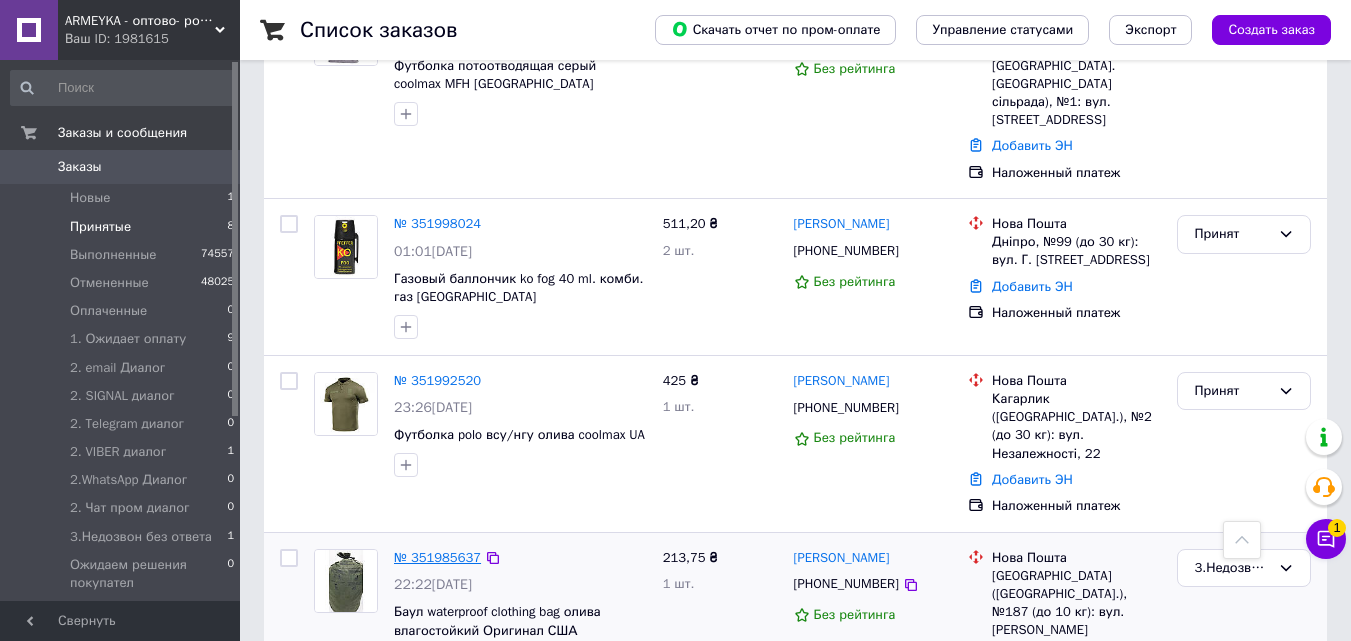 click on "№ 351985637" at bounding box center (437, 557) 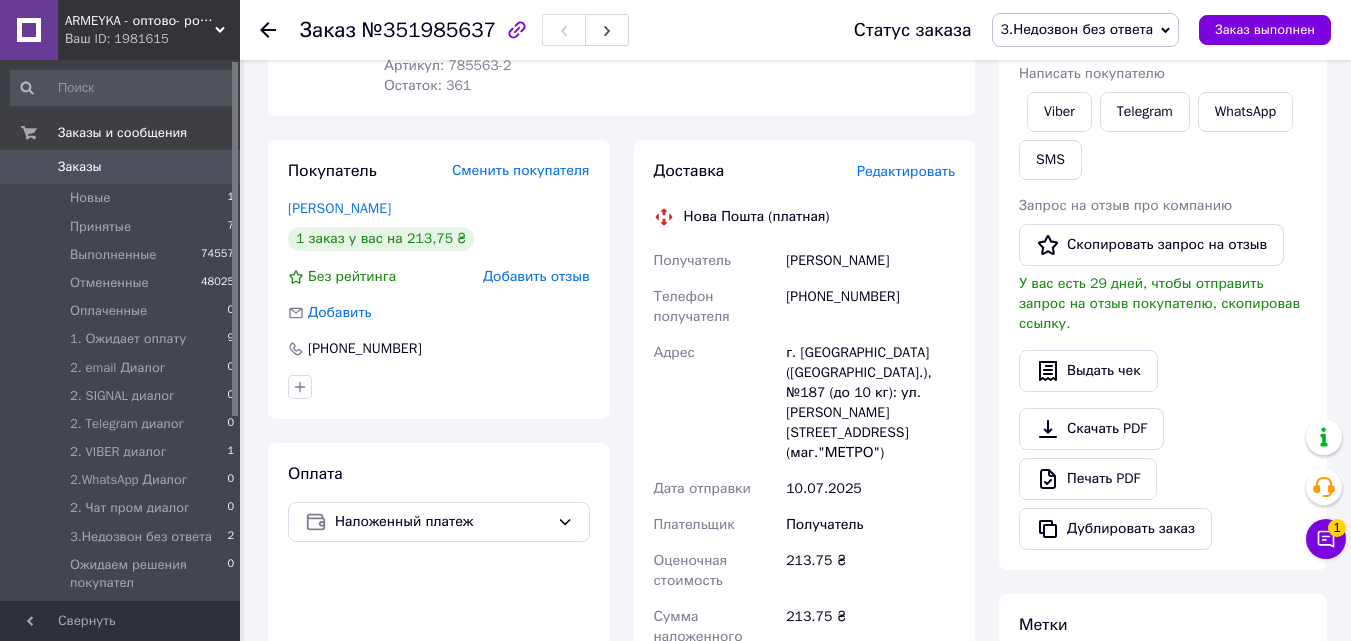scroll, scrollTop: 321, scrollLeft: 0, axis: vertical 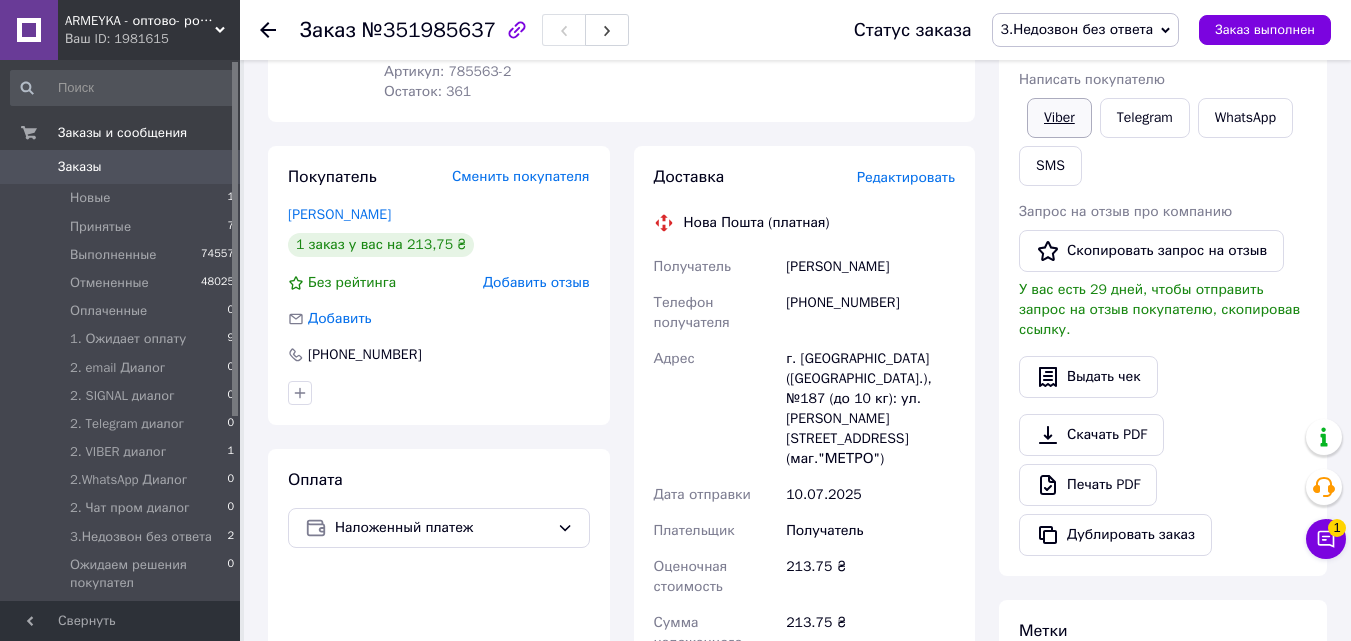 click on "Viber" at bounding box center [1059, 118] 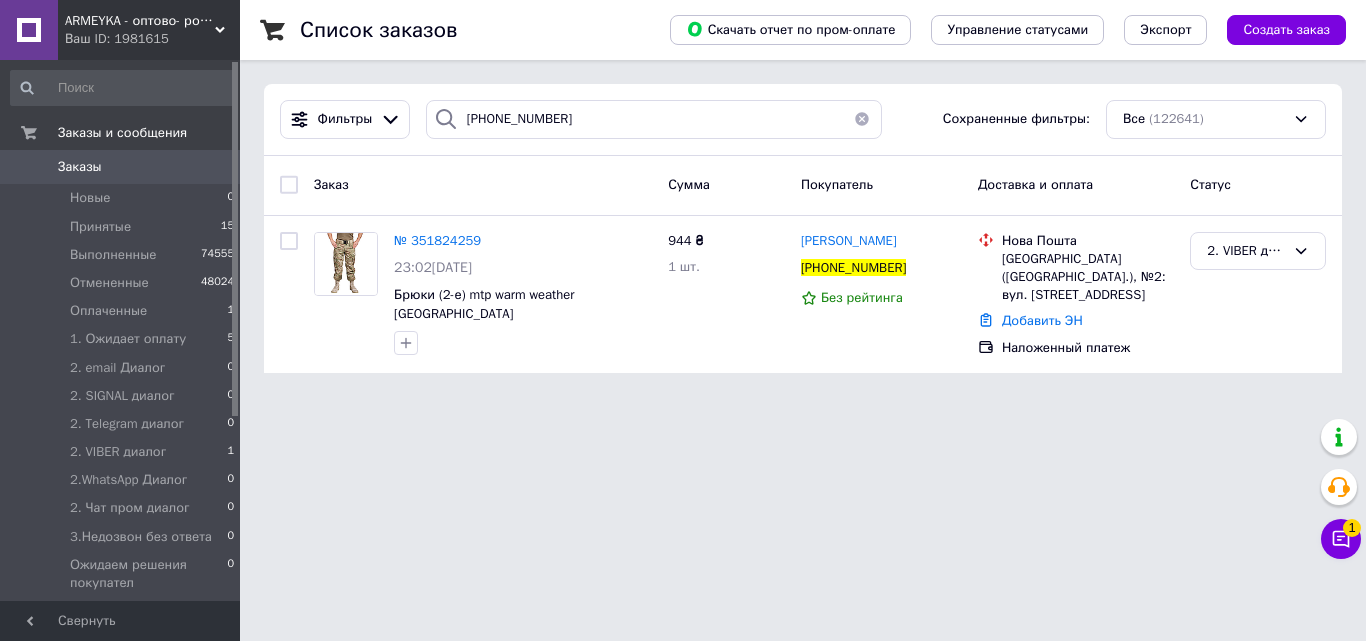 scroll, scrollTop: 0, scrollLeft: 0, axis: both 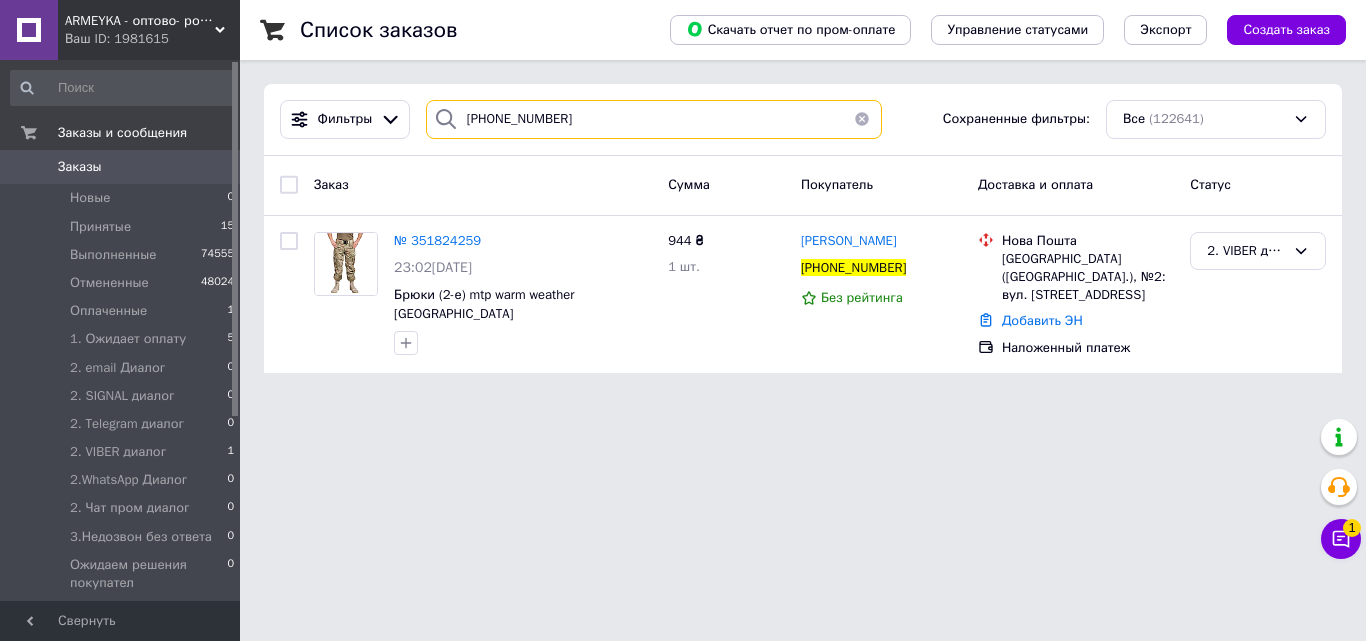 click on "[PHONE_NUMBER]" at bounding box center (654, 119) 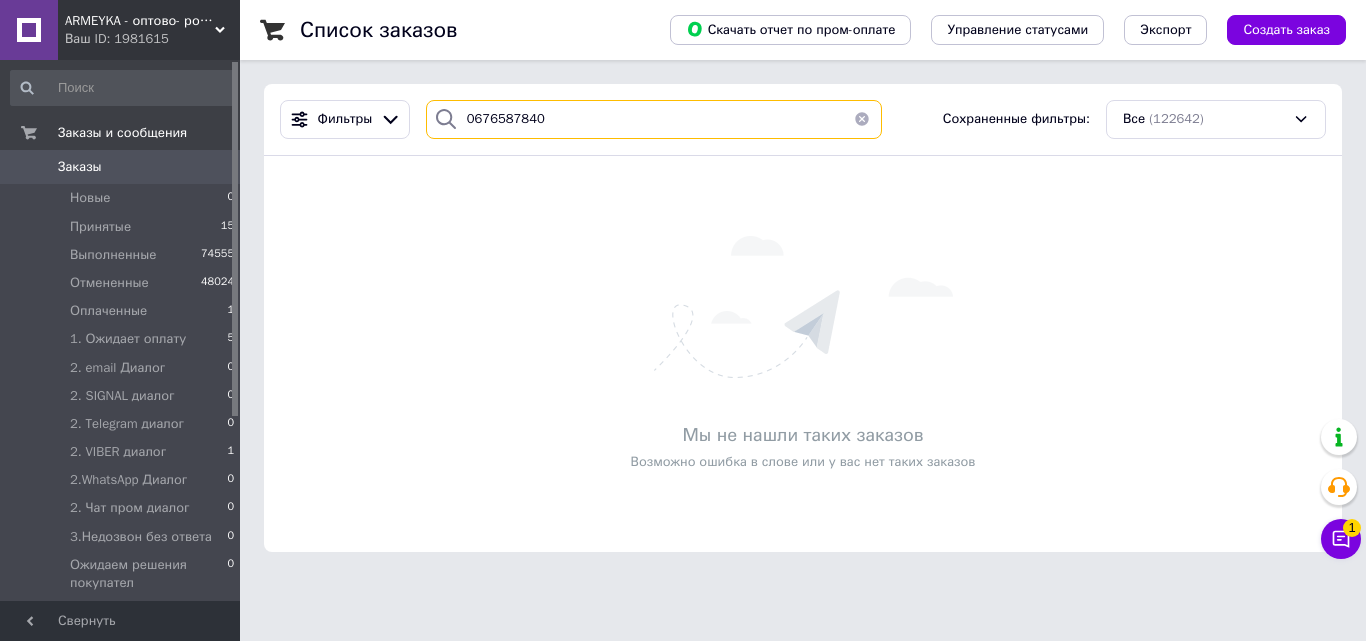 type on "0676587840" 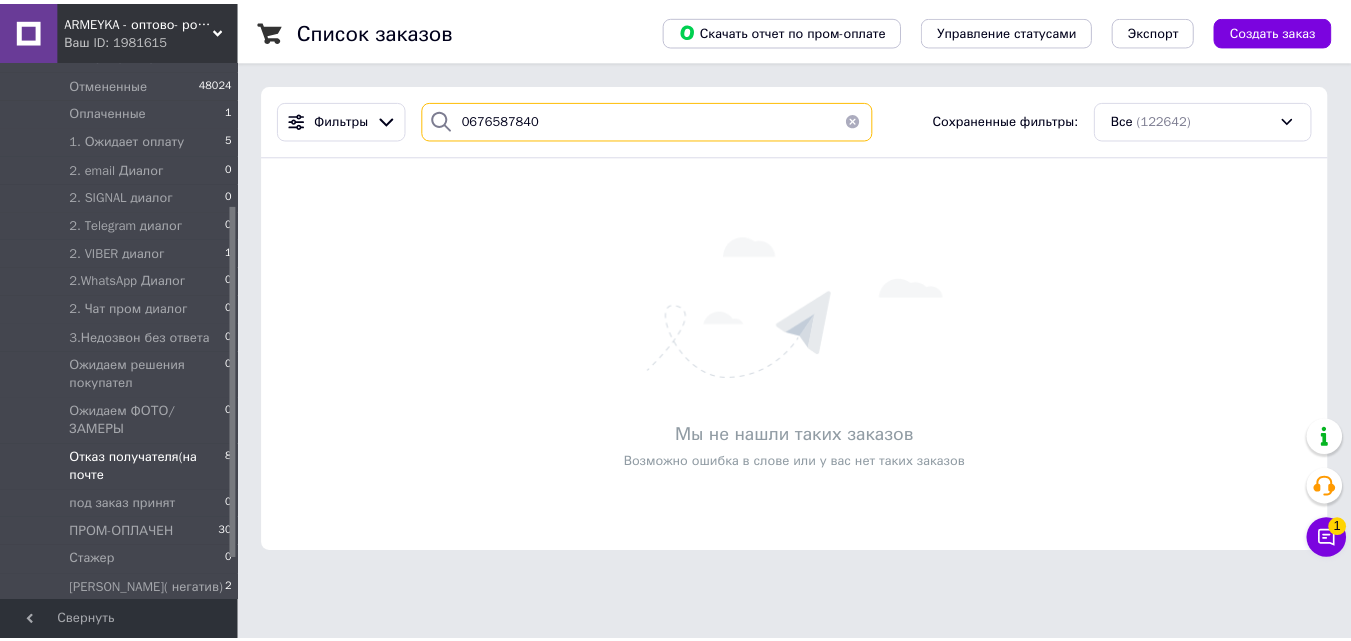 scroll, scrollTop: 280, scrollLeft: 0, axis: vertical 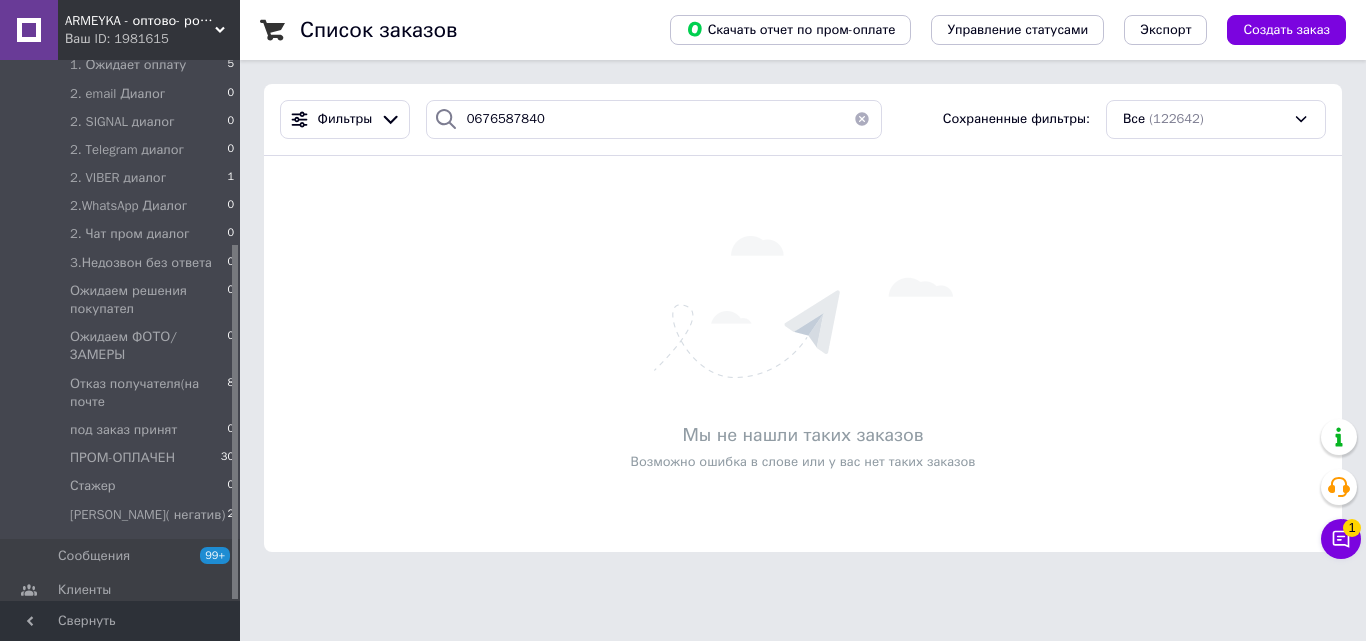 click at bounding box center [862, 119] 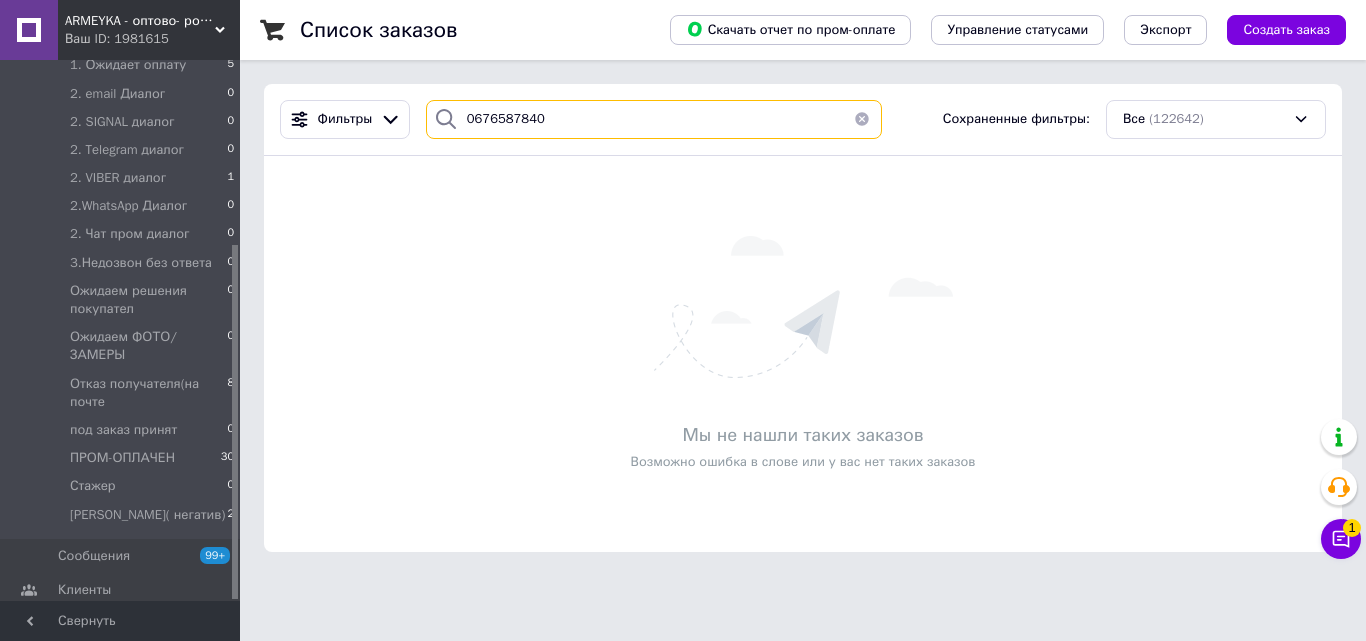 type 